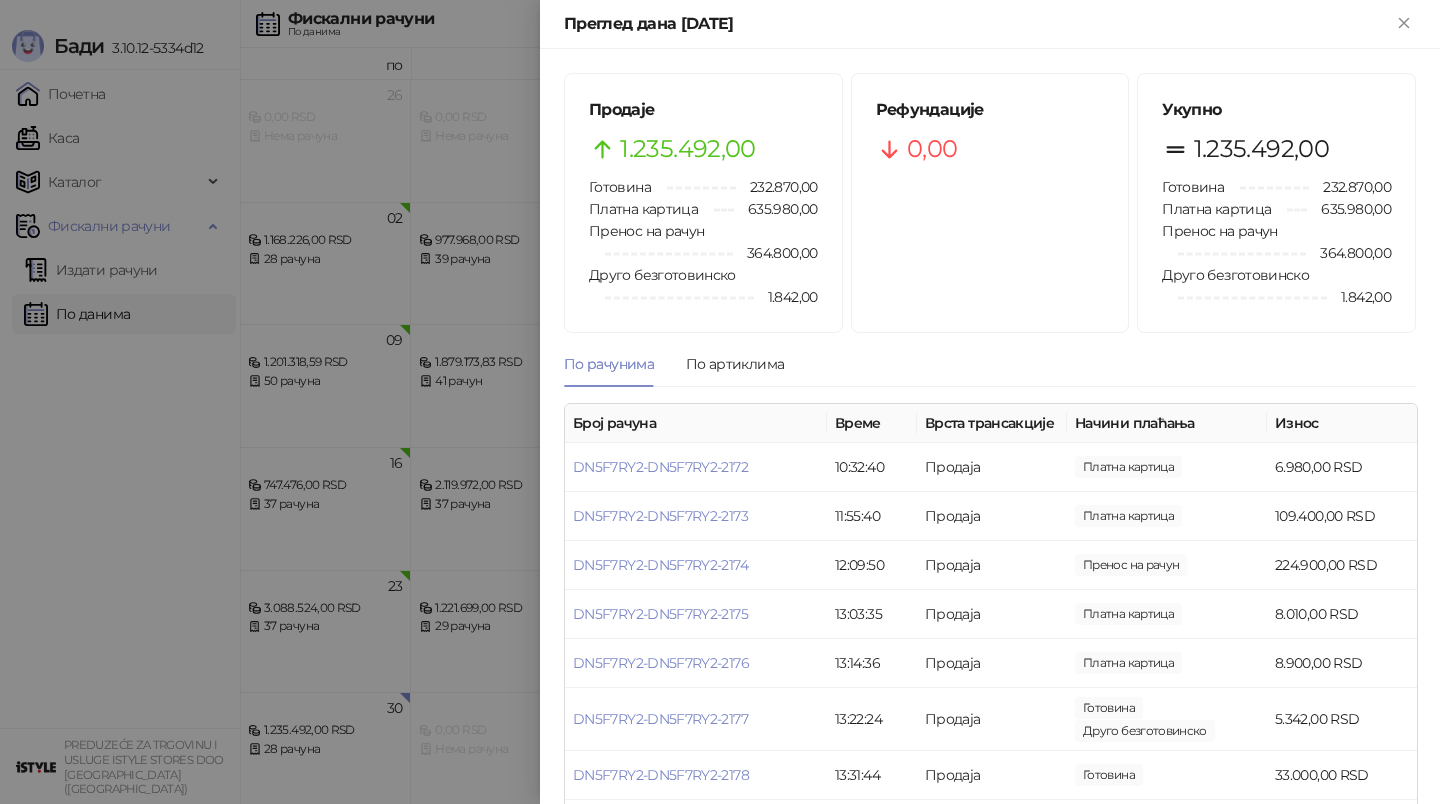 scroll, scrollTop: 0, scrollLeft: 0, axis: both 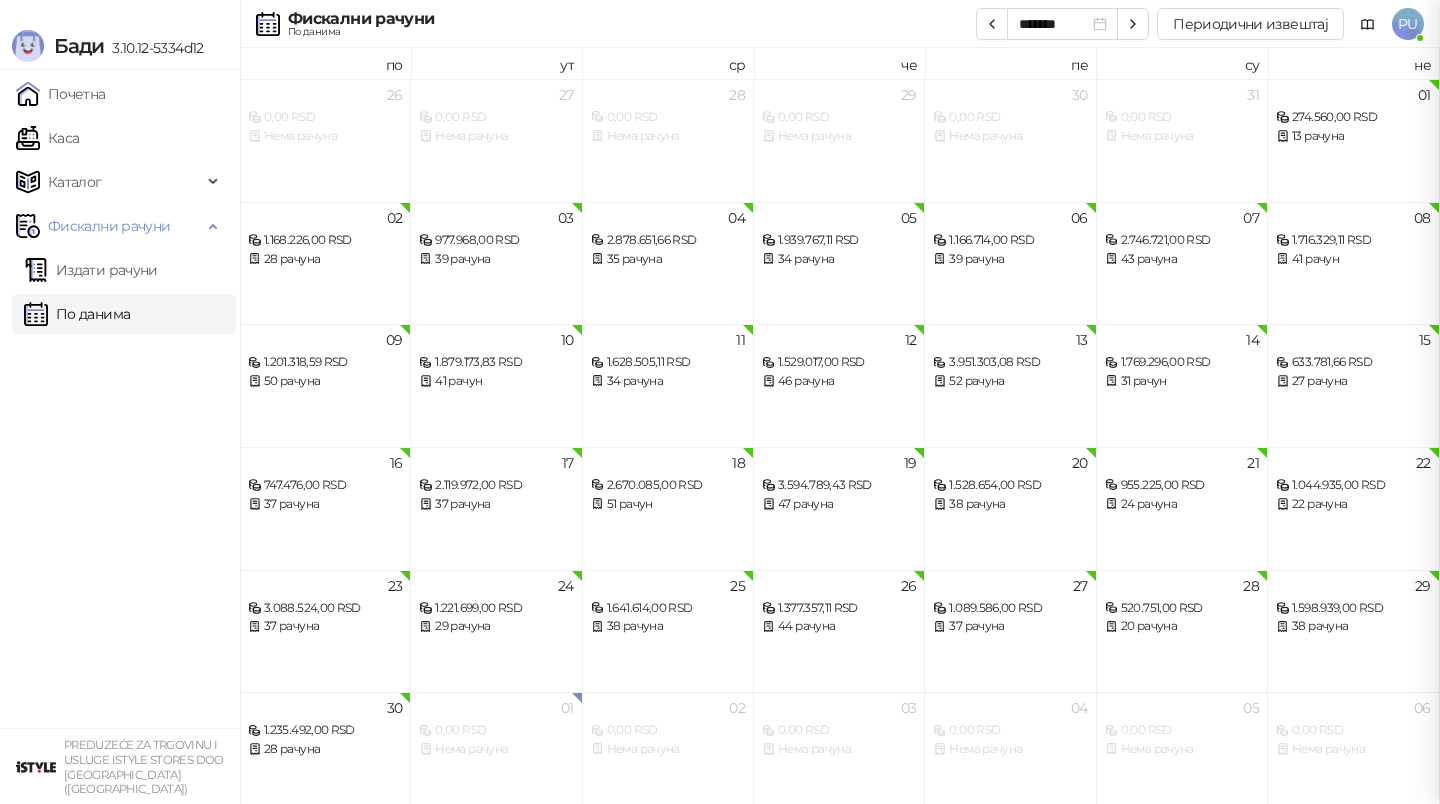 click at bounding box center (720, 402) 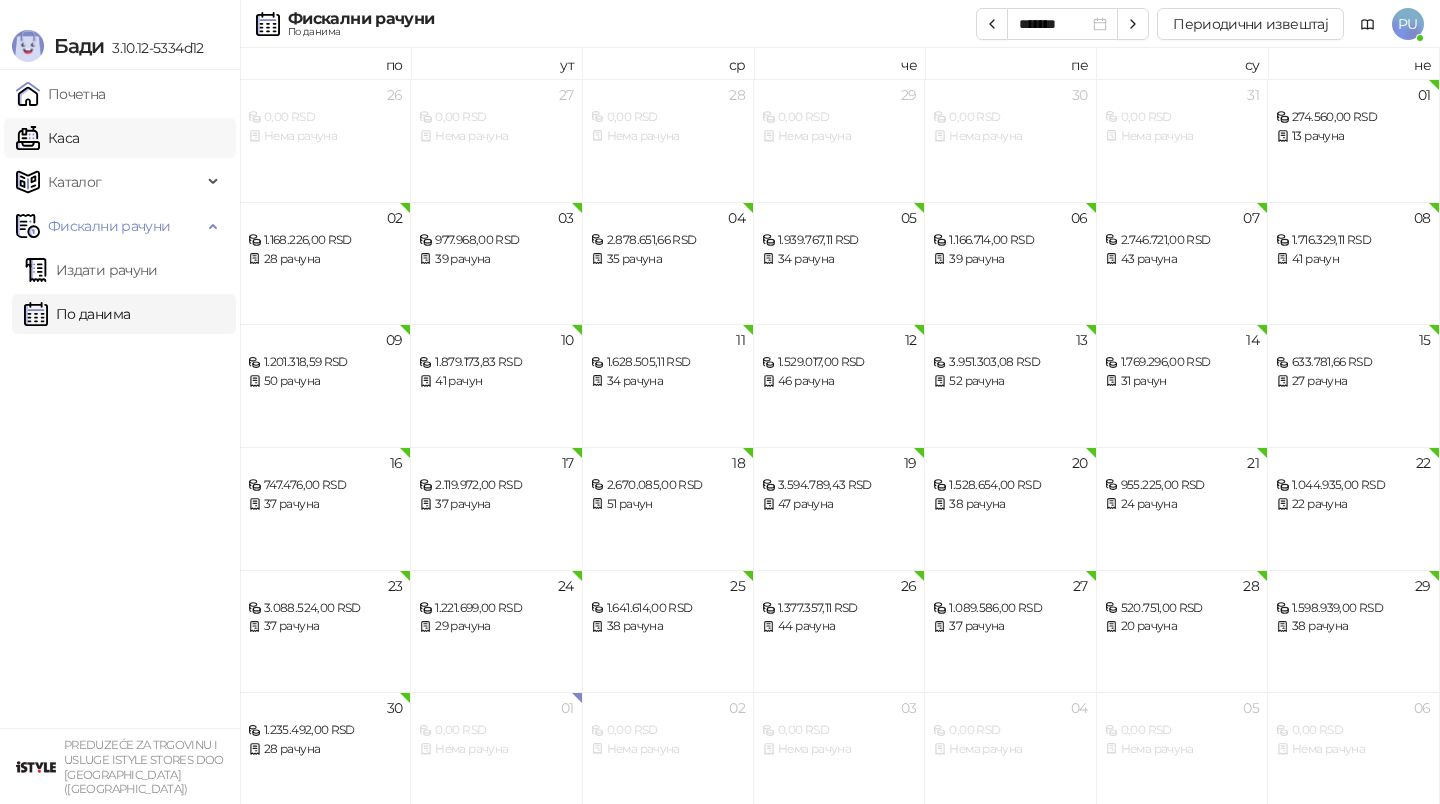 drag, startPoint x: 75, startPoint y: 138, endPoint x: 90, endPoint y: 147, distance: 17.492855 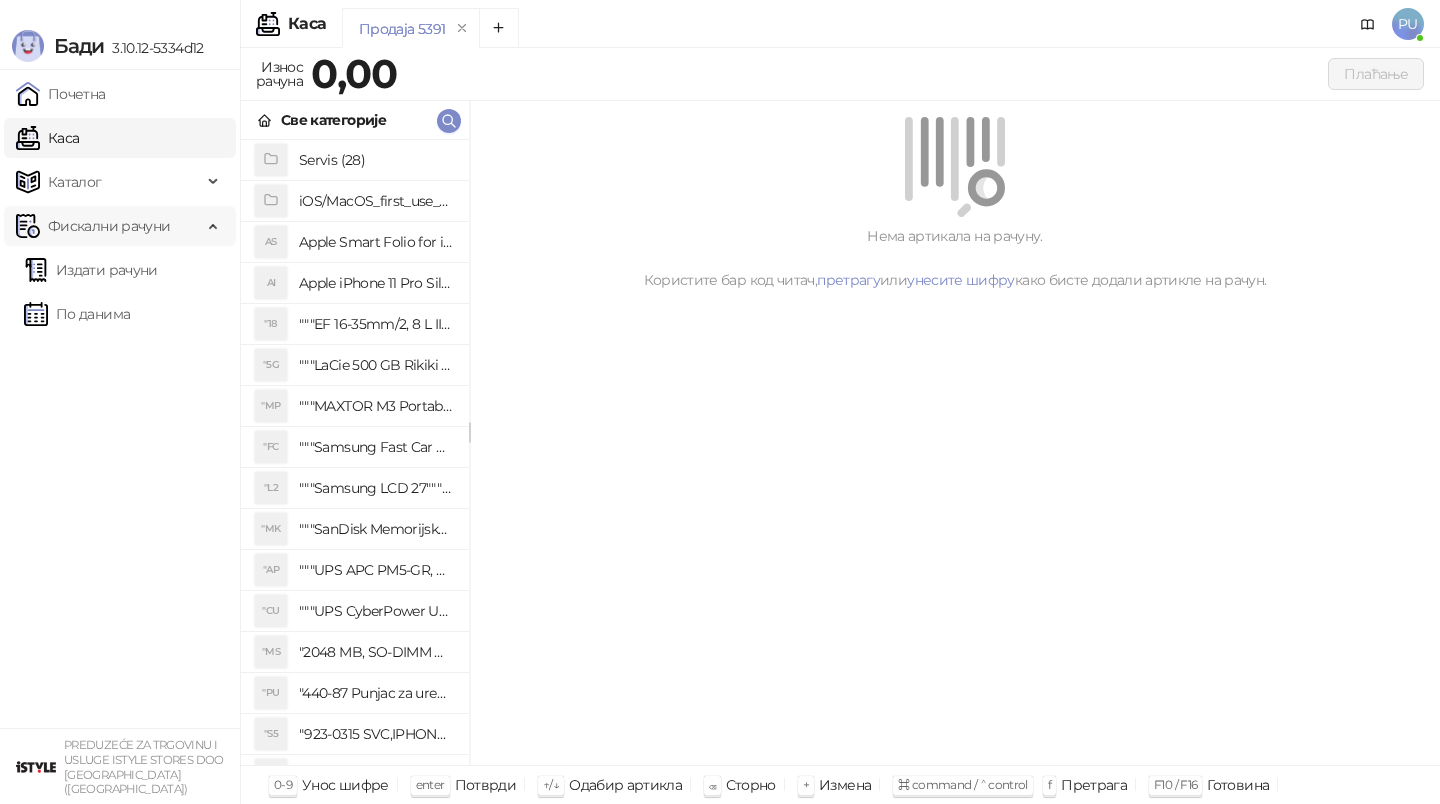 click on "Фискални рачуни" at bounding box center [109, 226] 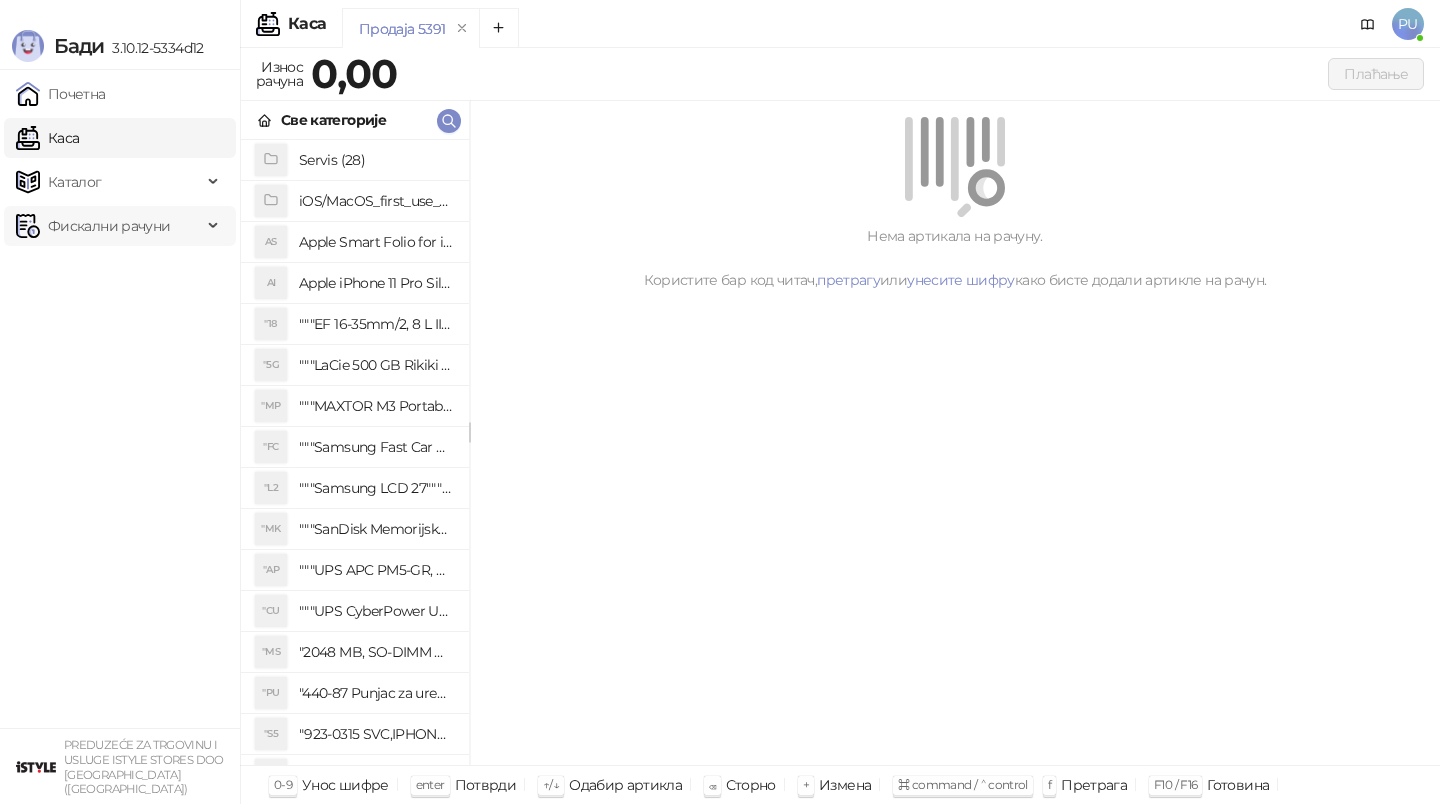 click on "Фискални рачуни" at bounding box center (109, 226) 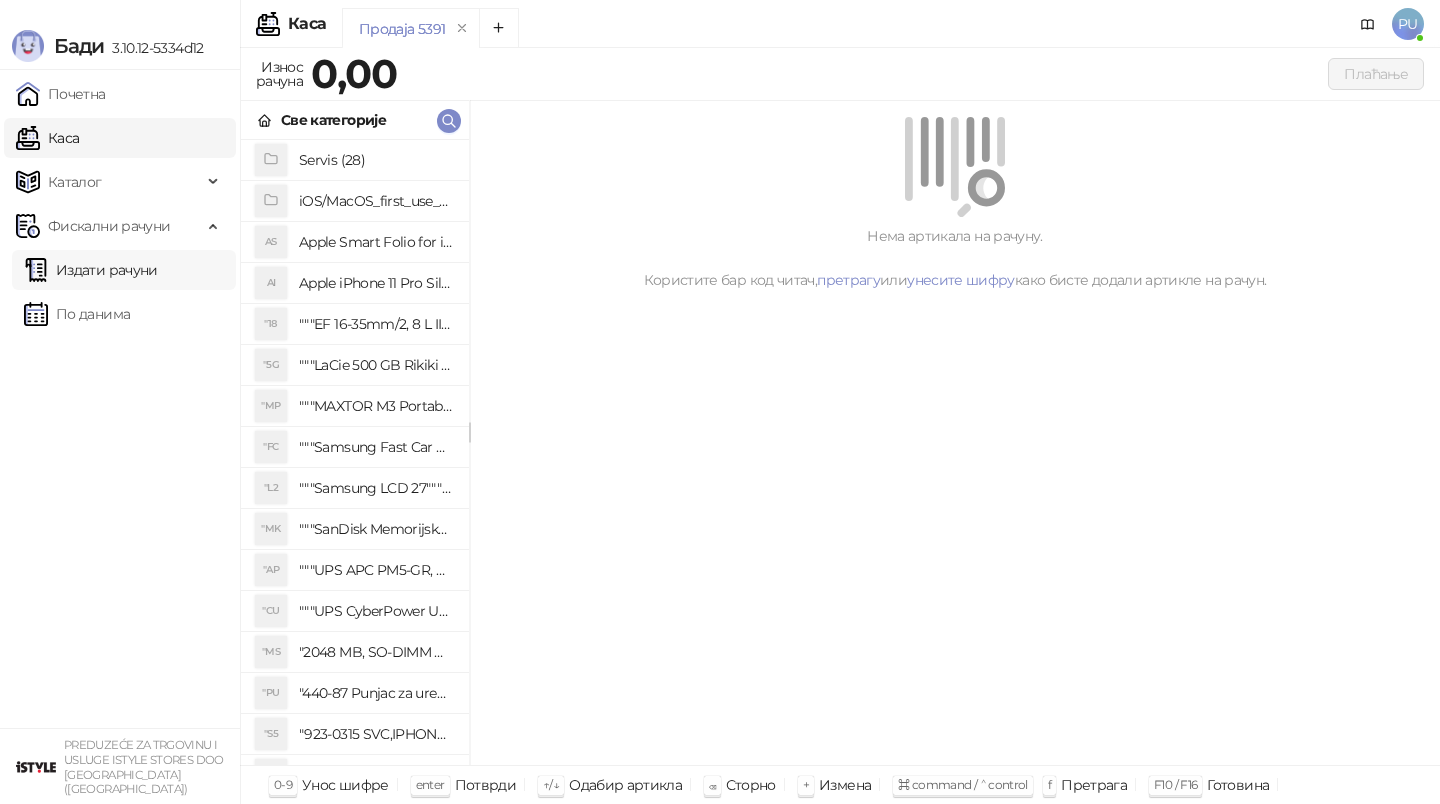 click on "Издати рачуни" at bounding box center (91, 270) 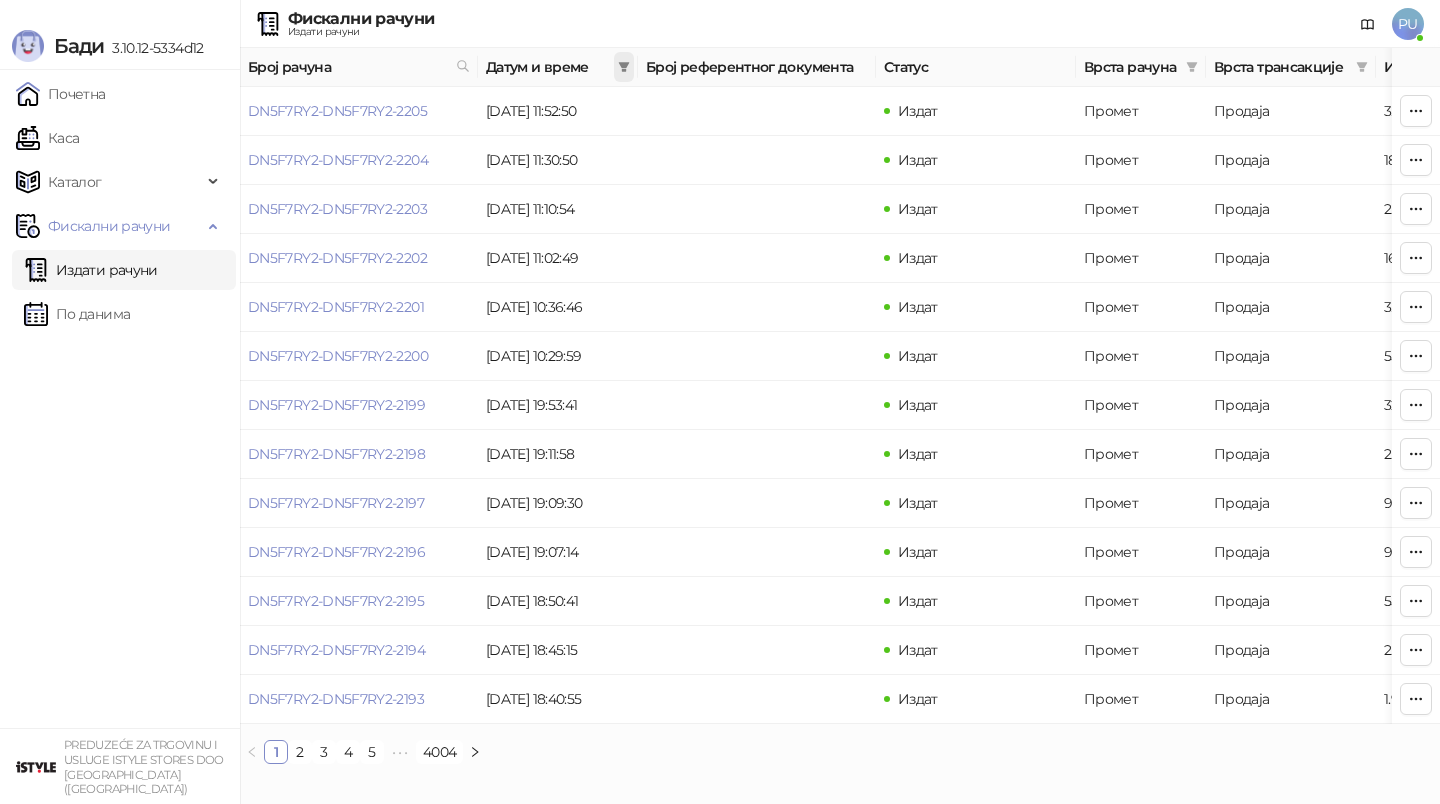 click 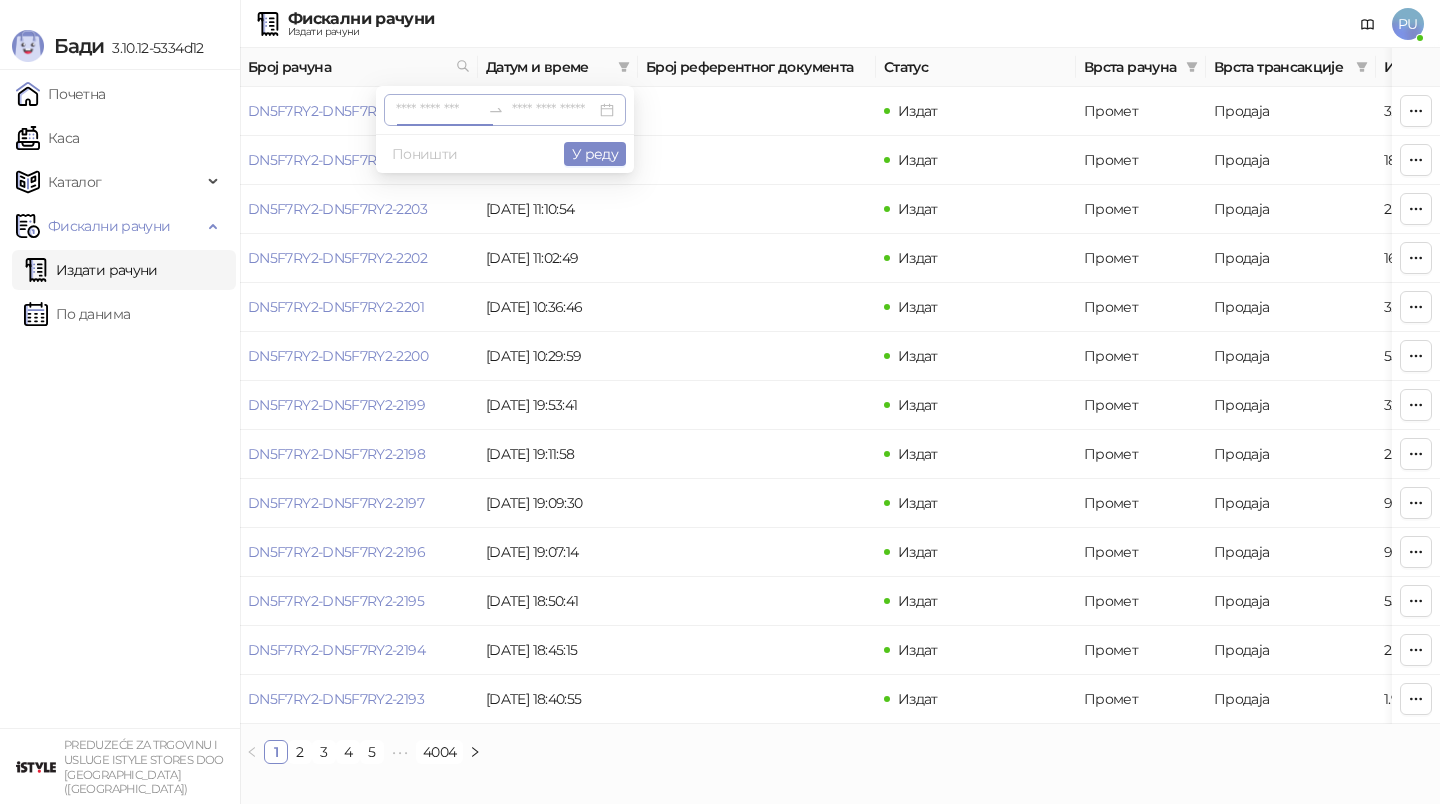 click at bounding box center [438, 110] 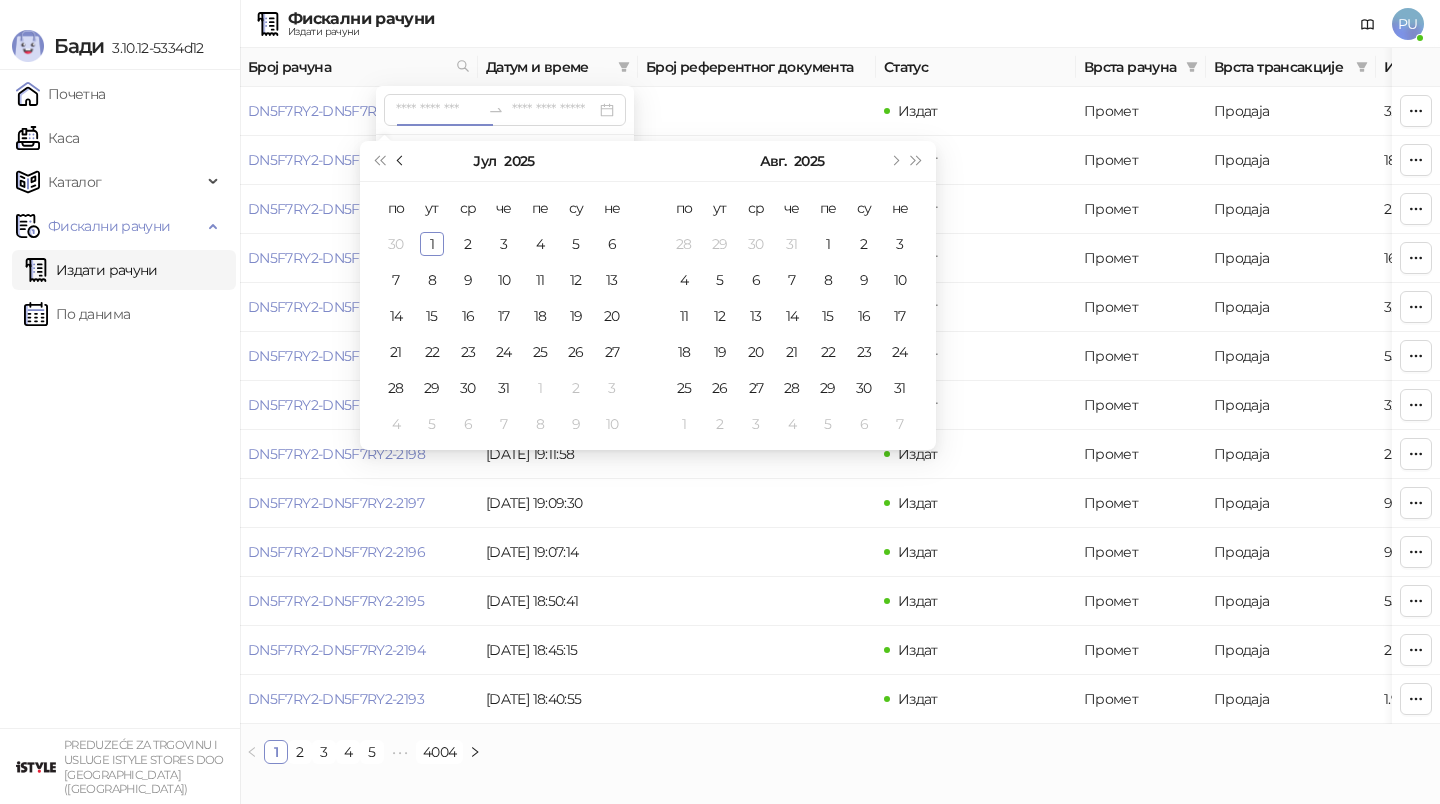 click at bounding box center (402, 161) 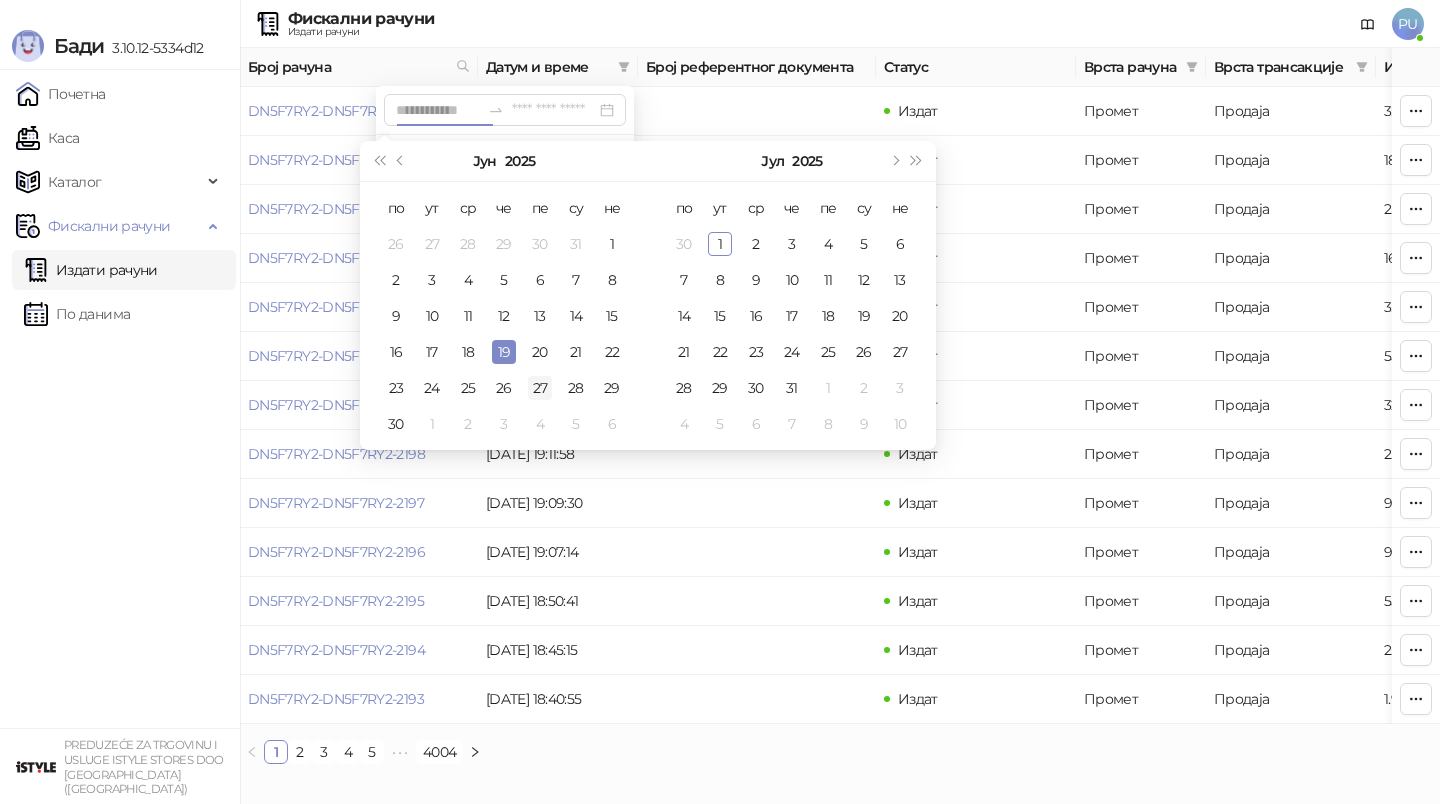 type on "**********" 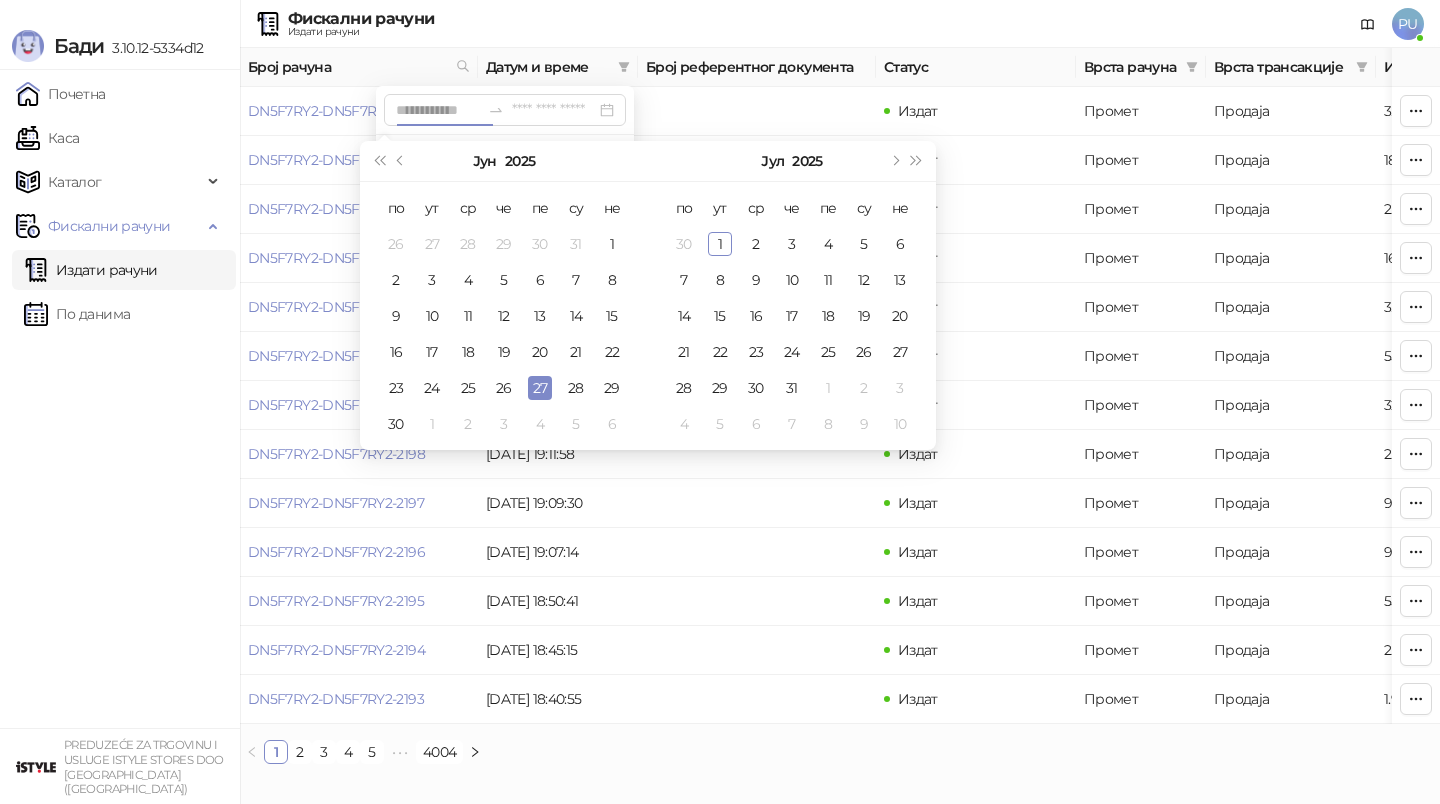 click on "27" at bounding box center [540, 388] 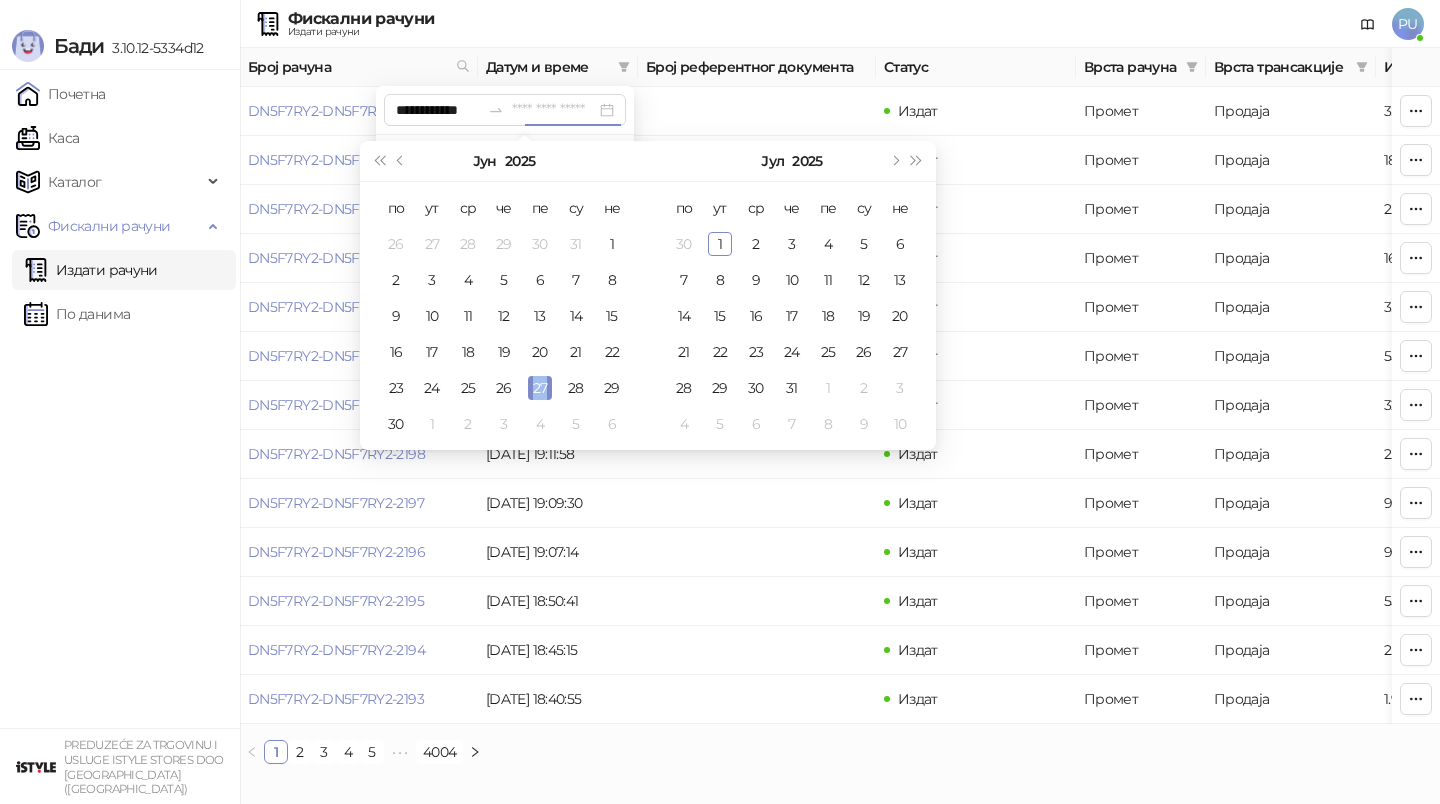 click on "27" at bounding box center [540, 388] 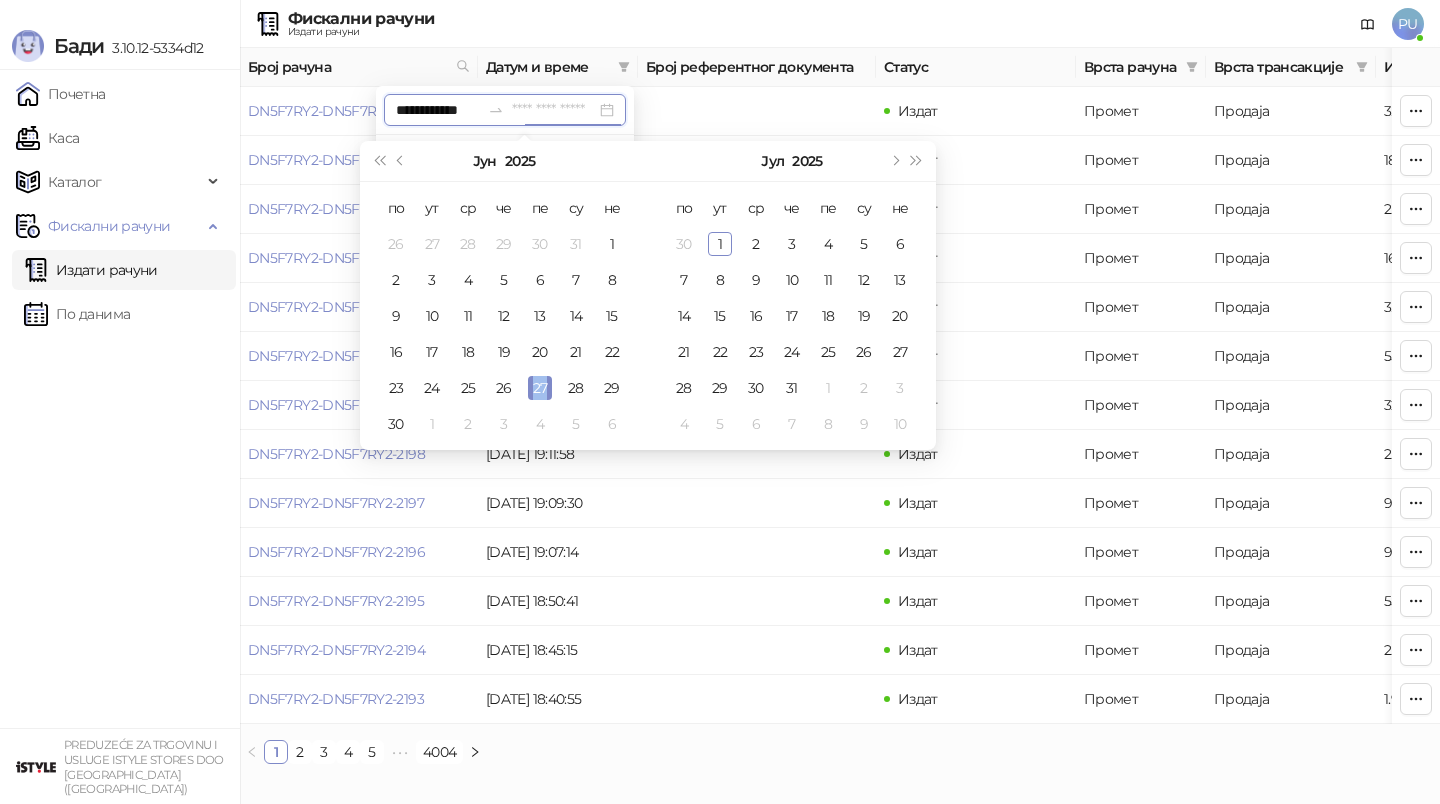 type on "**********" 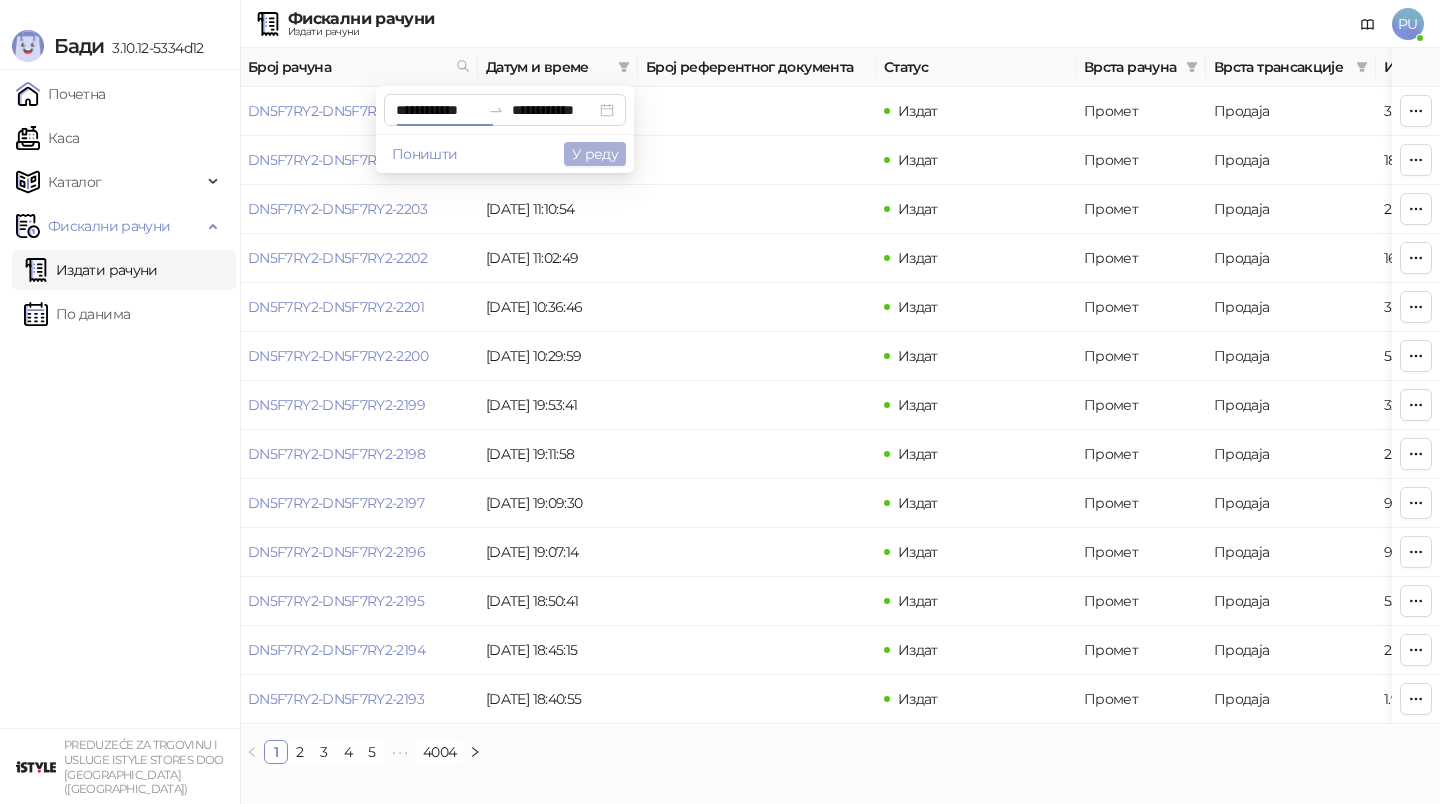 click on "У реду" at bounding box center (595, 154) 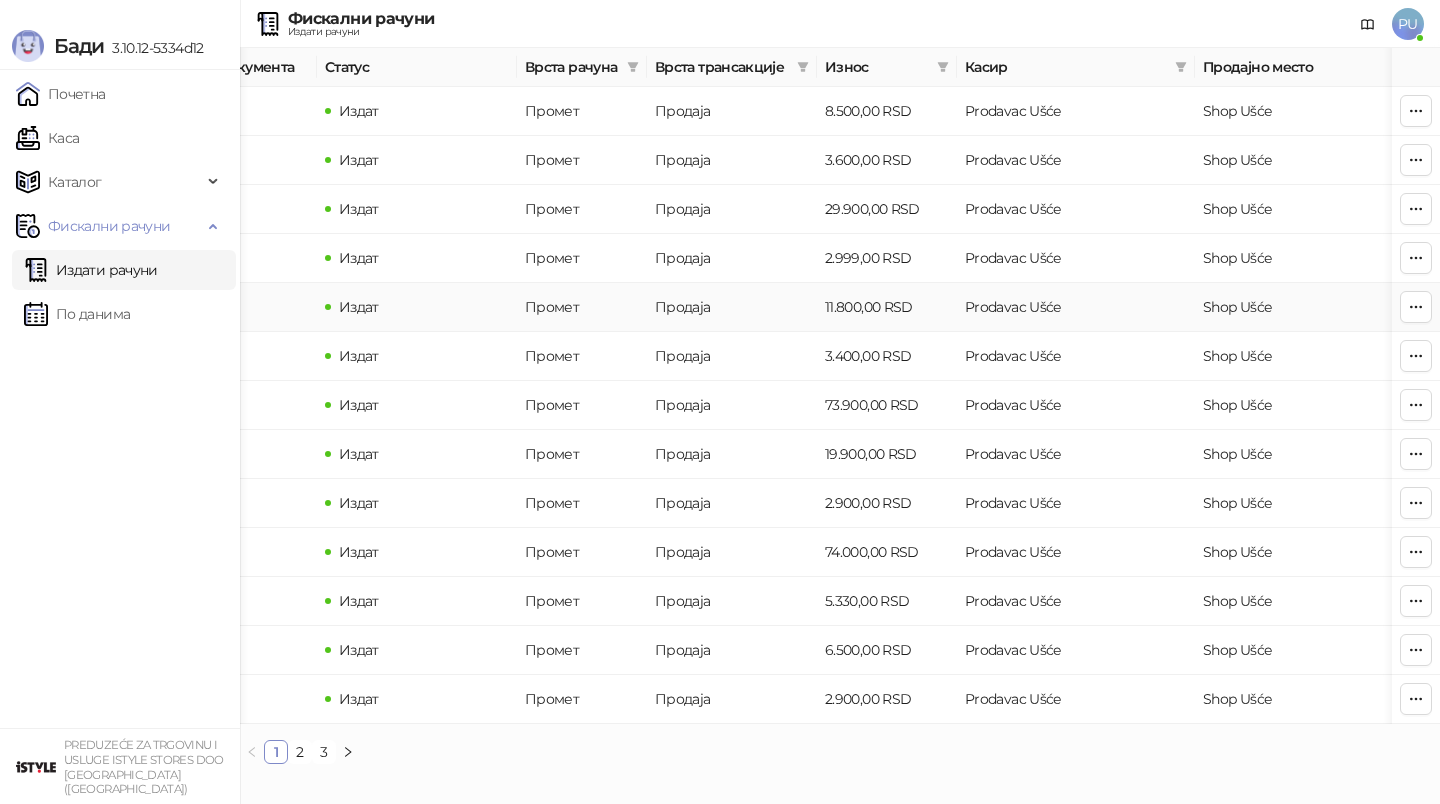 scroll, scrollTop: 0, scrollLeft: 600, axis: horizontal 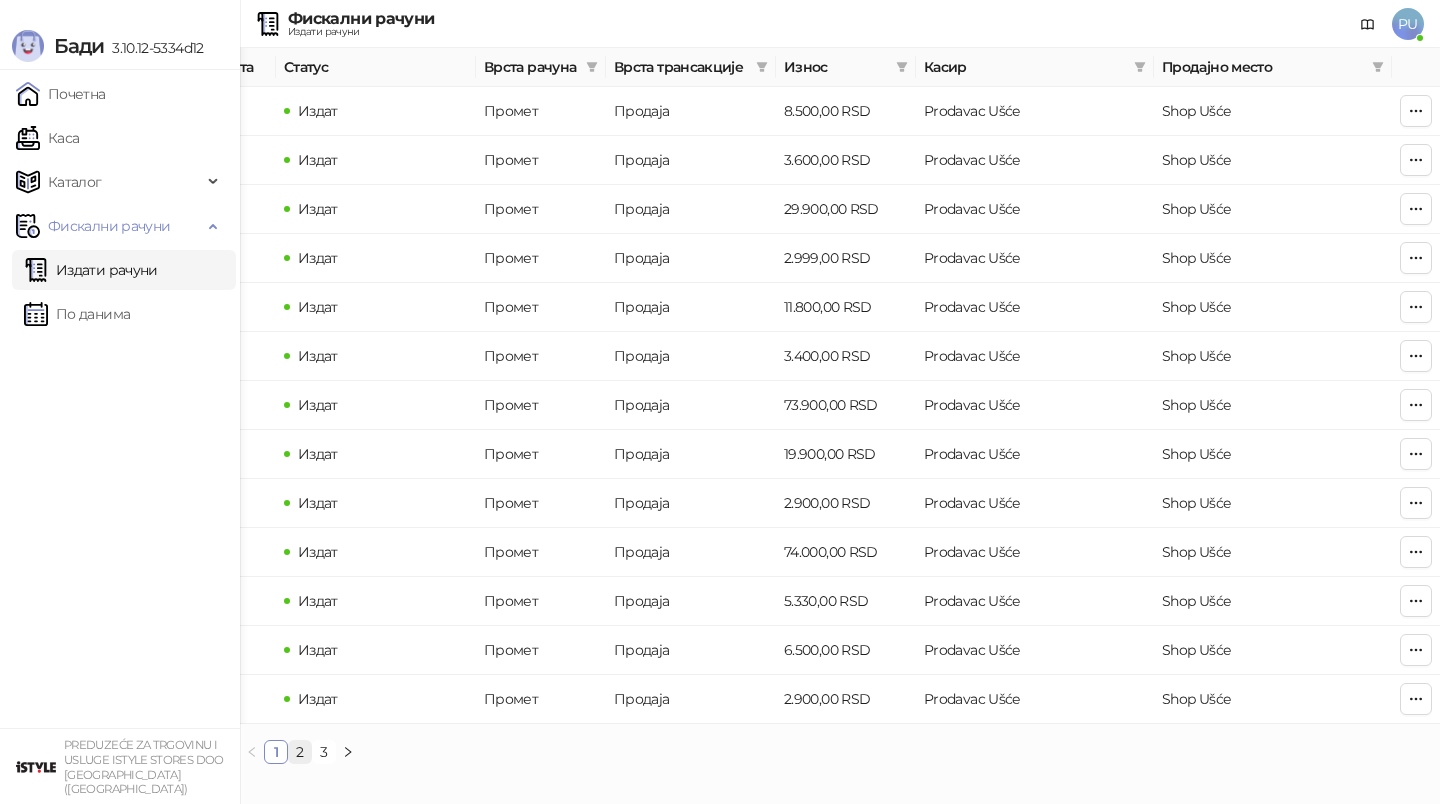 click on "2" at bounding box center (300, 752) 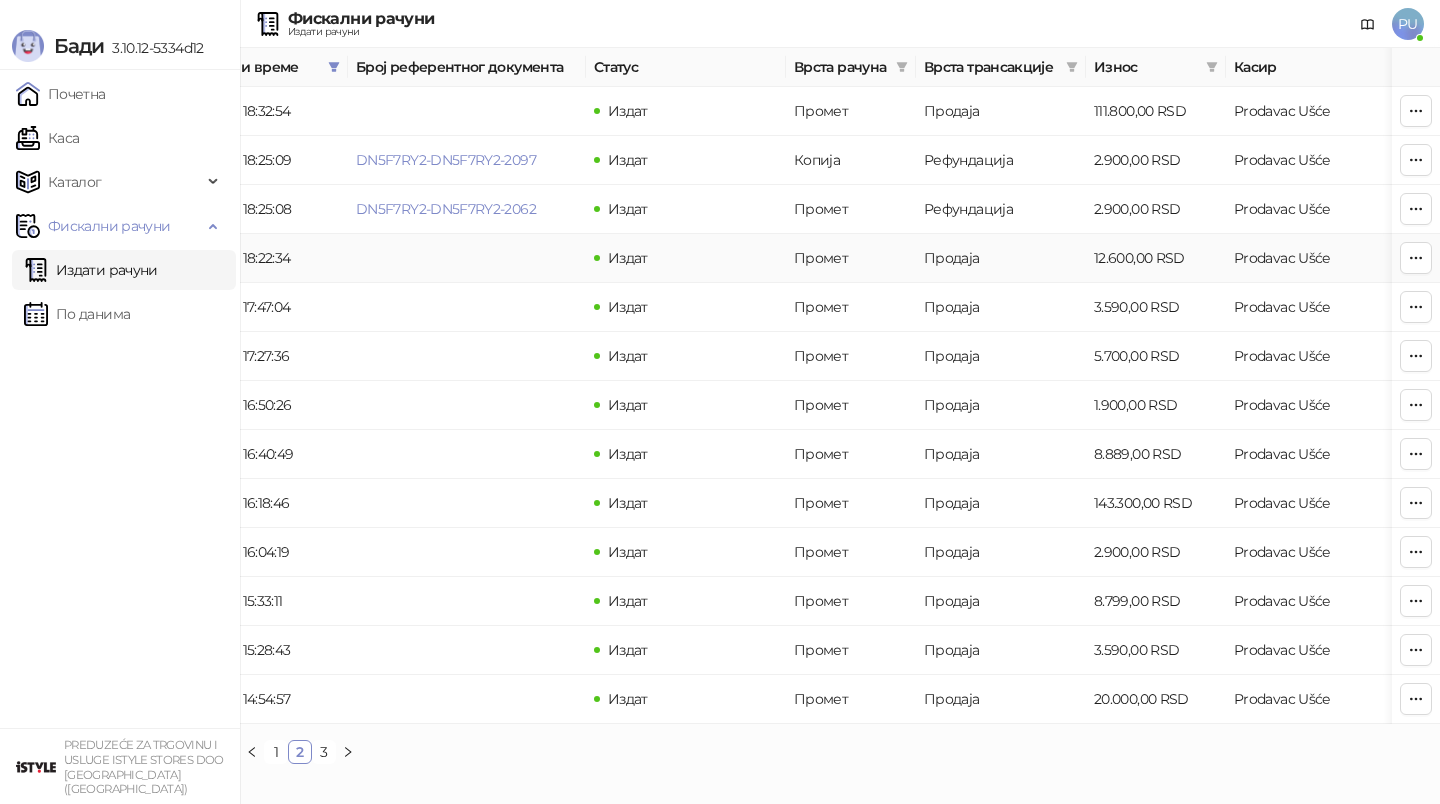 scroll, scrollTop: 0, scrollLeft: 0, axis: both 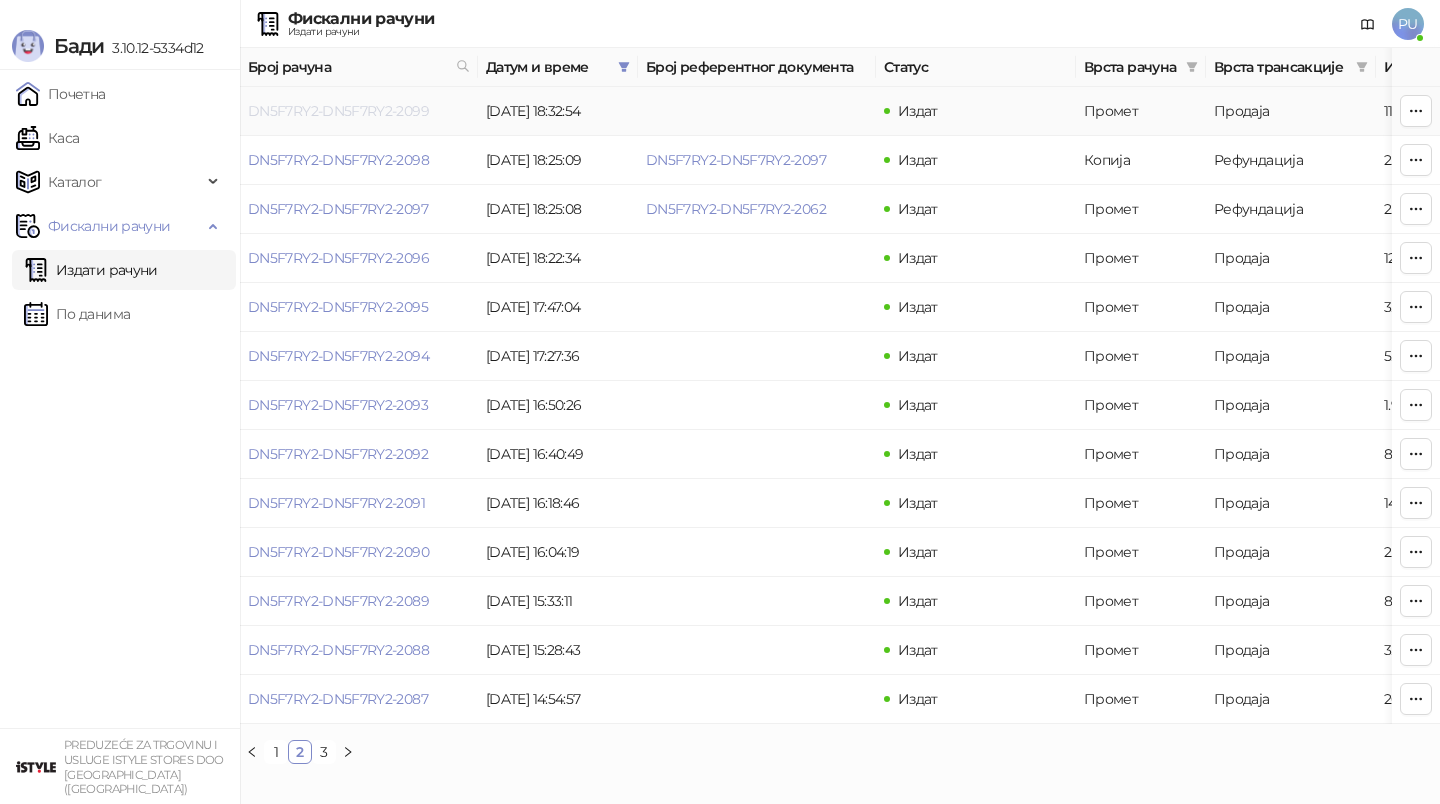 click on "DN5F7RY2-DN5F7RY2-2099" at bounding box center [338, 111] 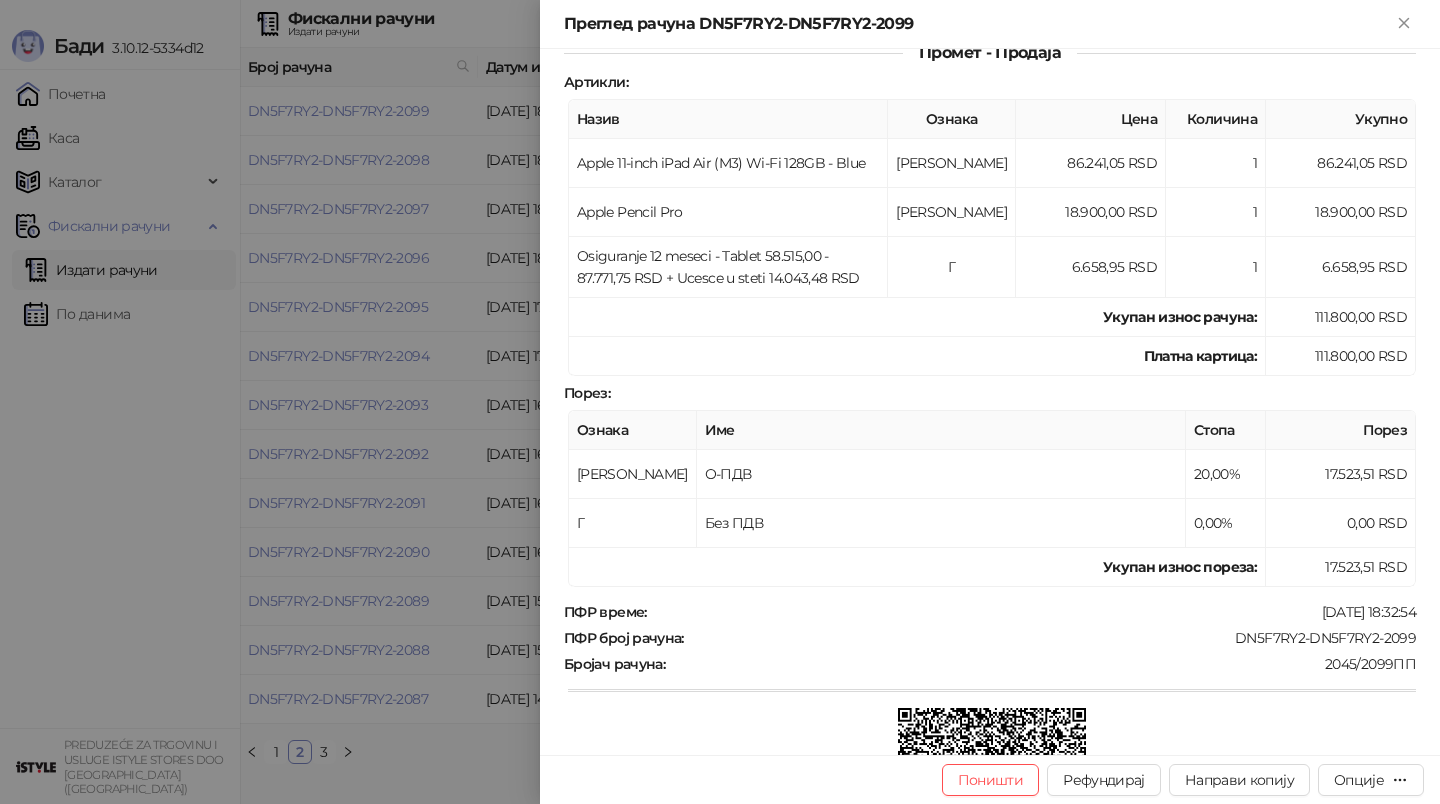 scroll, scrollTop: 252, scrollLeft: 0, axis: vertical 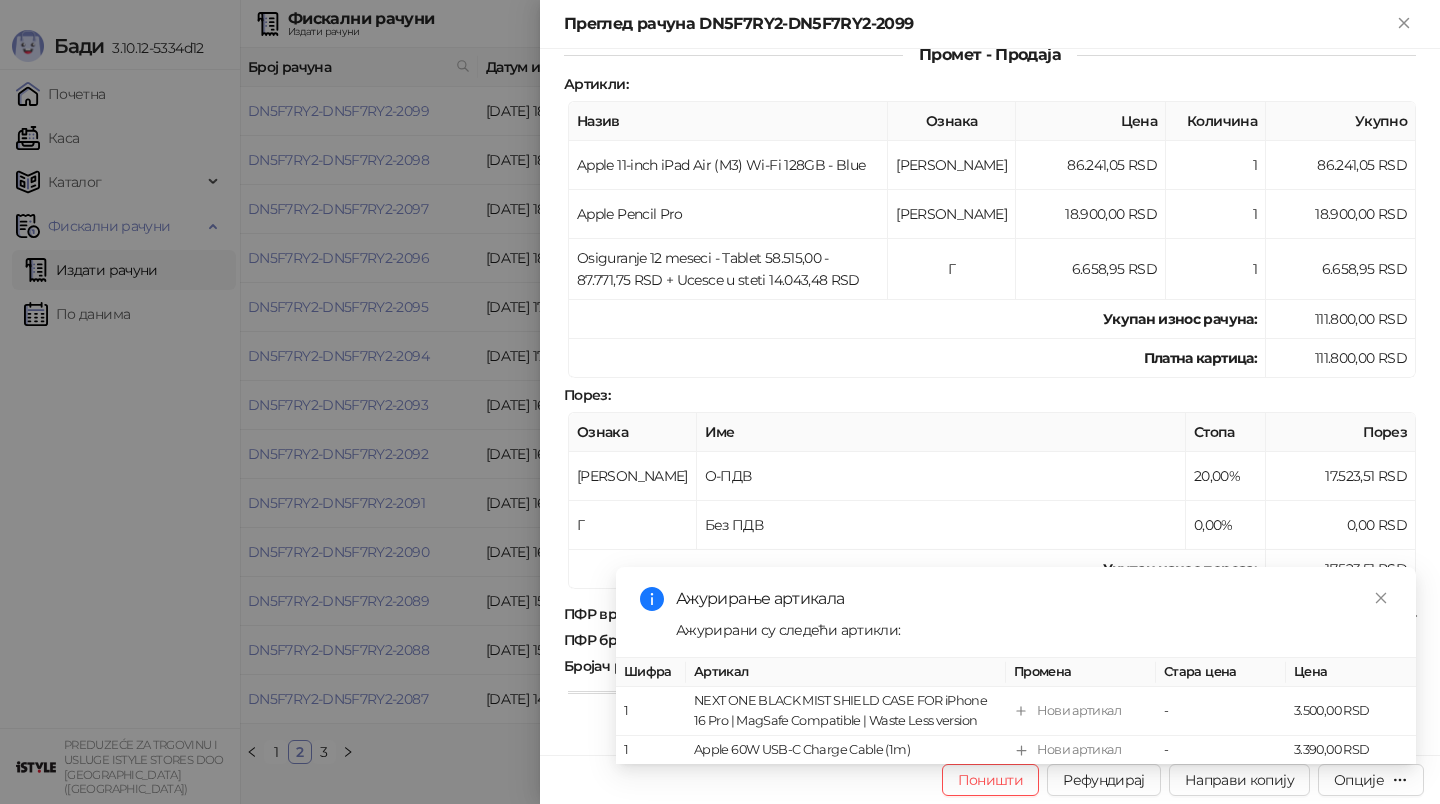 click at bounding box center [720, 402] 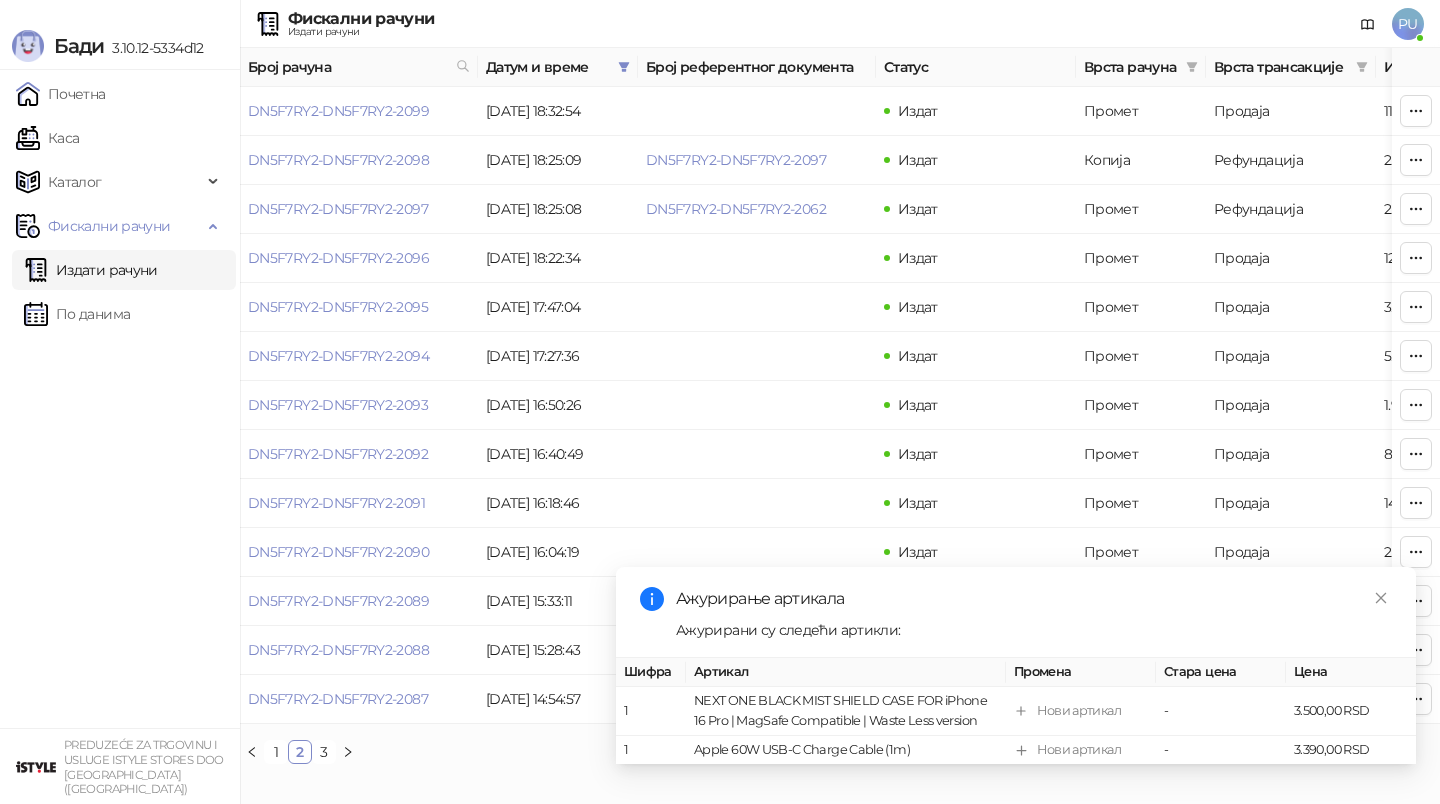 click on "Каса" at bounding box center [47, 138] 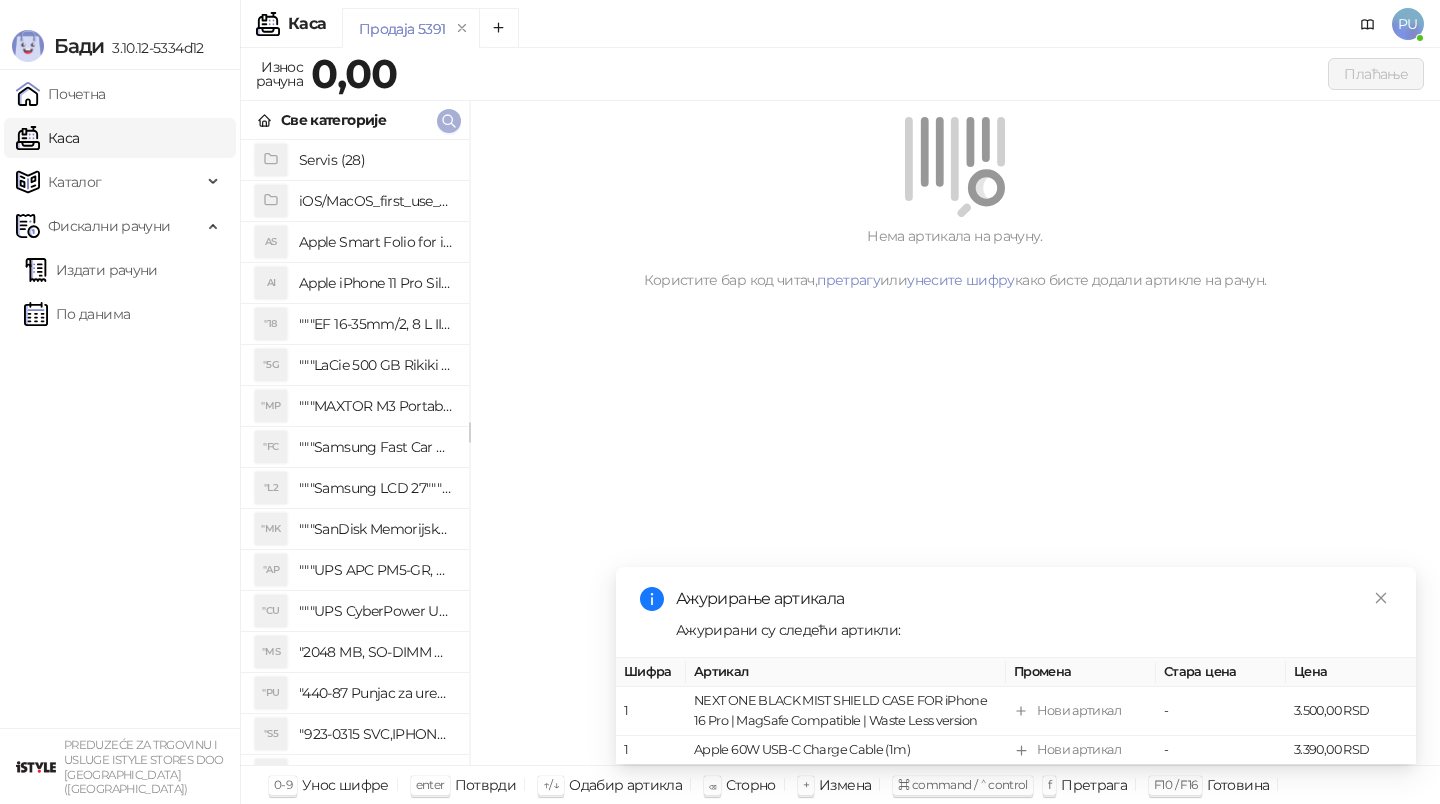click 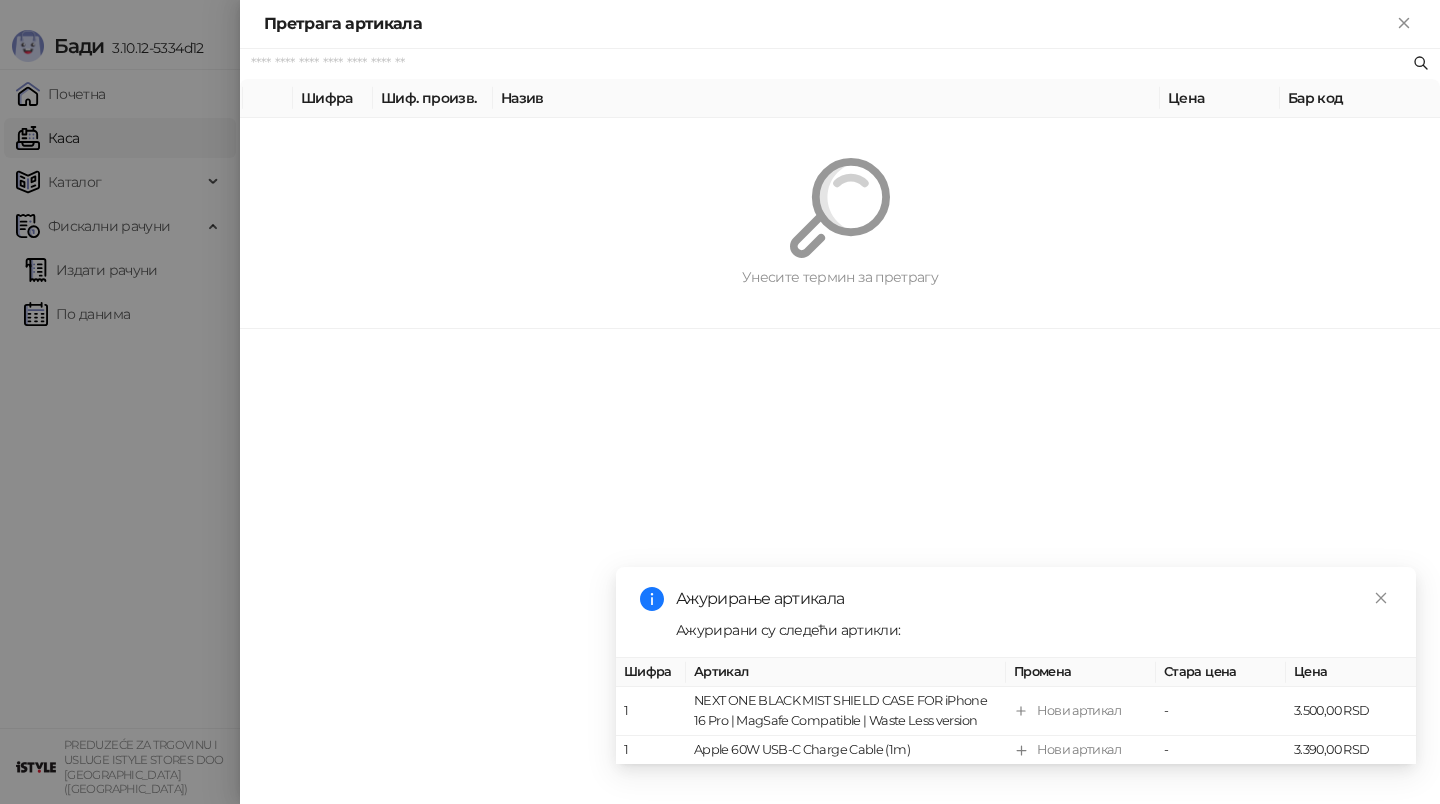 paste on "*********" 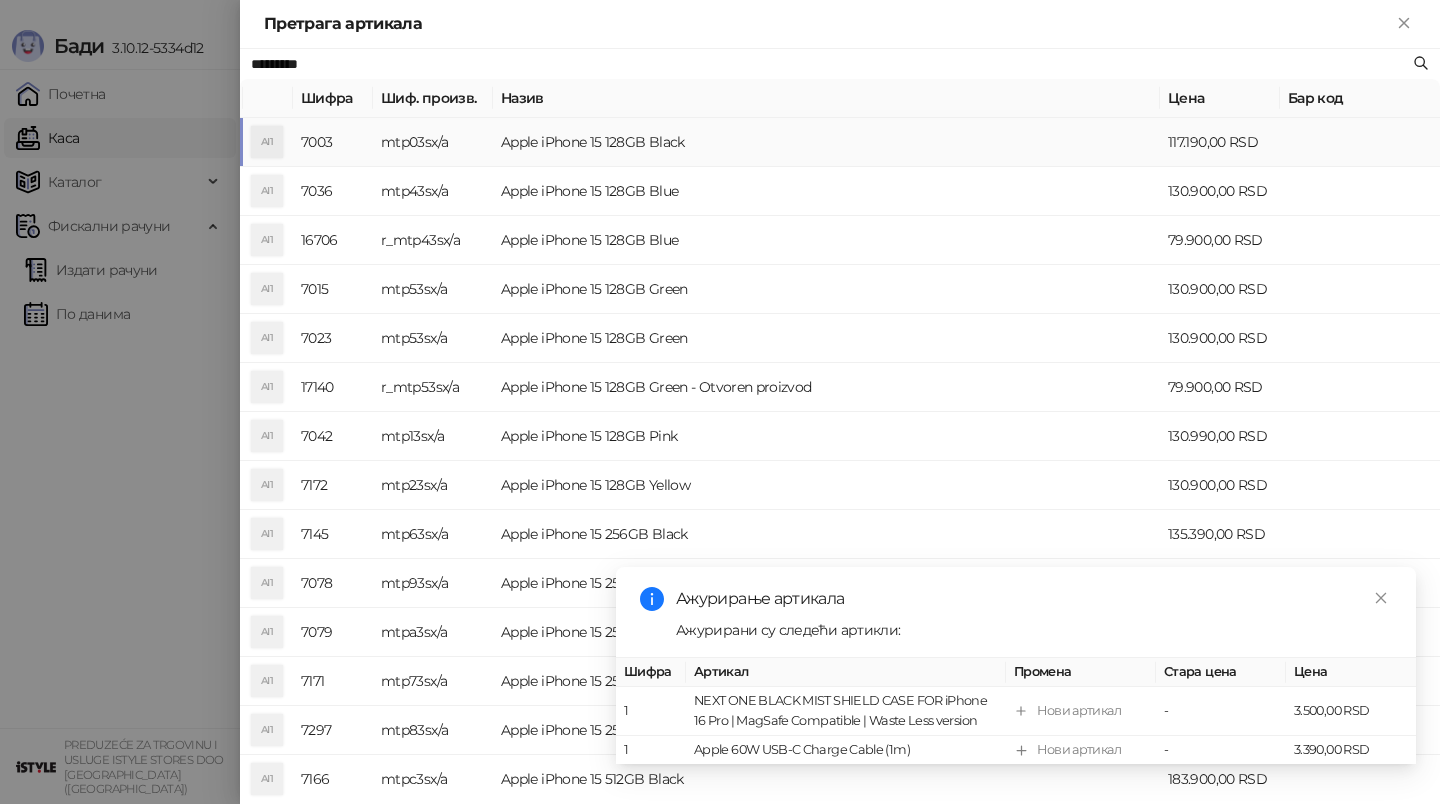 click on "Apple iPhone 15 128GB Black" at bounding box center [826, 142] 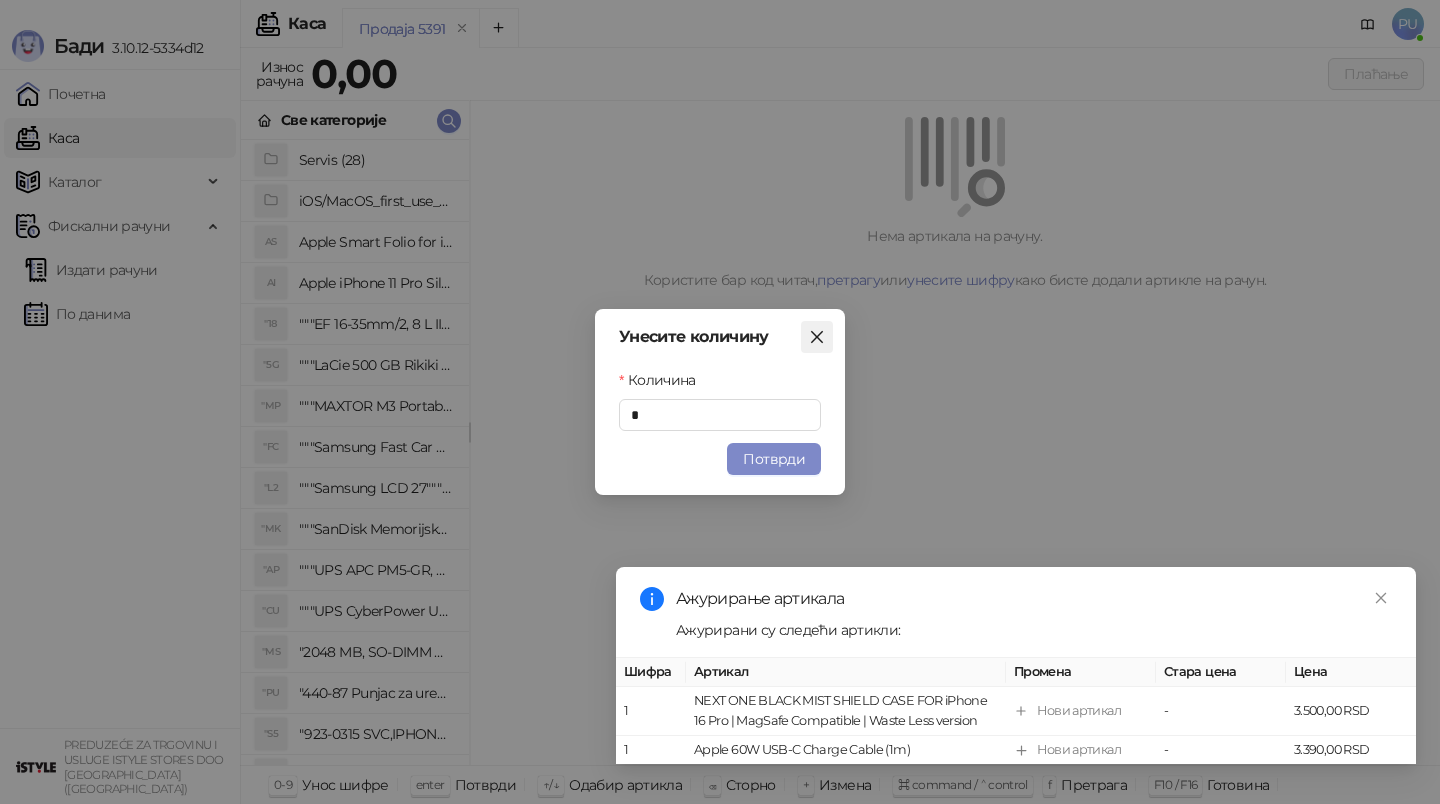 click 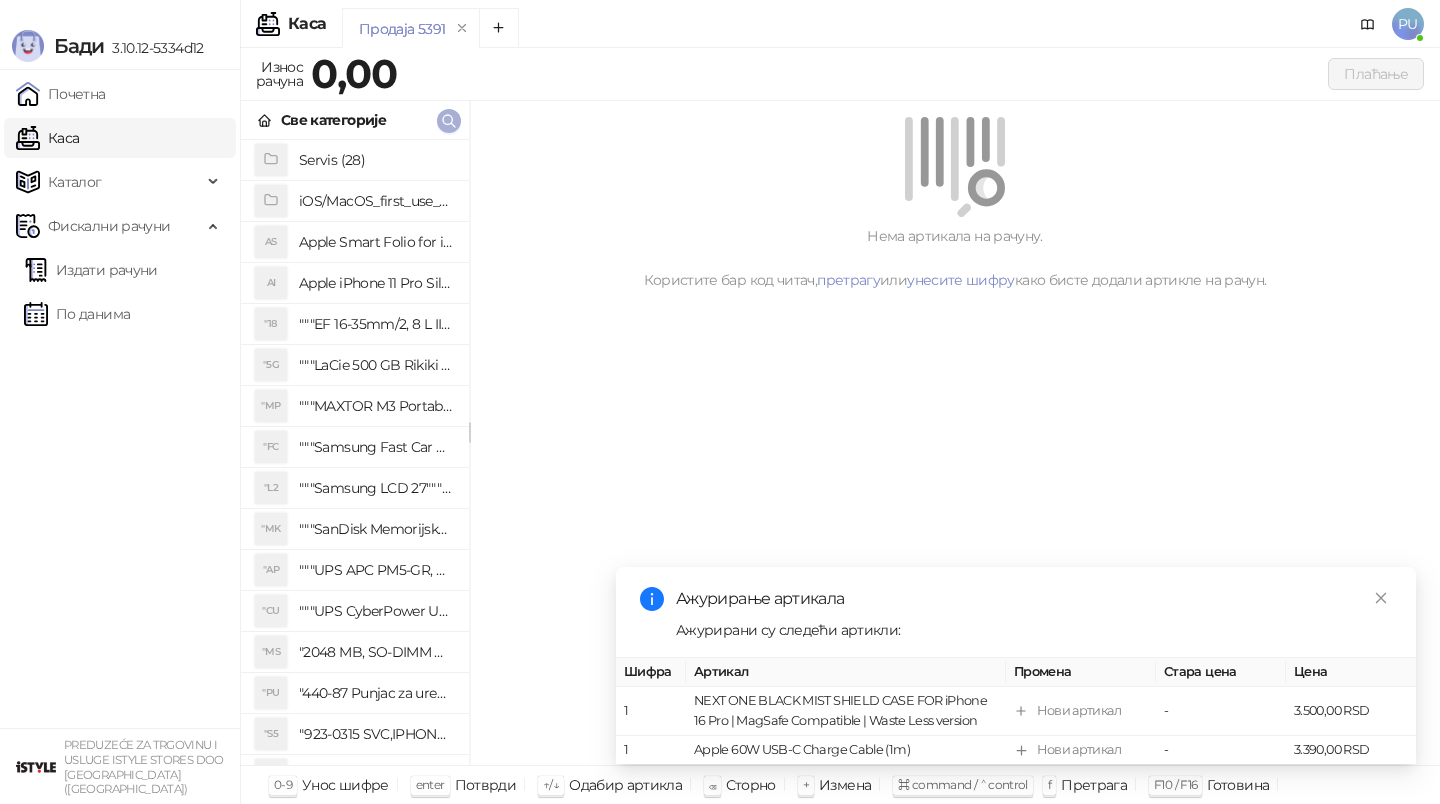 click 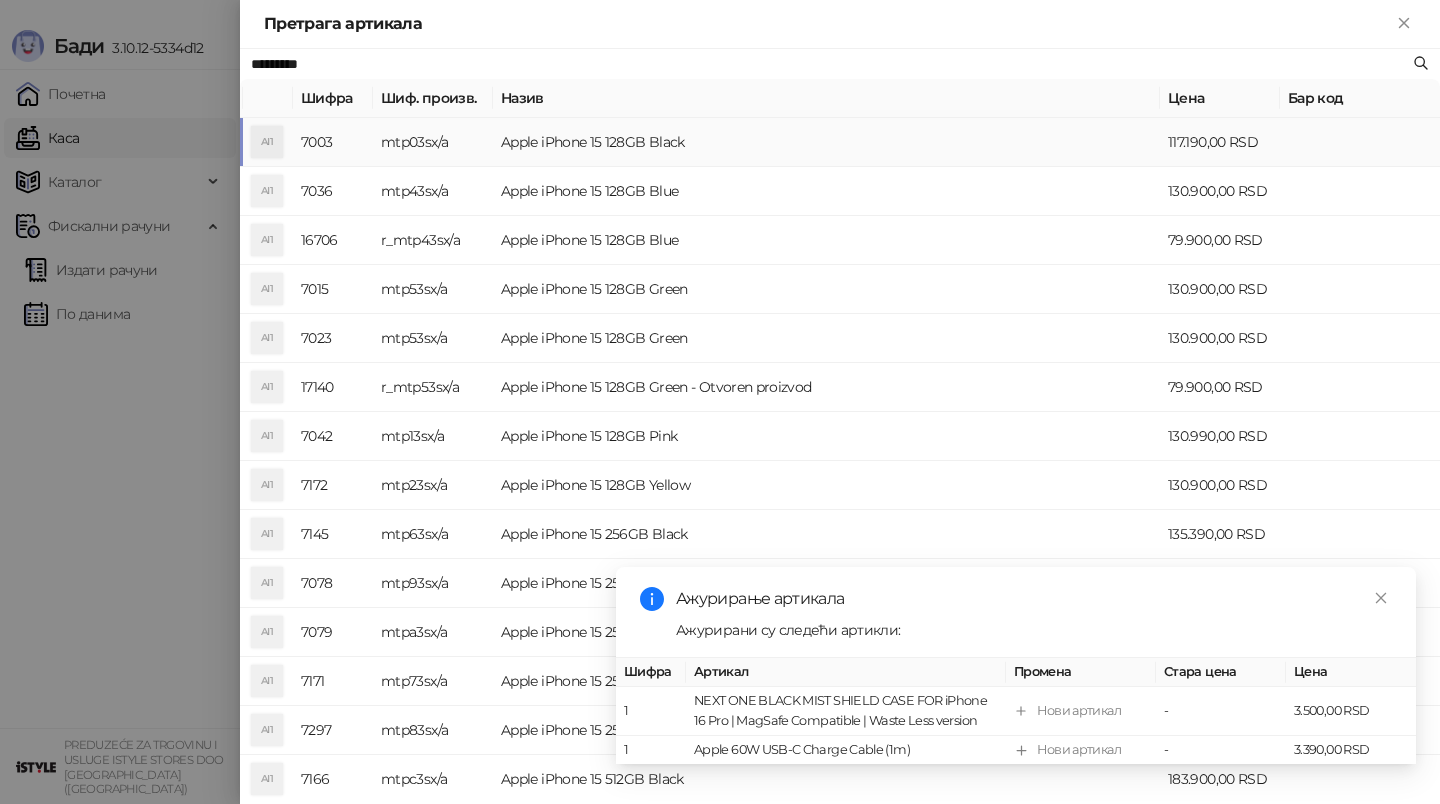 click on "Apple iPhone 15 128GB Black" at bounding box center (826, 142) 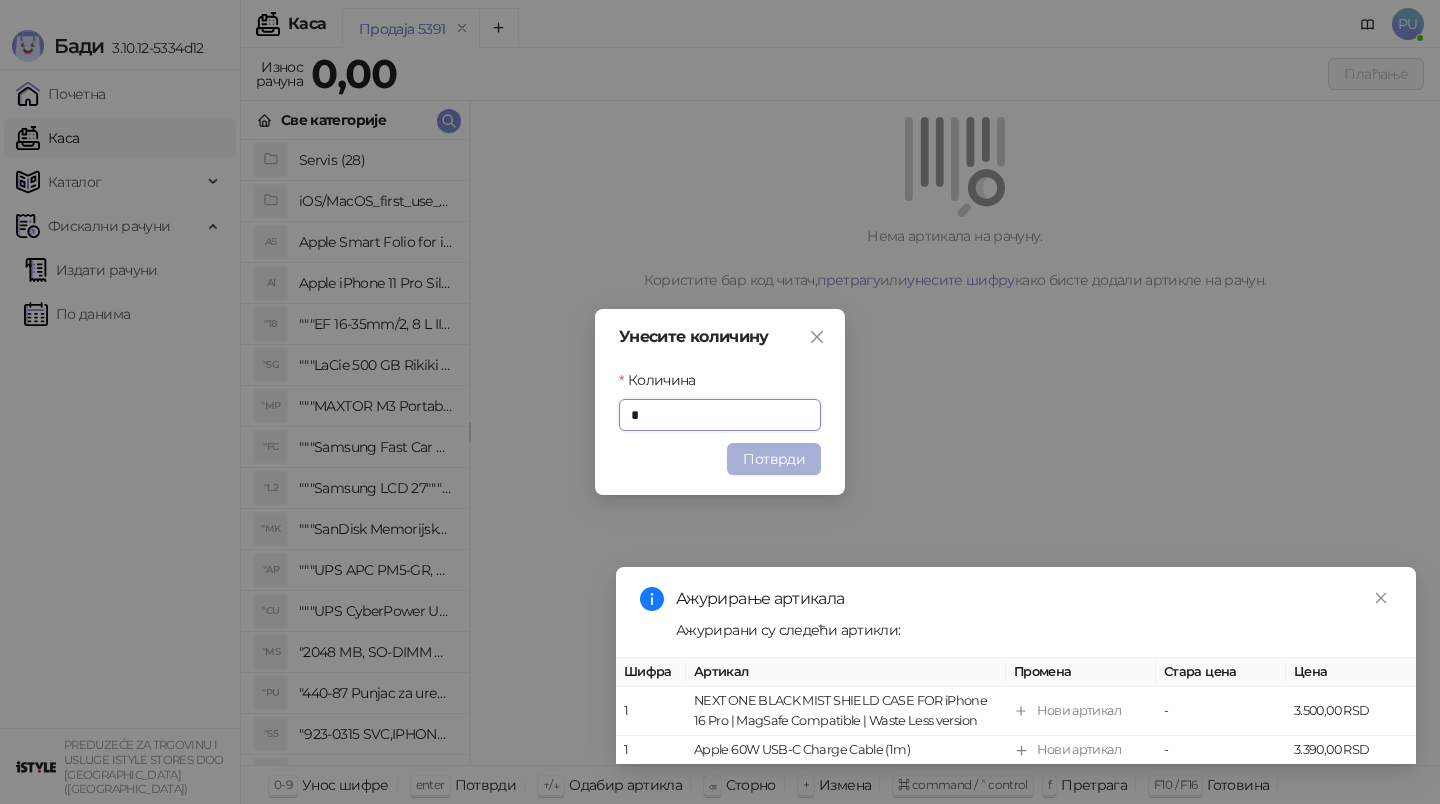 click on "Потврди" at bounding box center (774, 459) 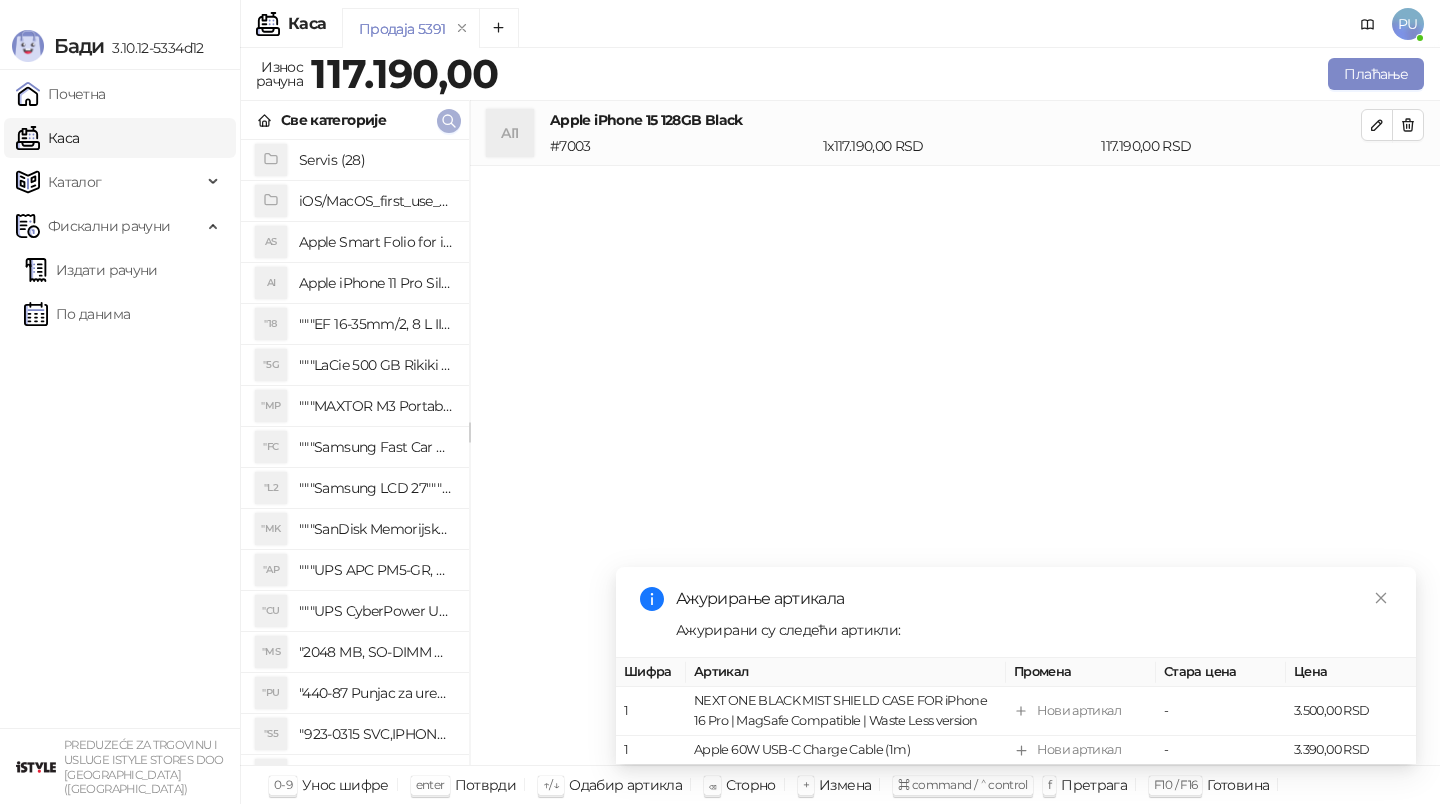 click 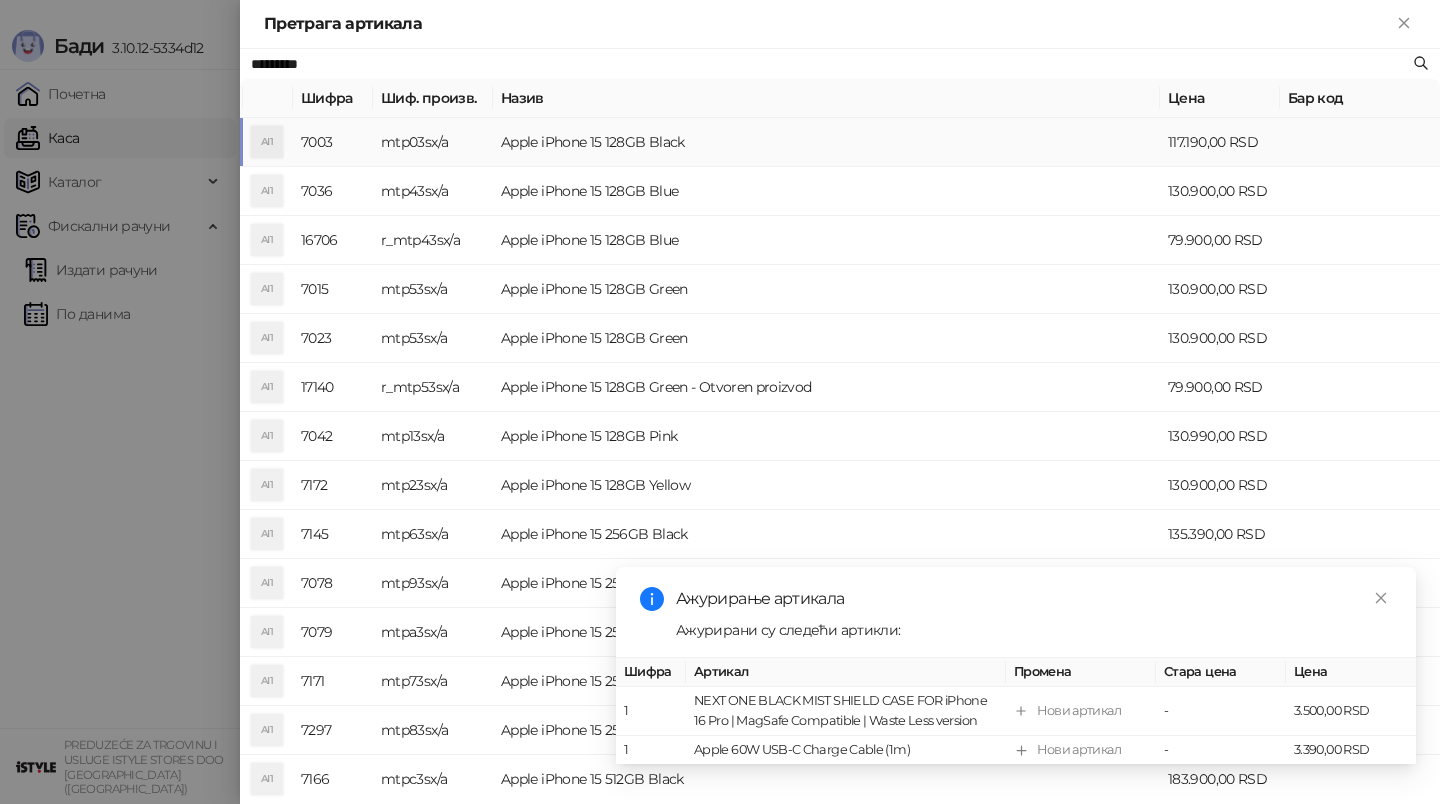 paste on "**********" 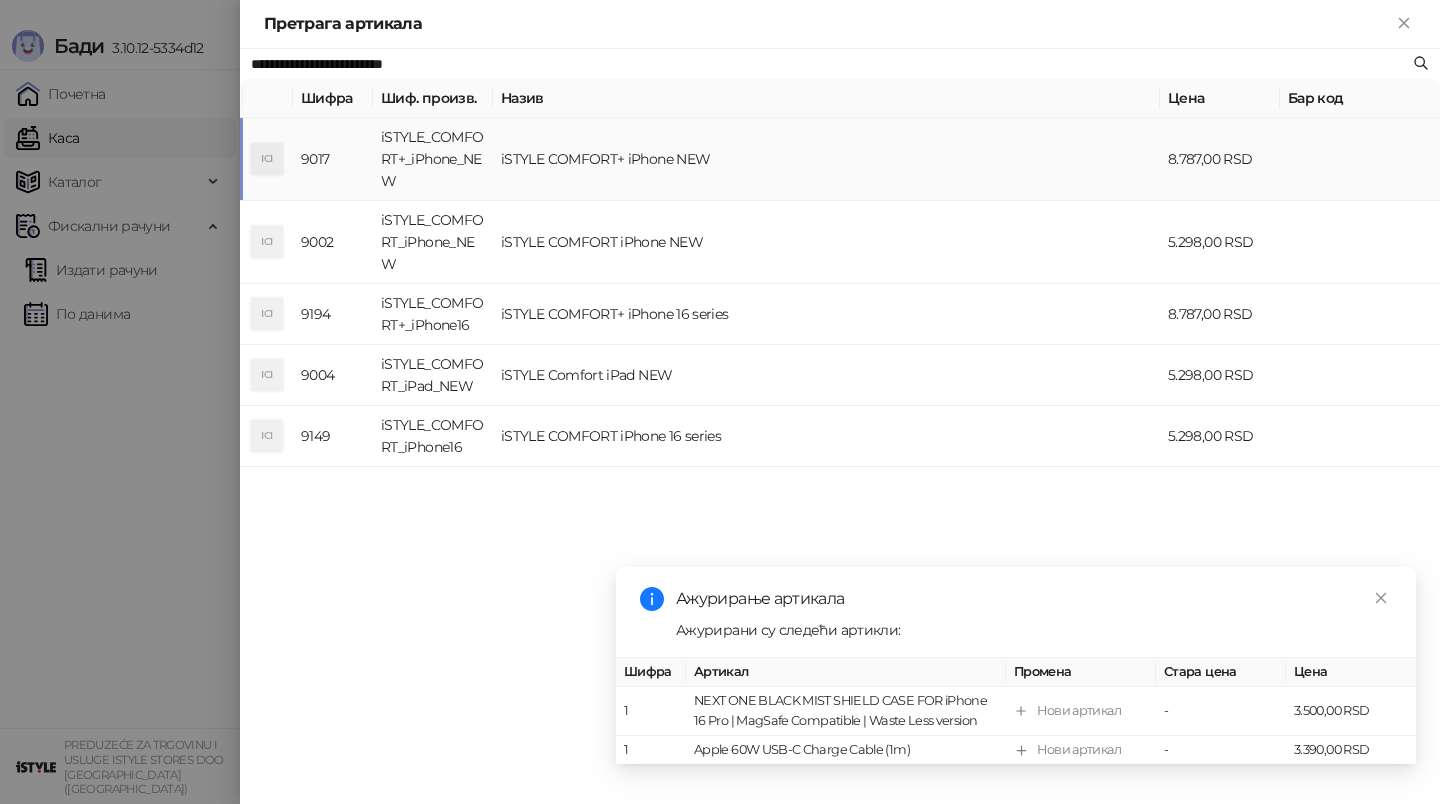click on "iSTYLE COMFORT+ iPhone NEW" at bounding box center (826, 159) 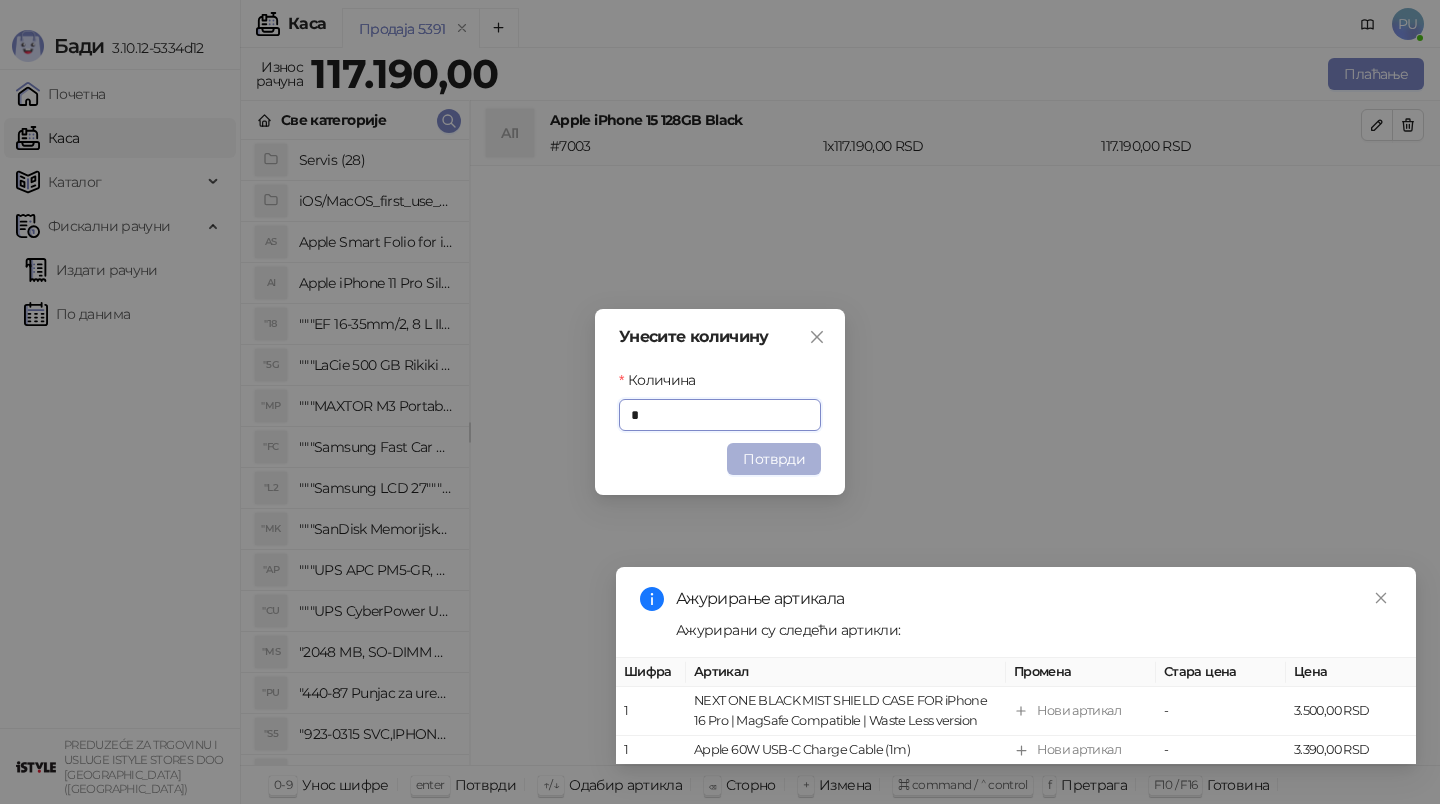 click on "Потврди" at bounding box center (774, 459) 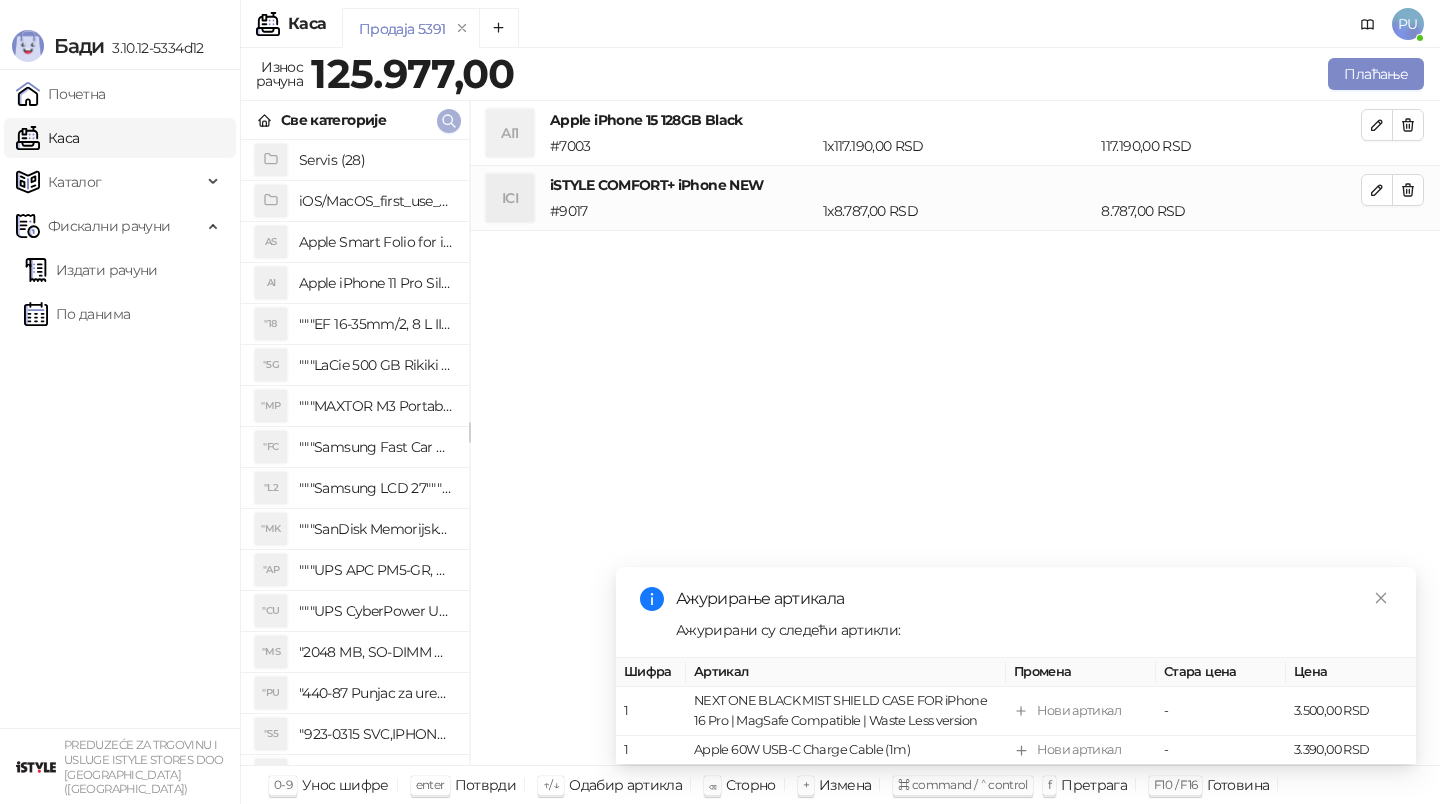 click 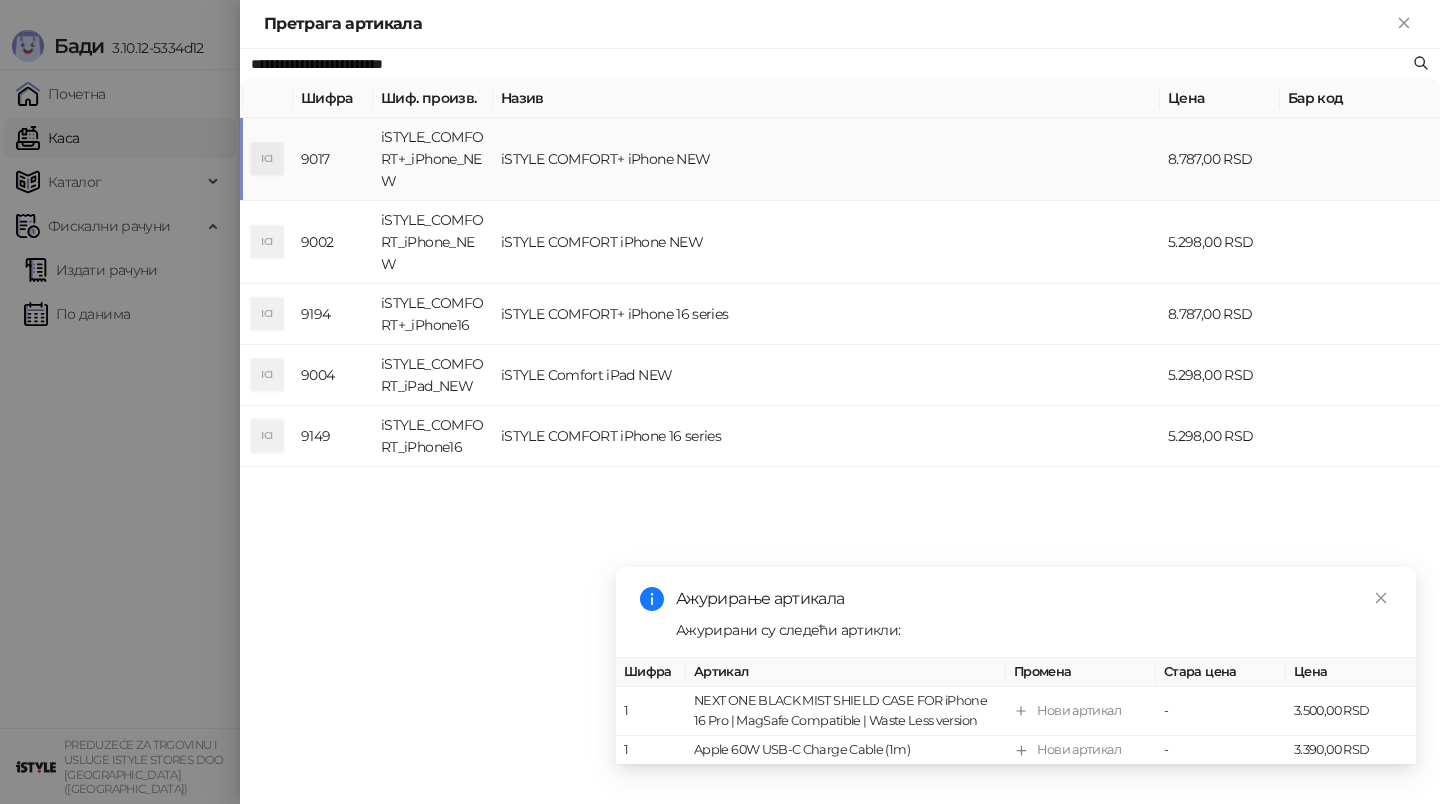 paste 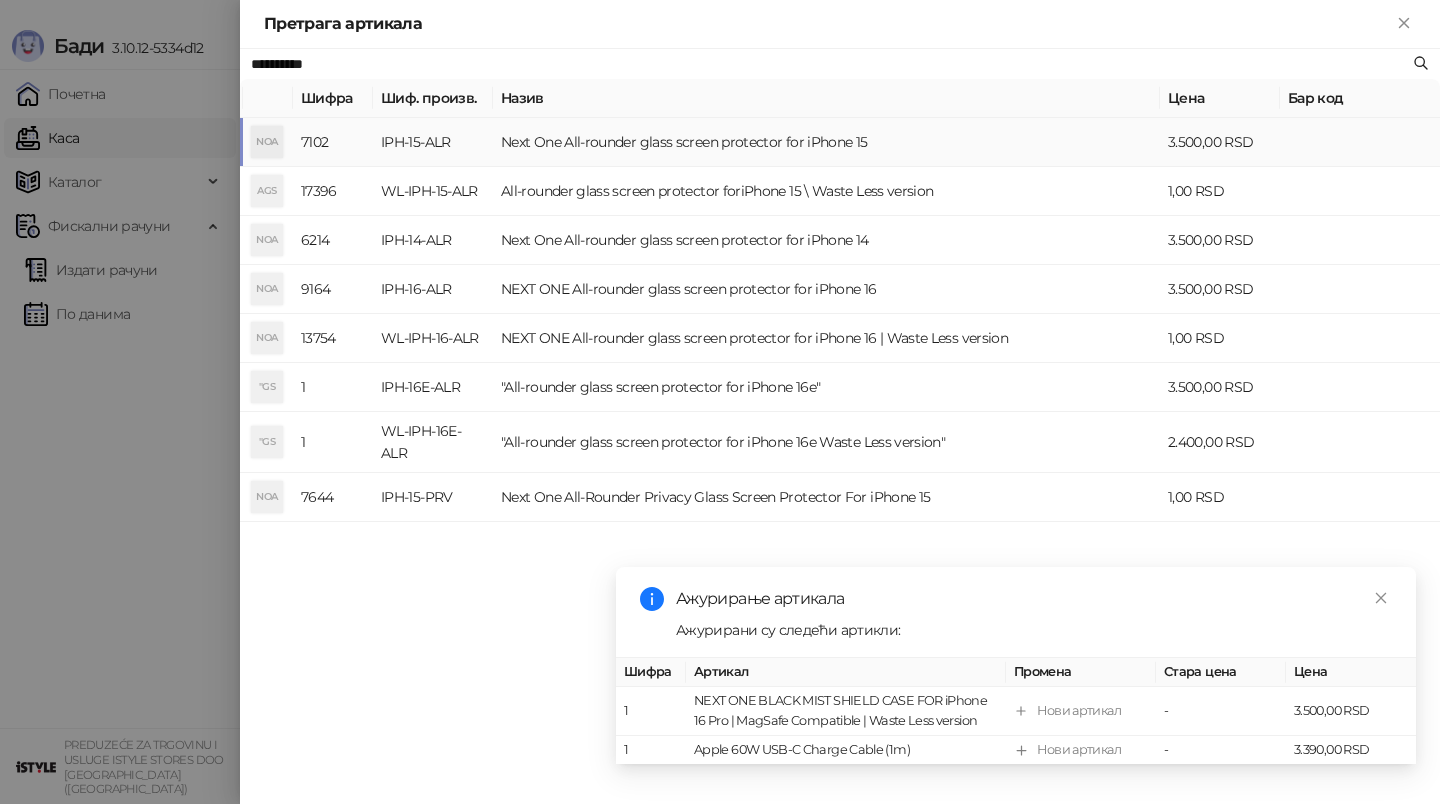 click on "Next One All-rounder glass screen protector for iPhone 15" at bounding box center [826, 142] 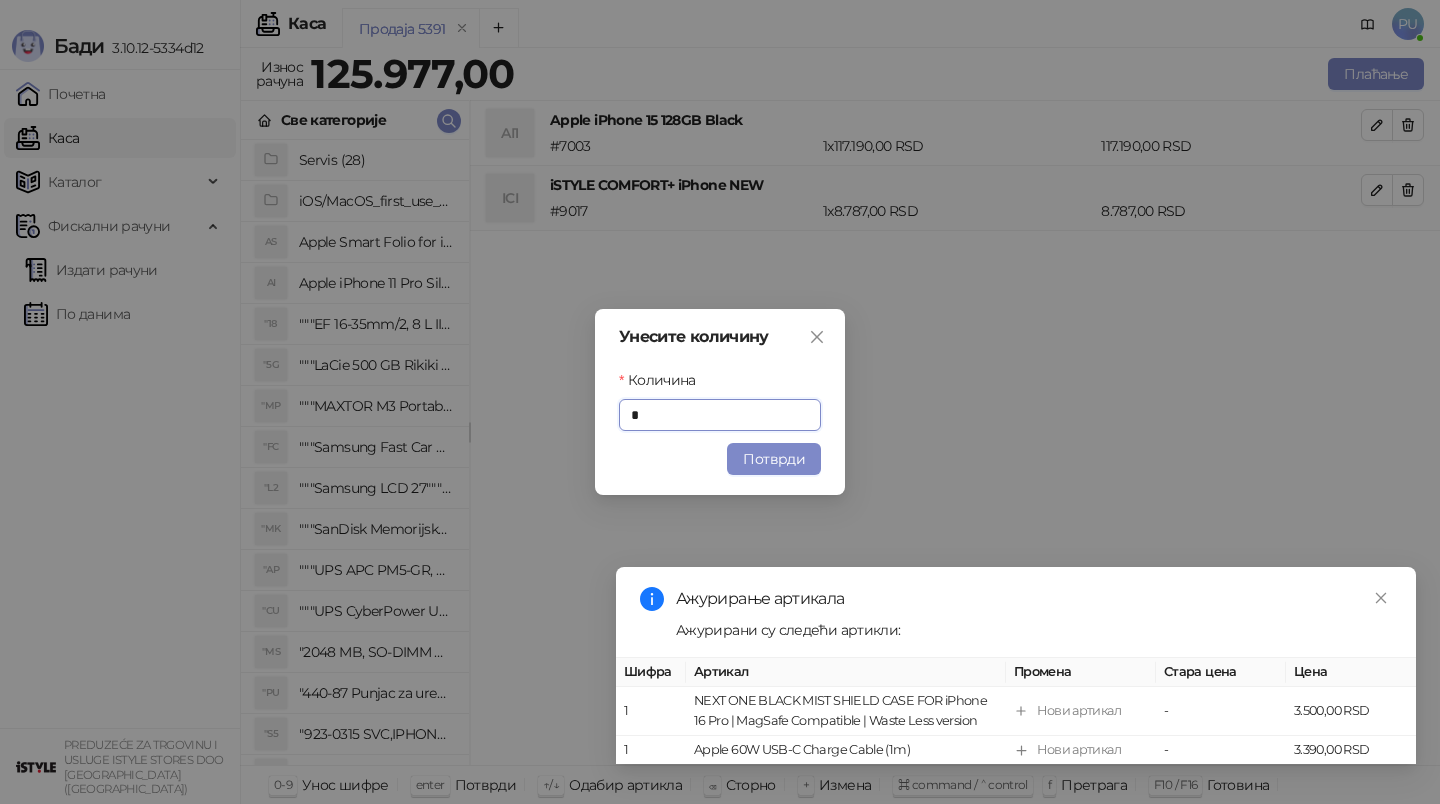 click on "Унесите количину Количина * Потврди" at bounding box center [720, 402] 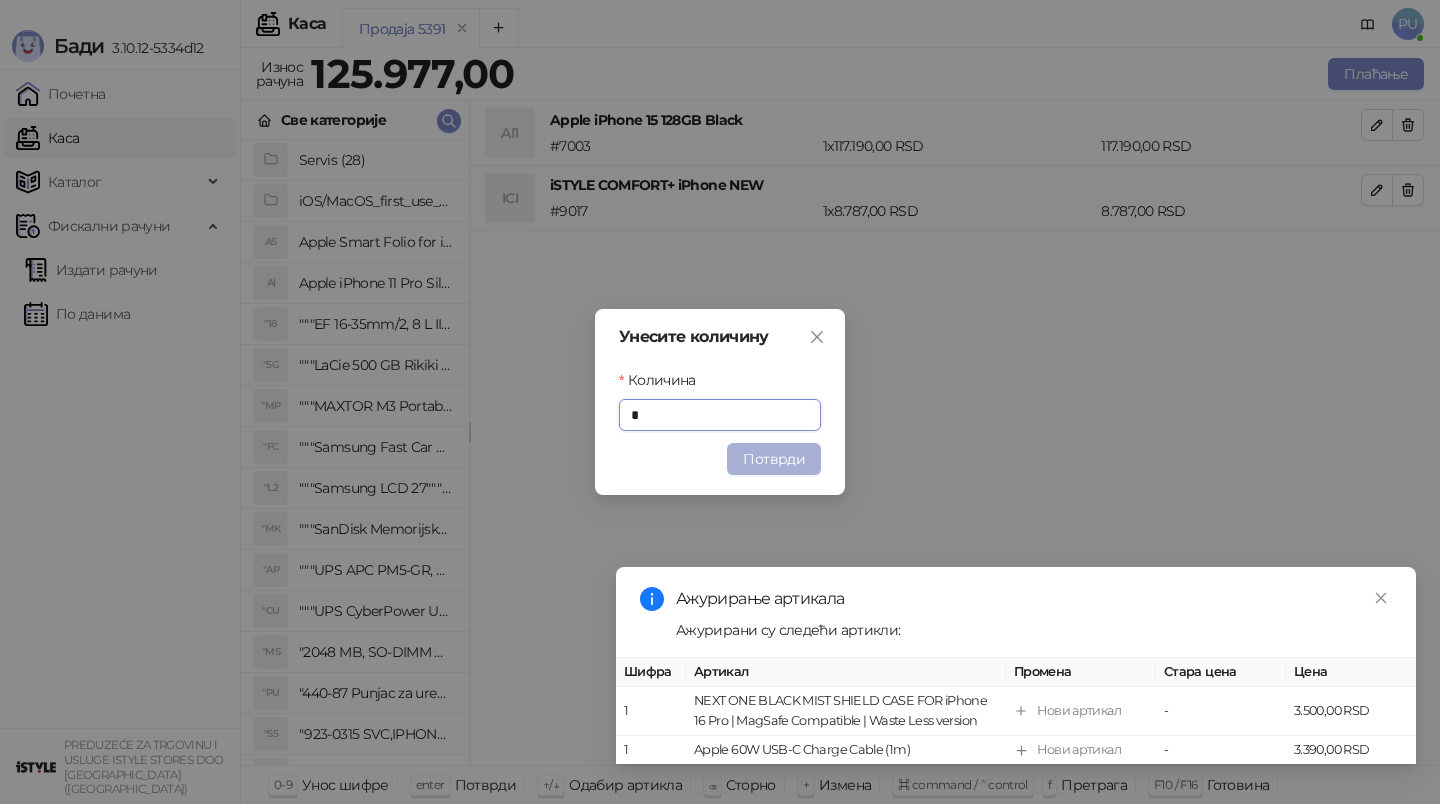 click on "Потврди" at bounding box center (774, 459) 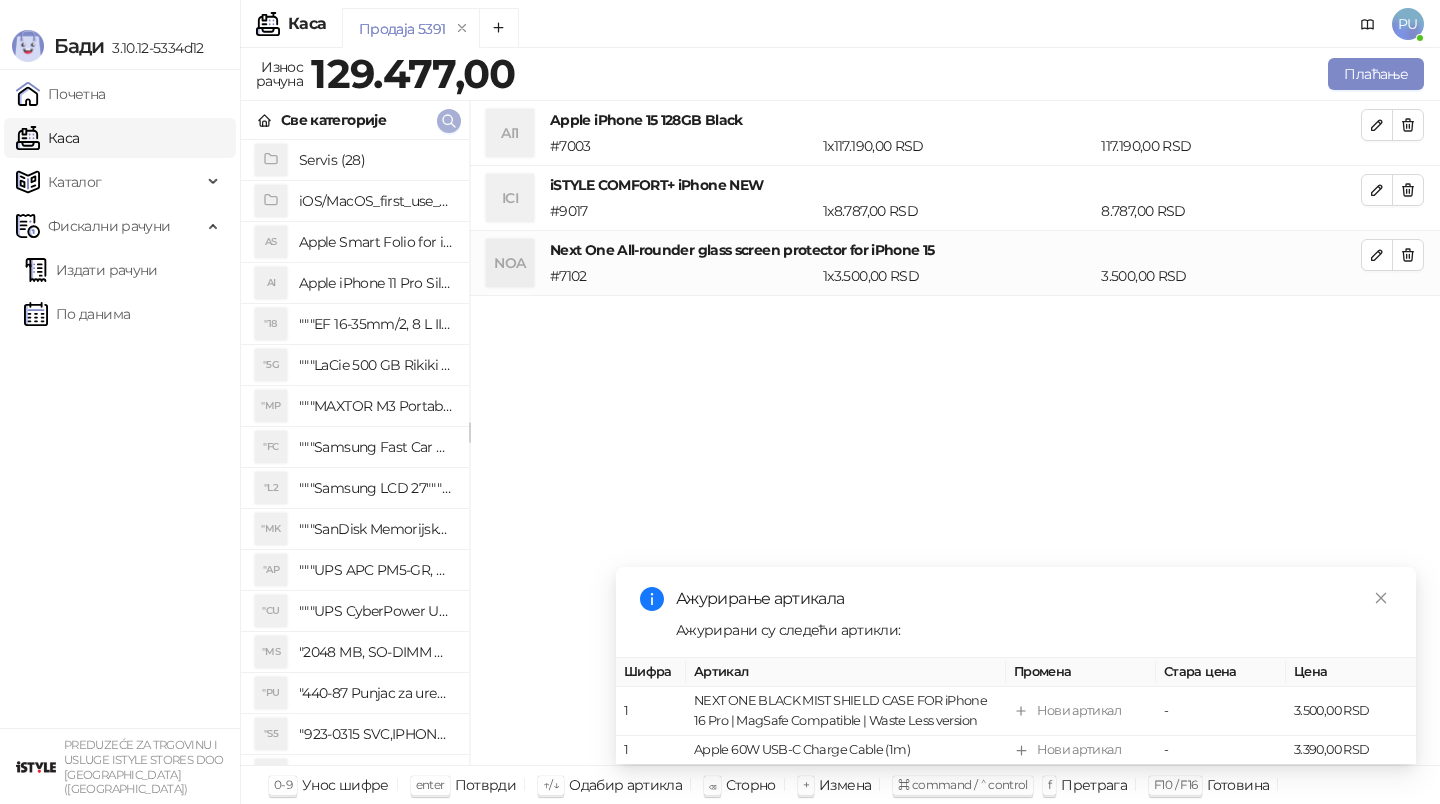 click 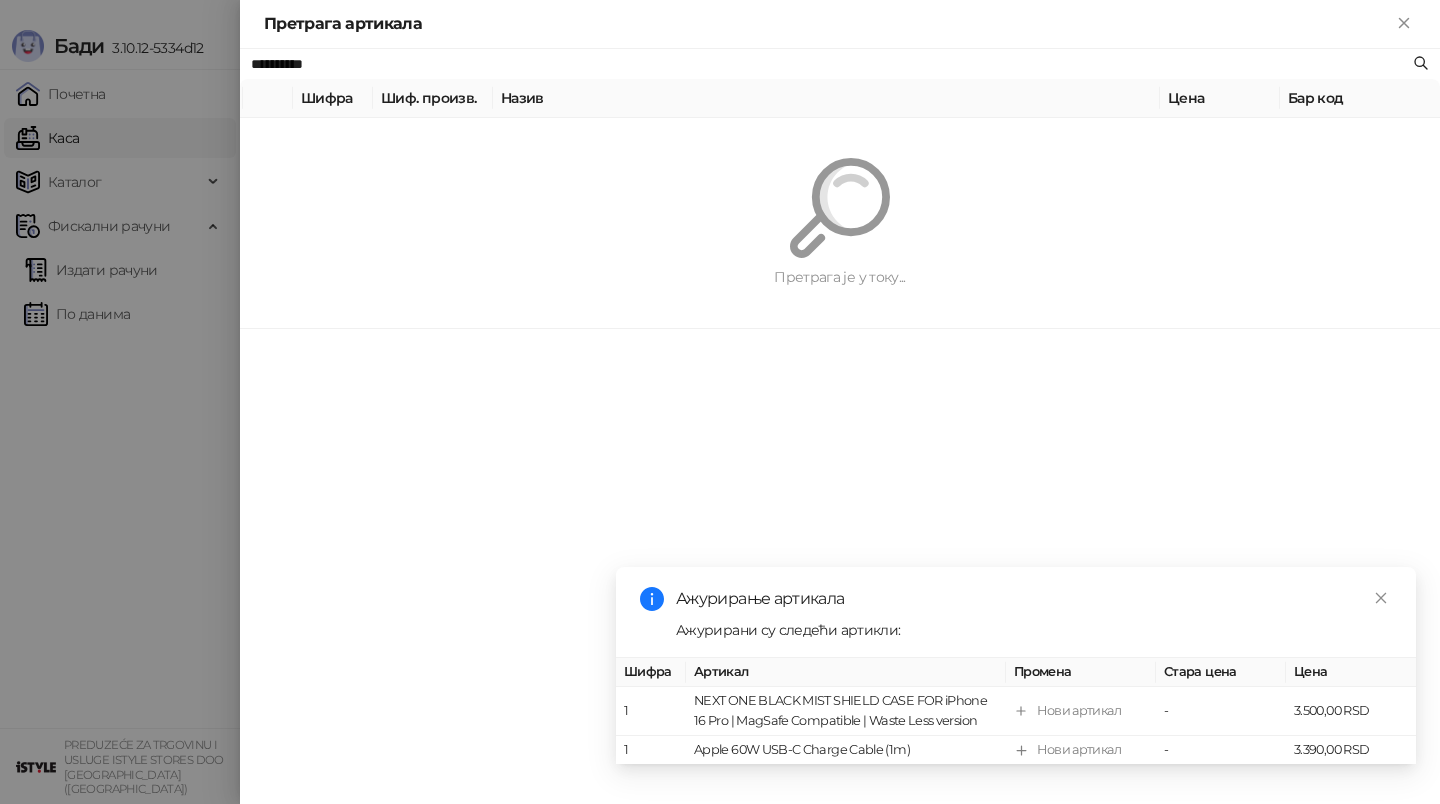 paste on "*" 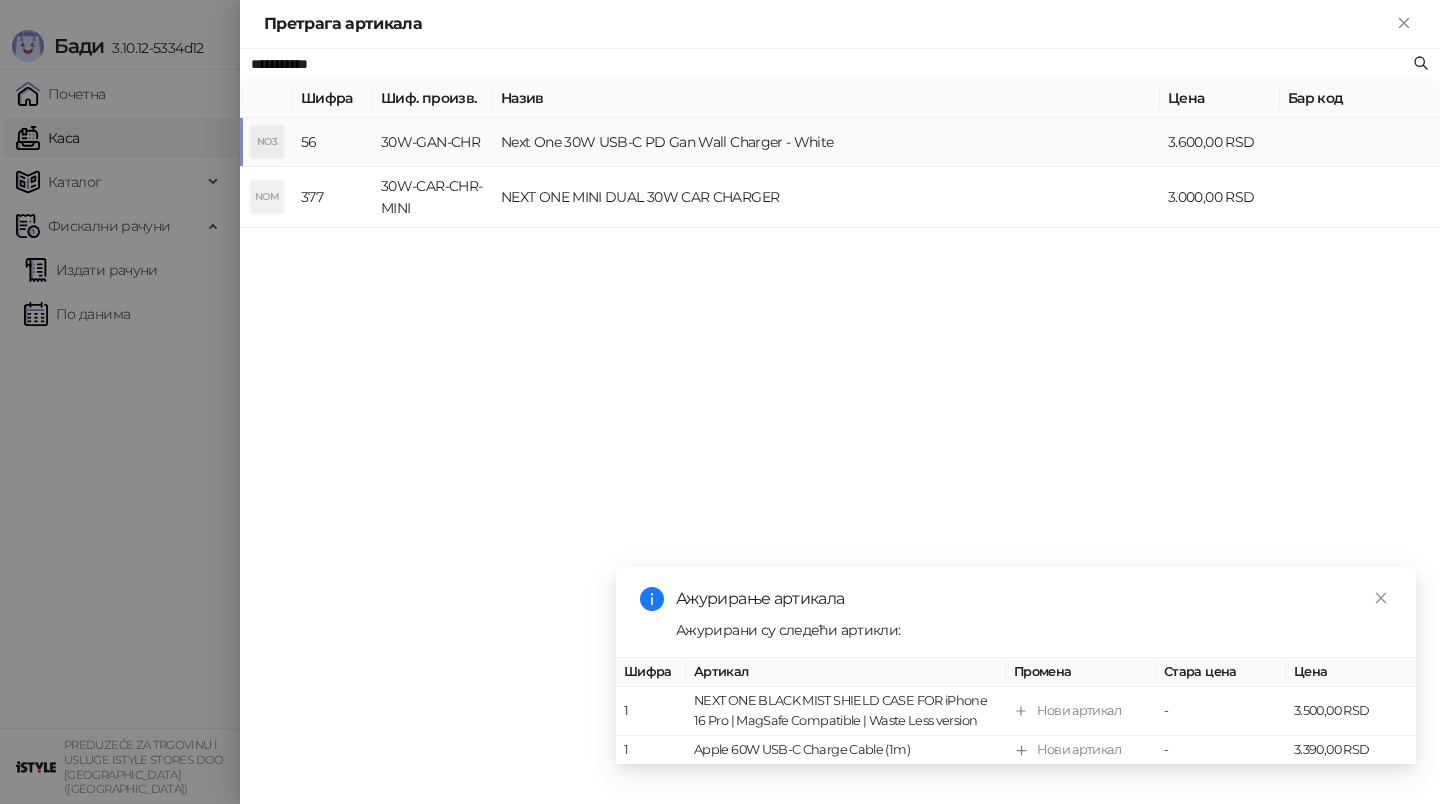 type on "**********" 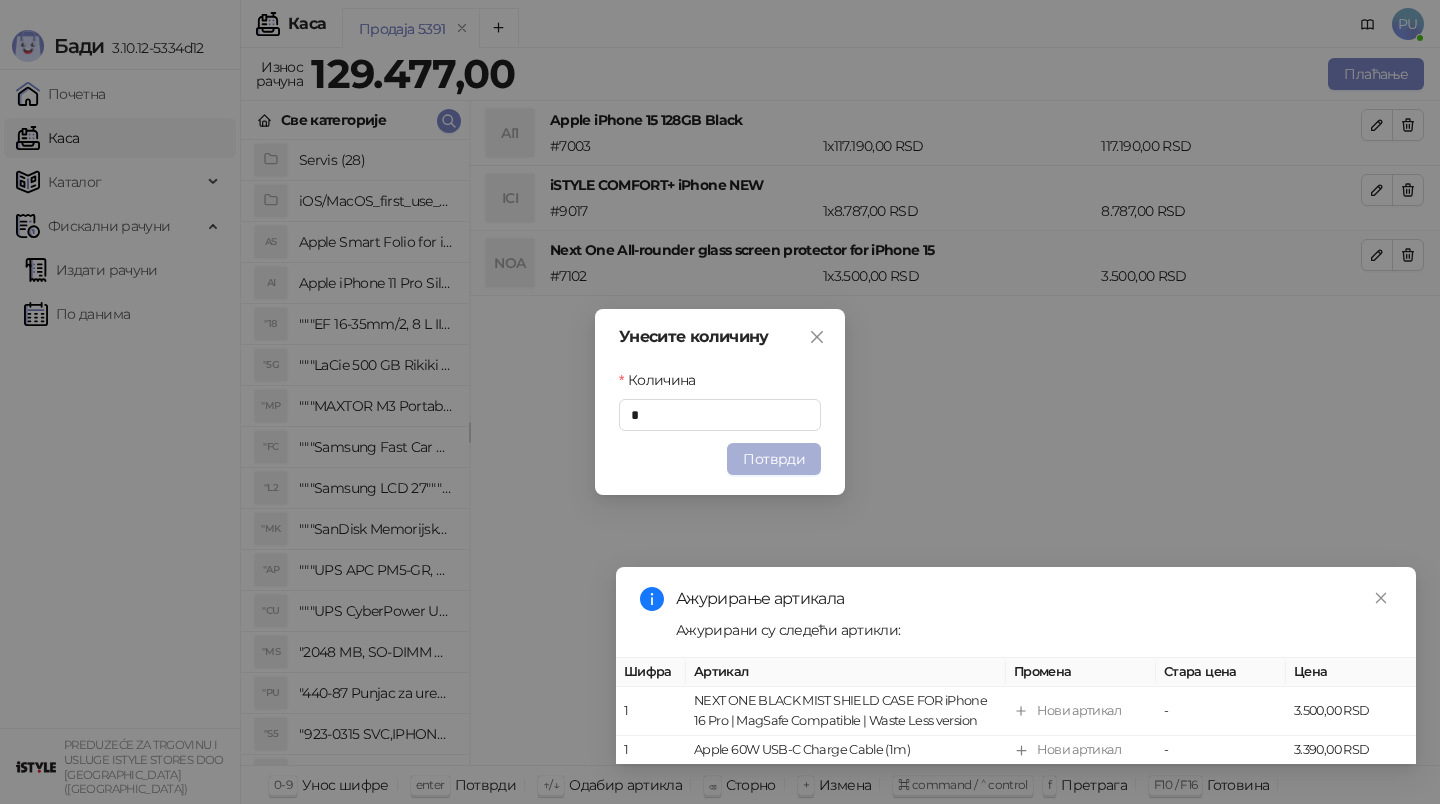 click on "Потврди" at bounding box center (774, 459) 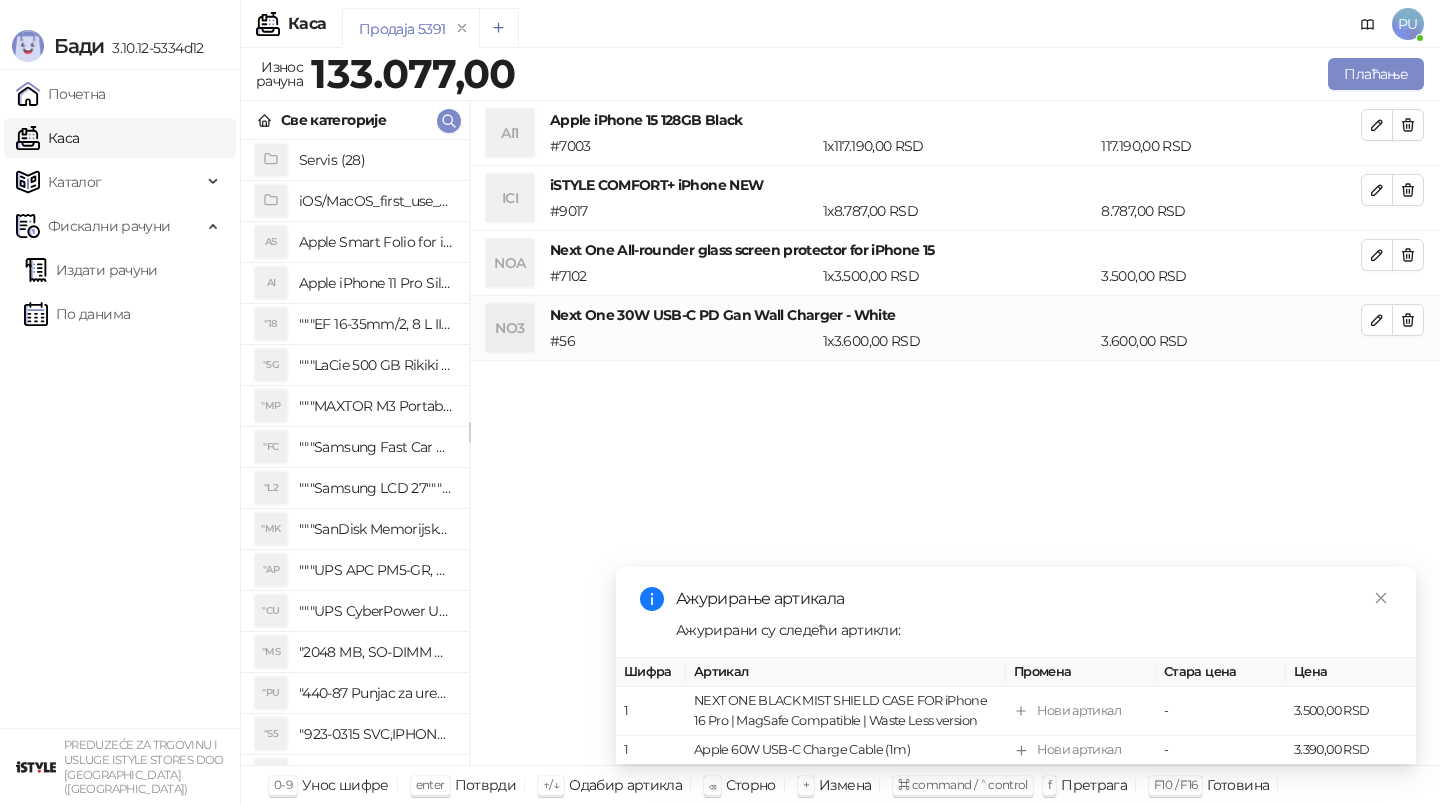 click at bounding box center (499, 28) 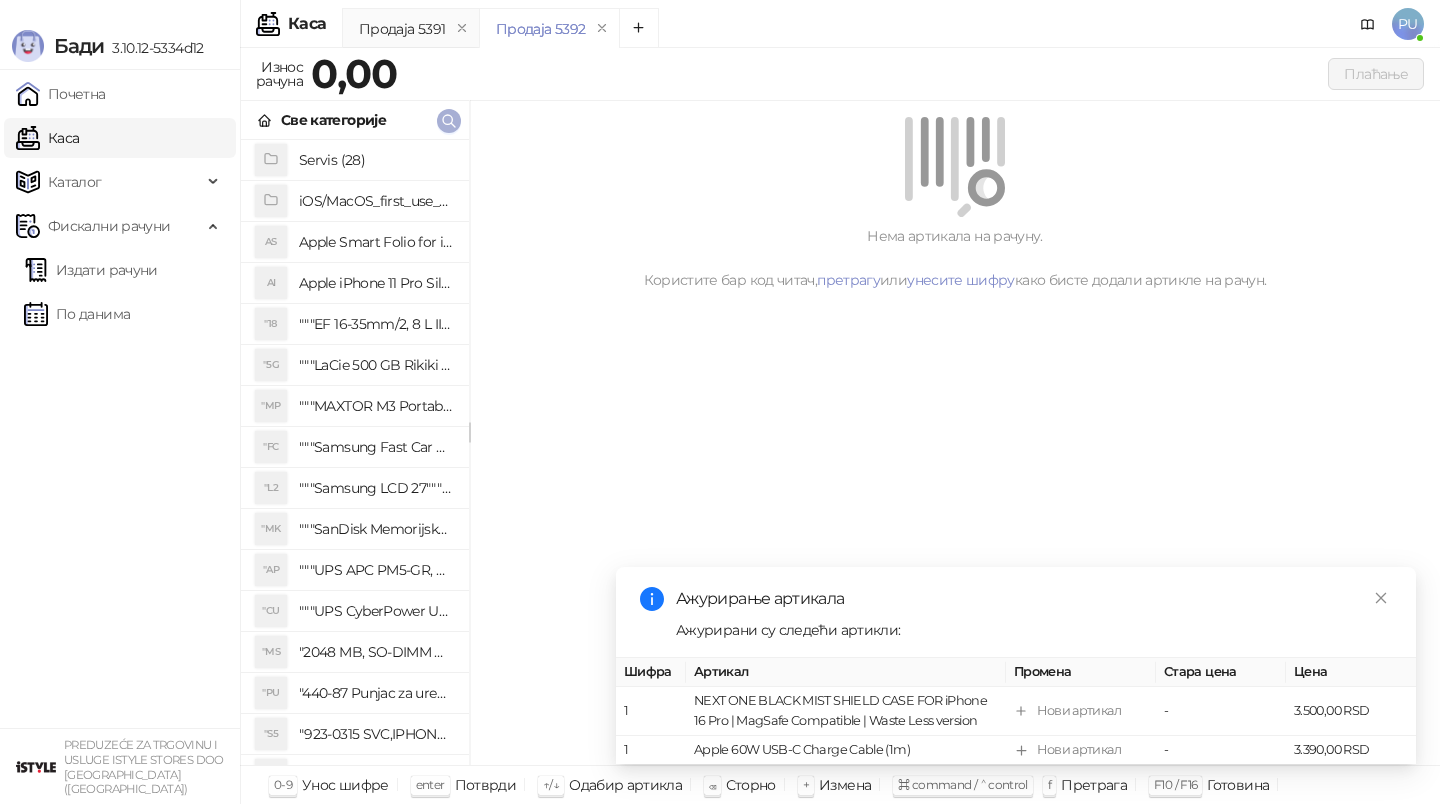 click 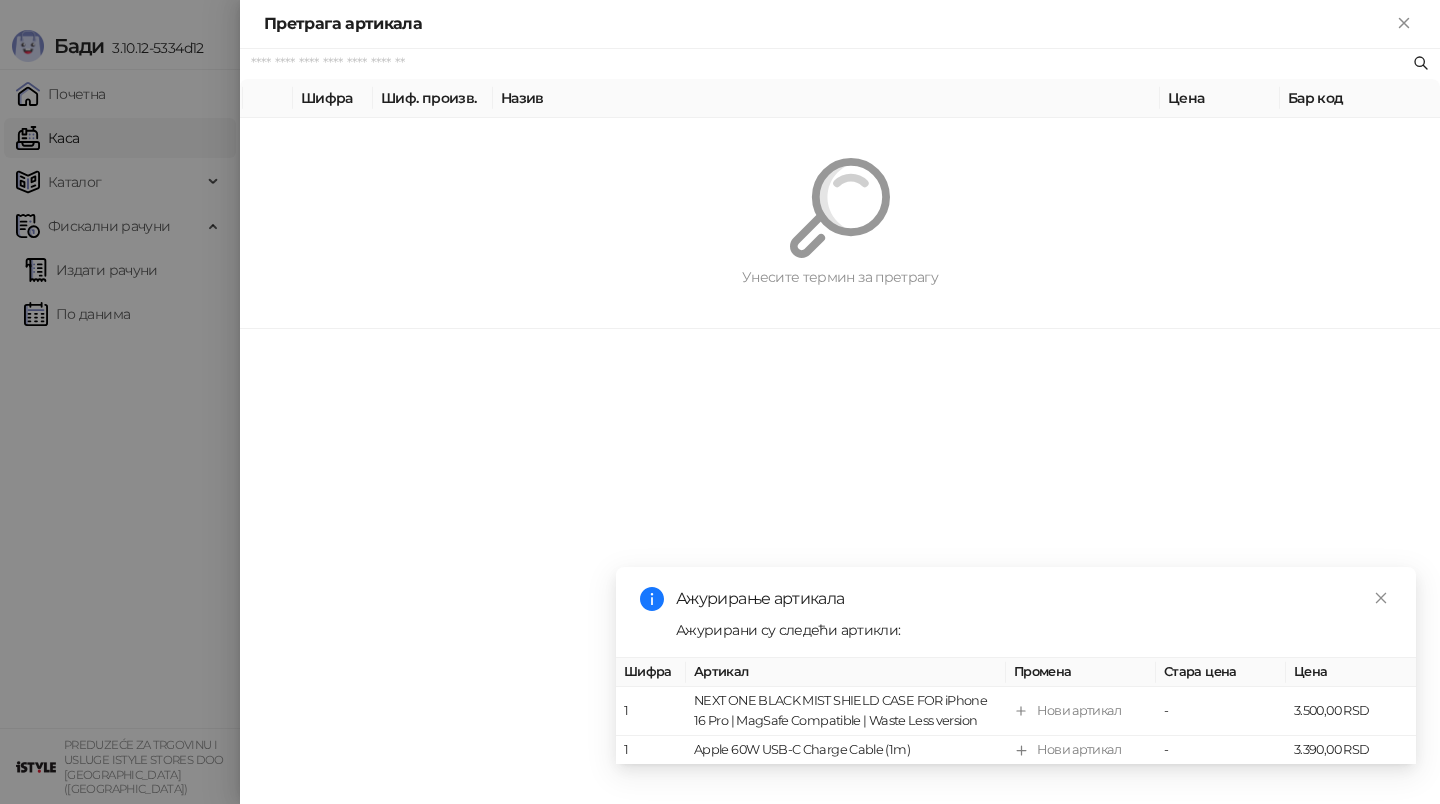 paste on "*********" 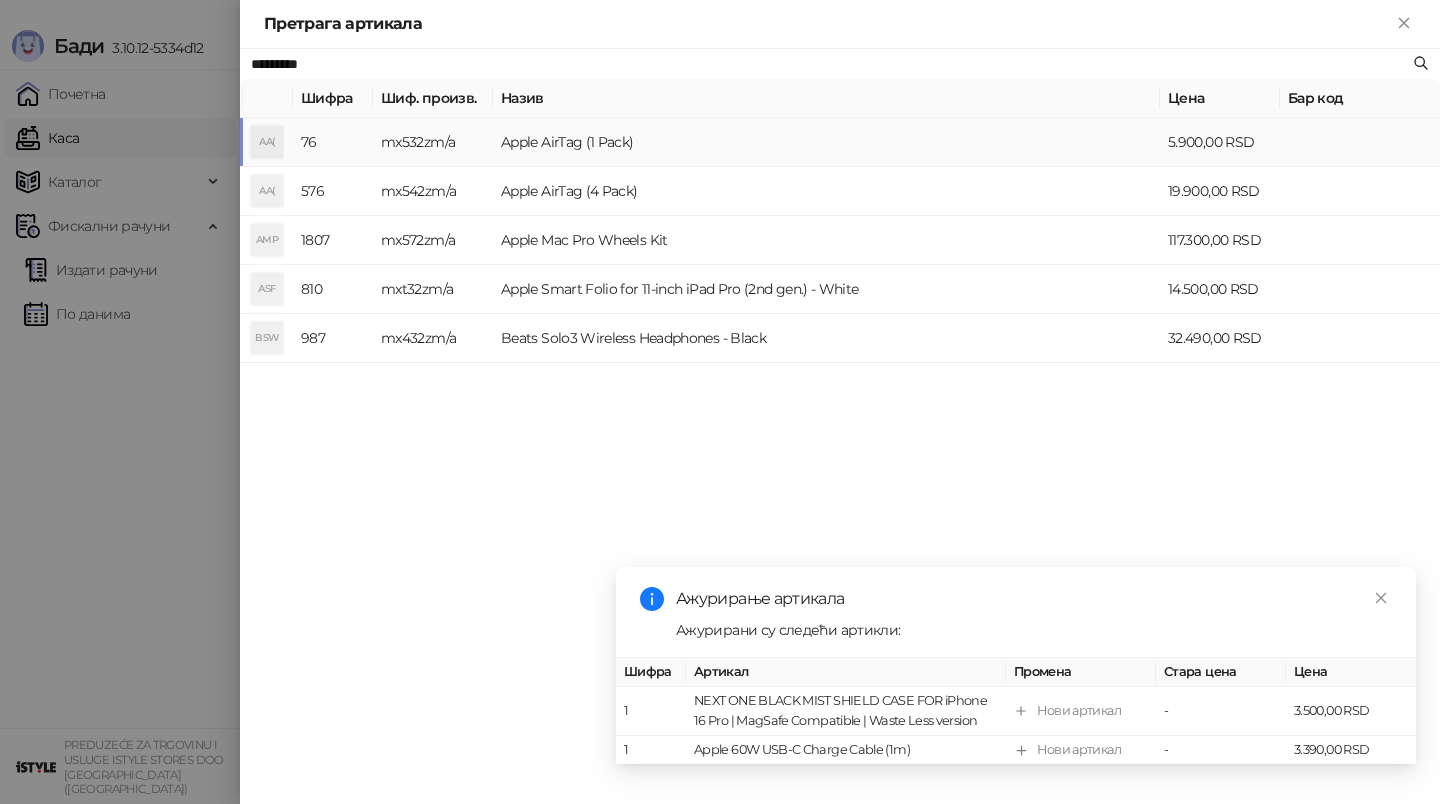 click on "Apple AirTag (1 Pack)" at bounding box center [826, 142] 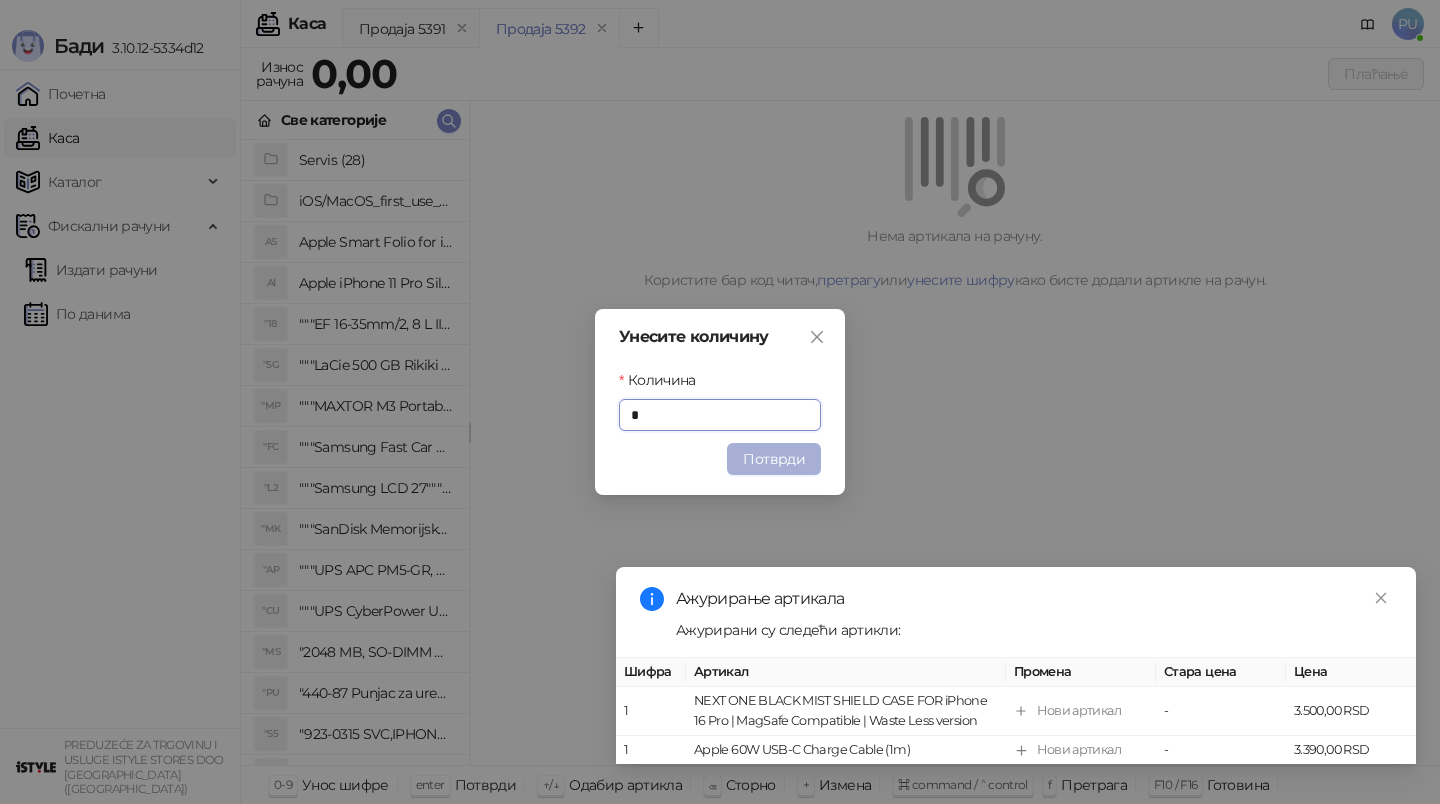 click on "Потврди" at bounding box center [774, 459] 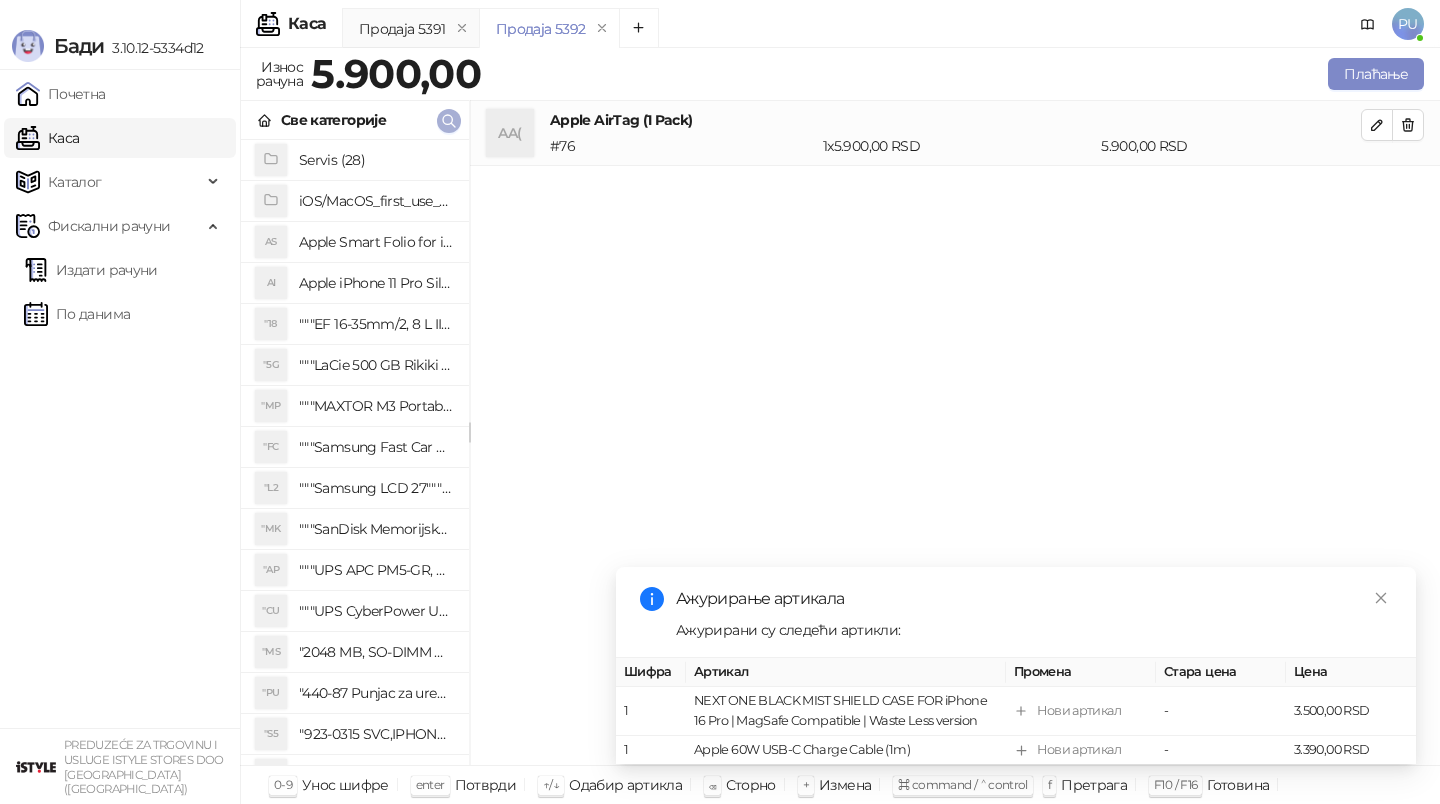 click 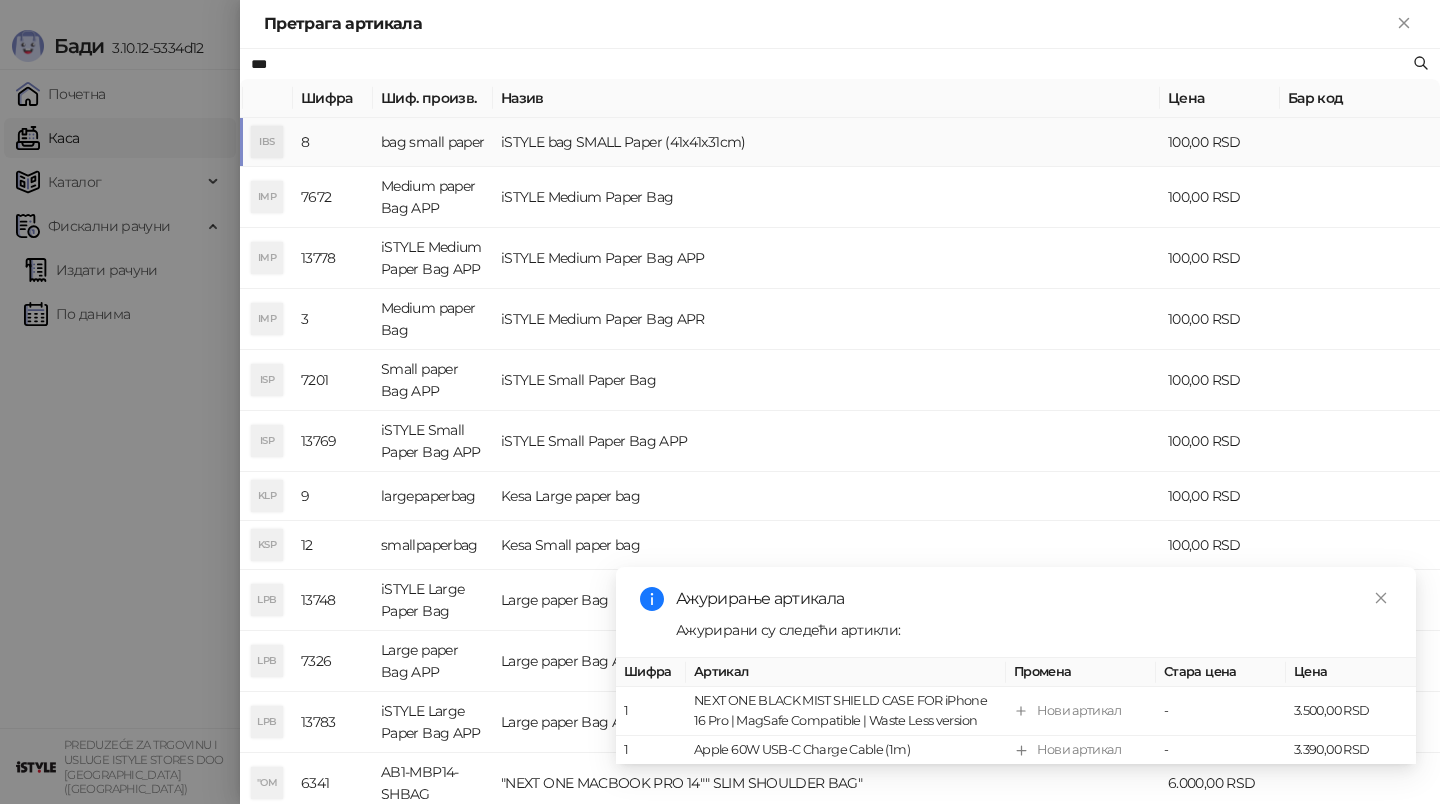 type on "***" 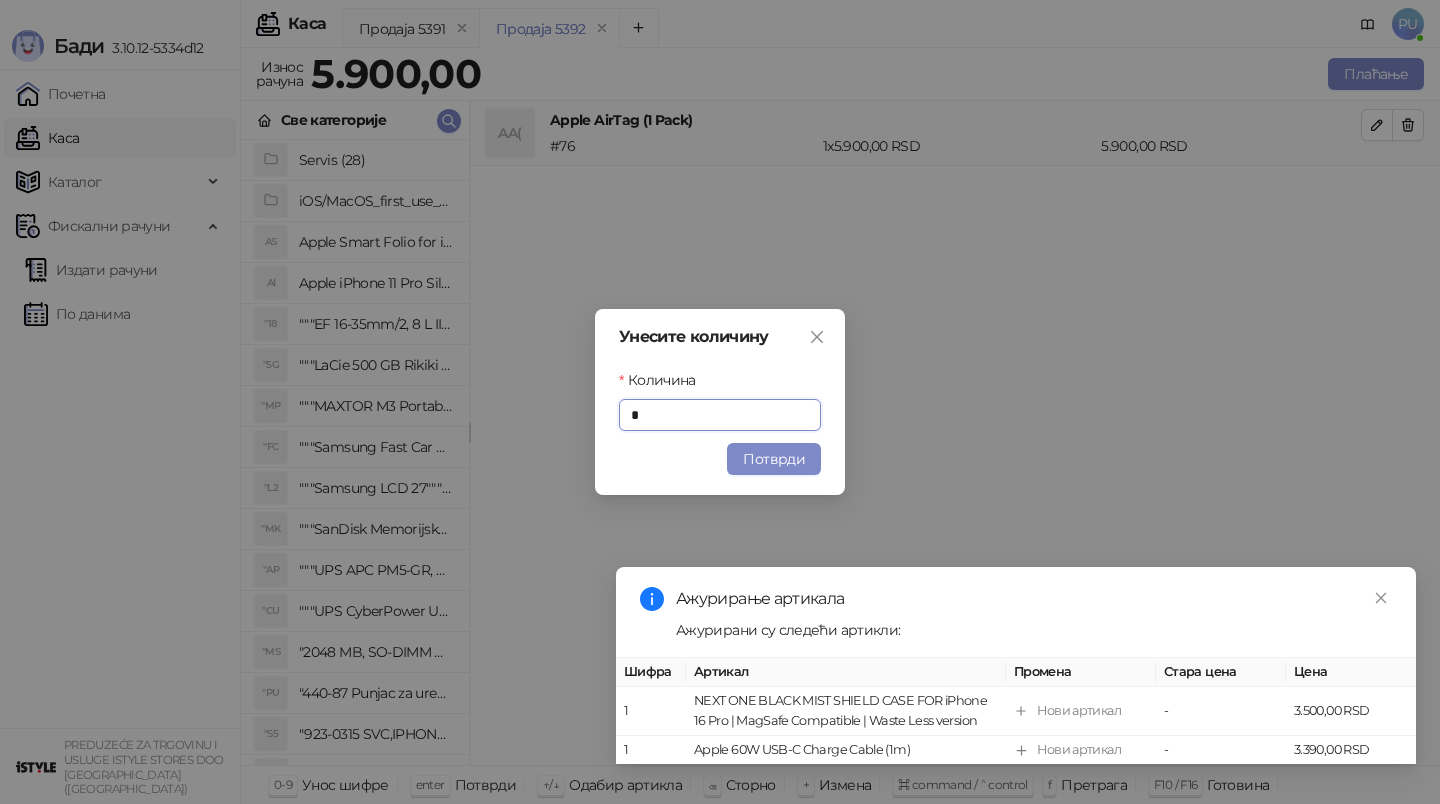 click on "Унесите количину Количина * Потврди" at bounding box center (720, 402) 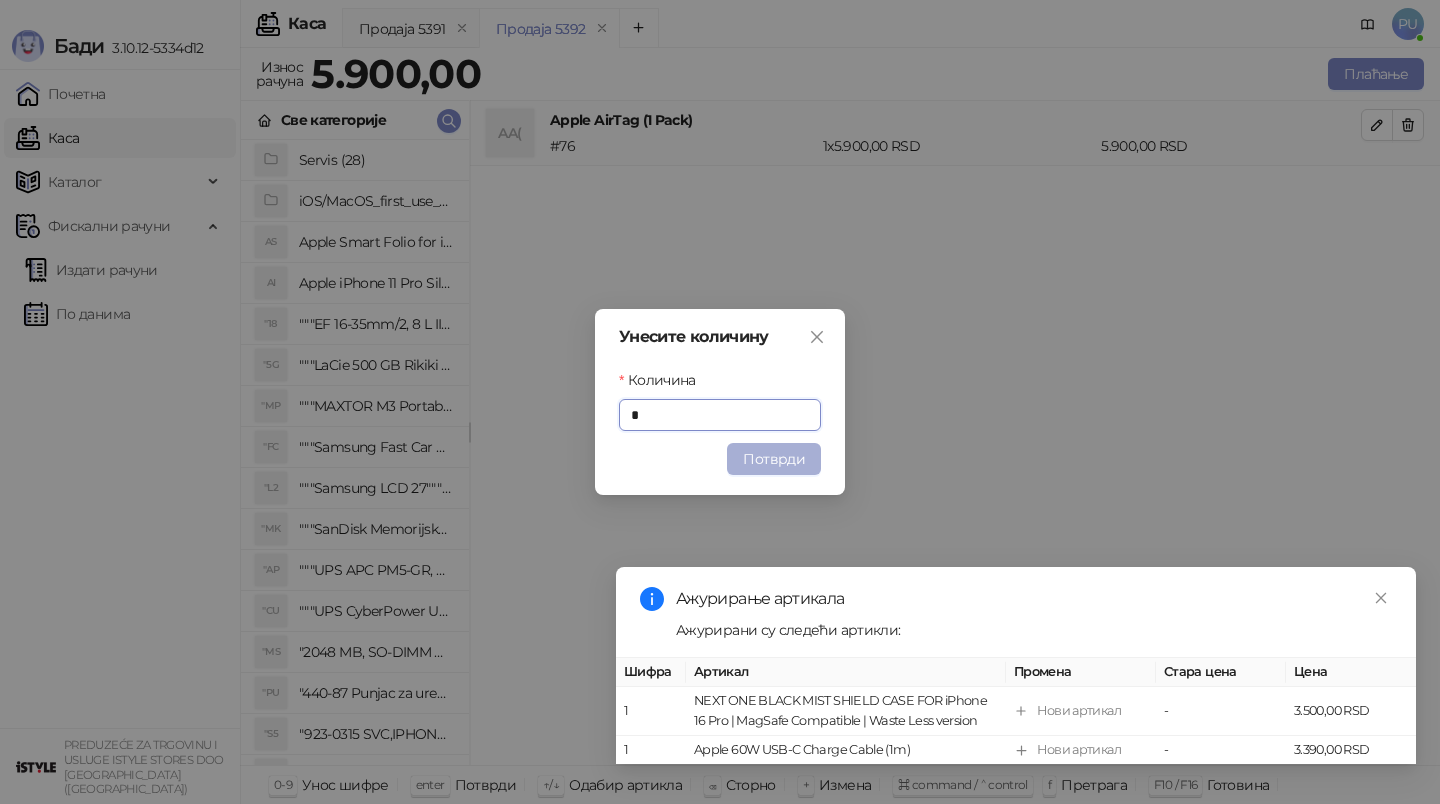 click on "Потврди" at bounding box center [774, 459] 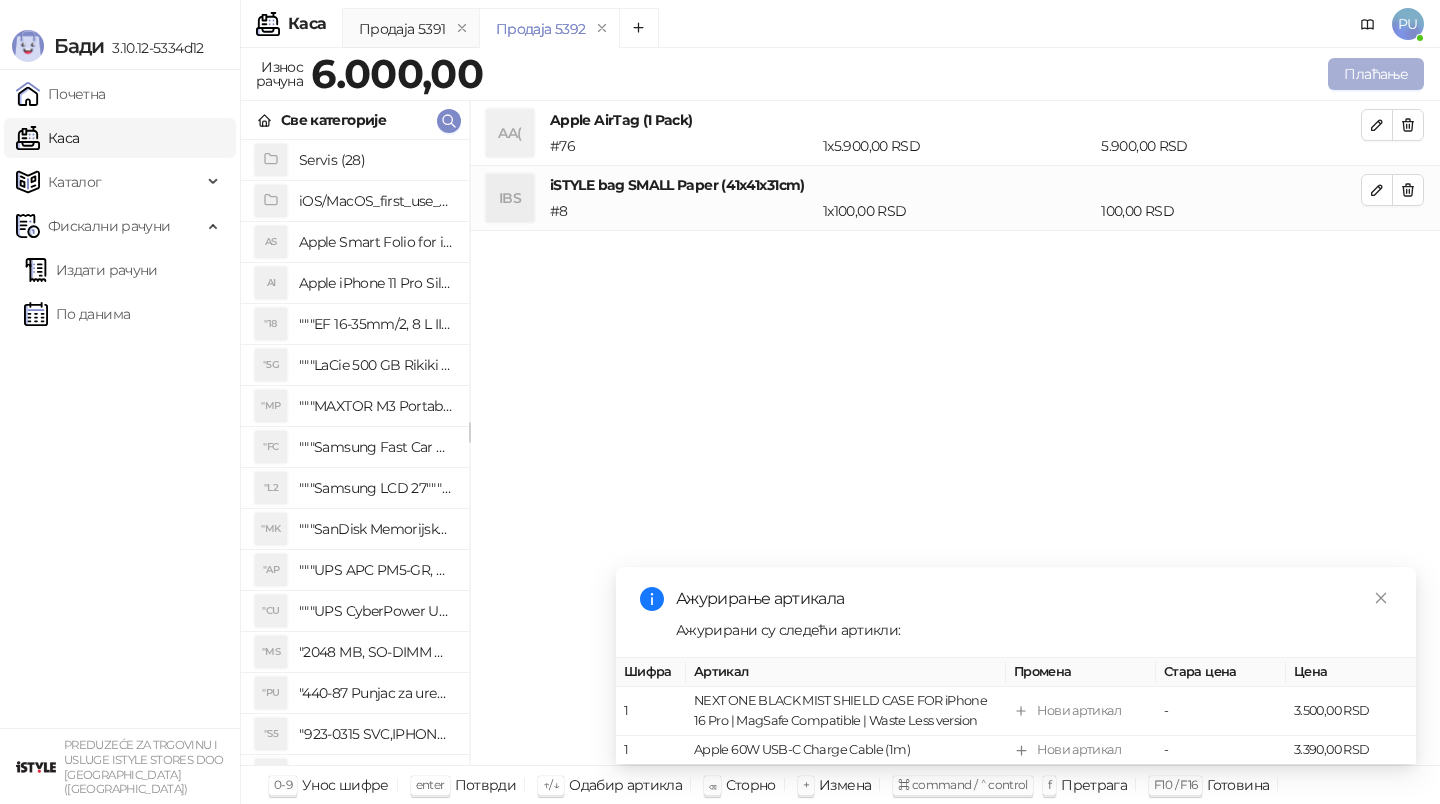 click on "Плаћање" at bounding box center (1376, 74) 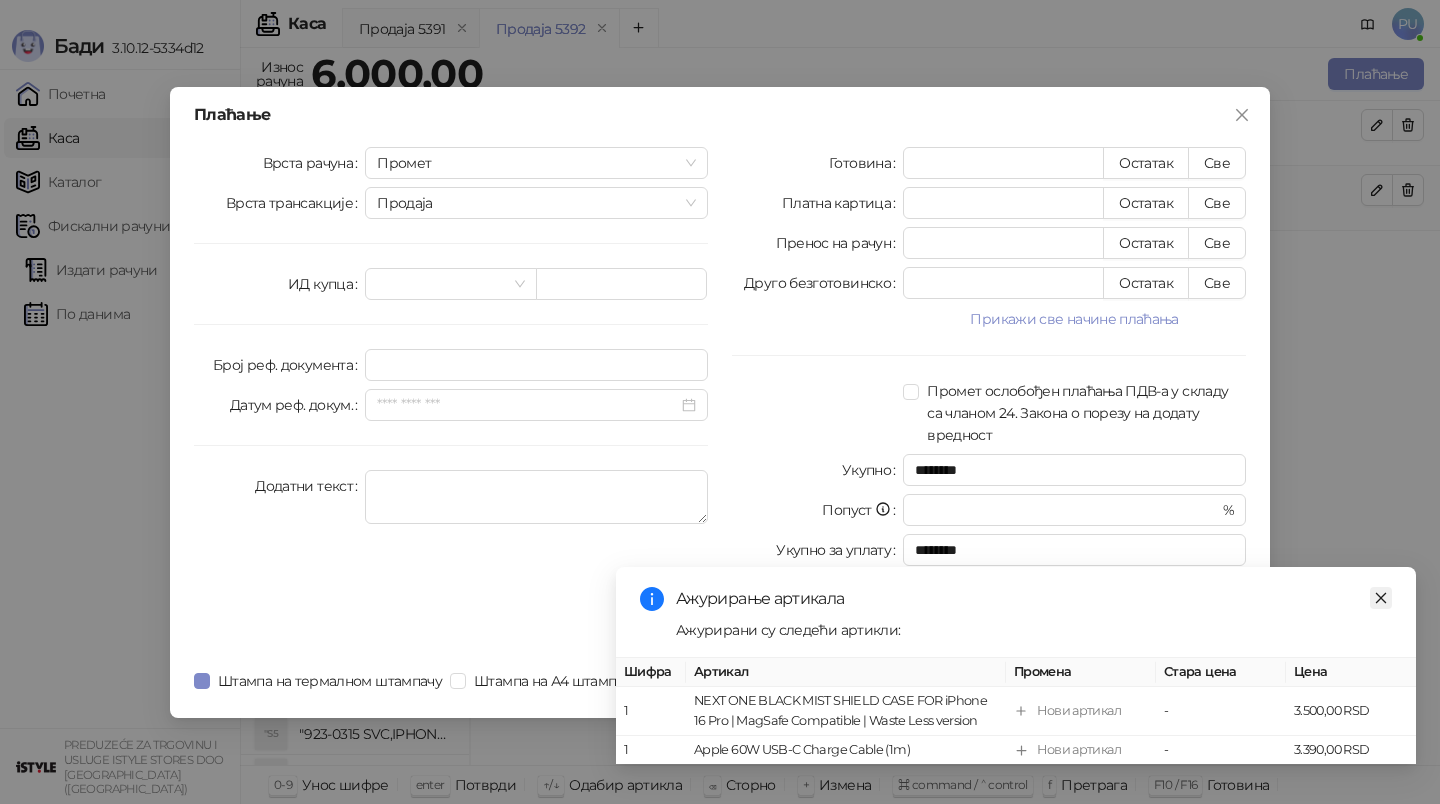 click 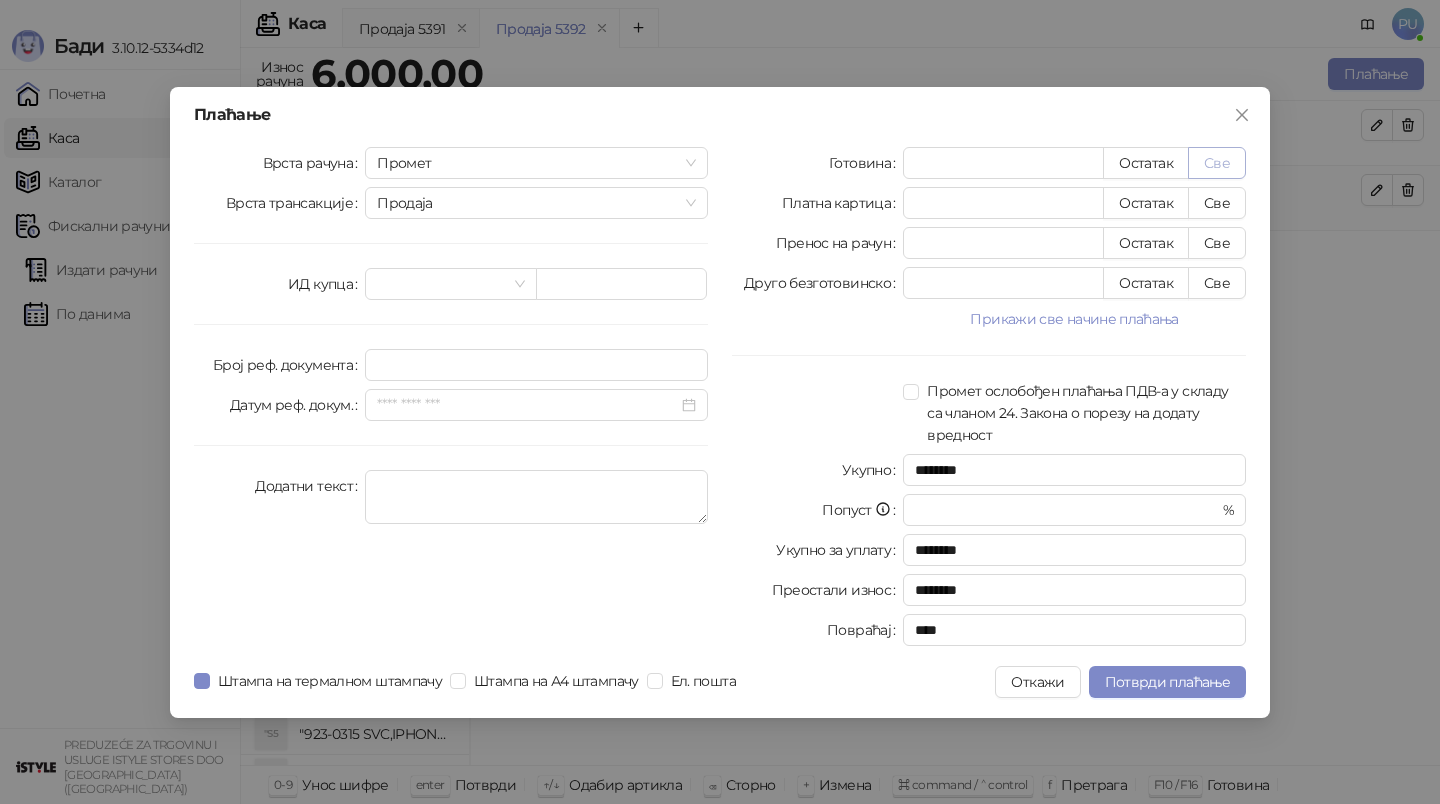 click on "Све" at bounding box center [1217, 163] 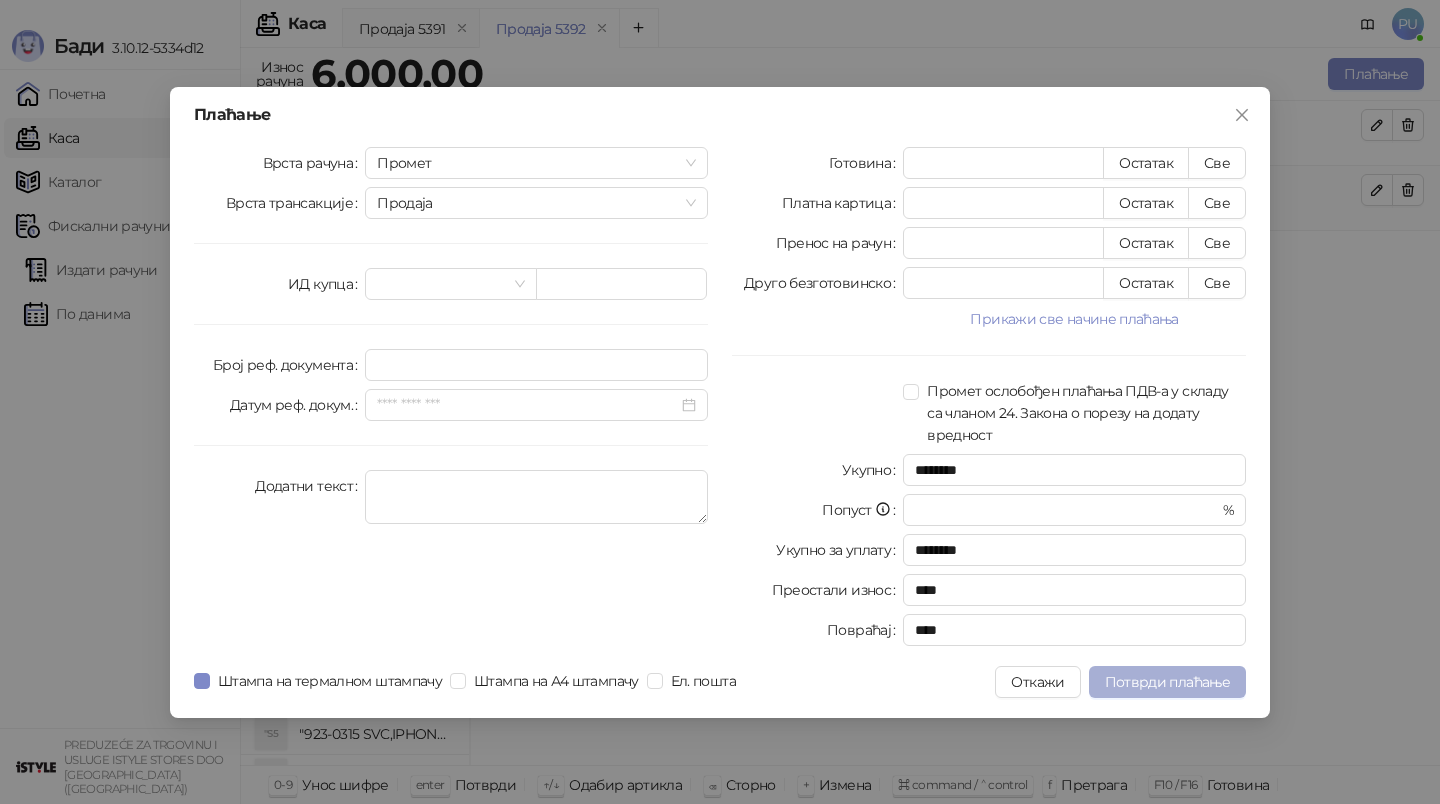 click on "Потврди плаћање" at bounding box center [1167, 682] 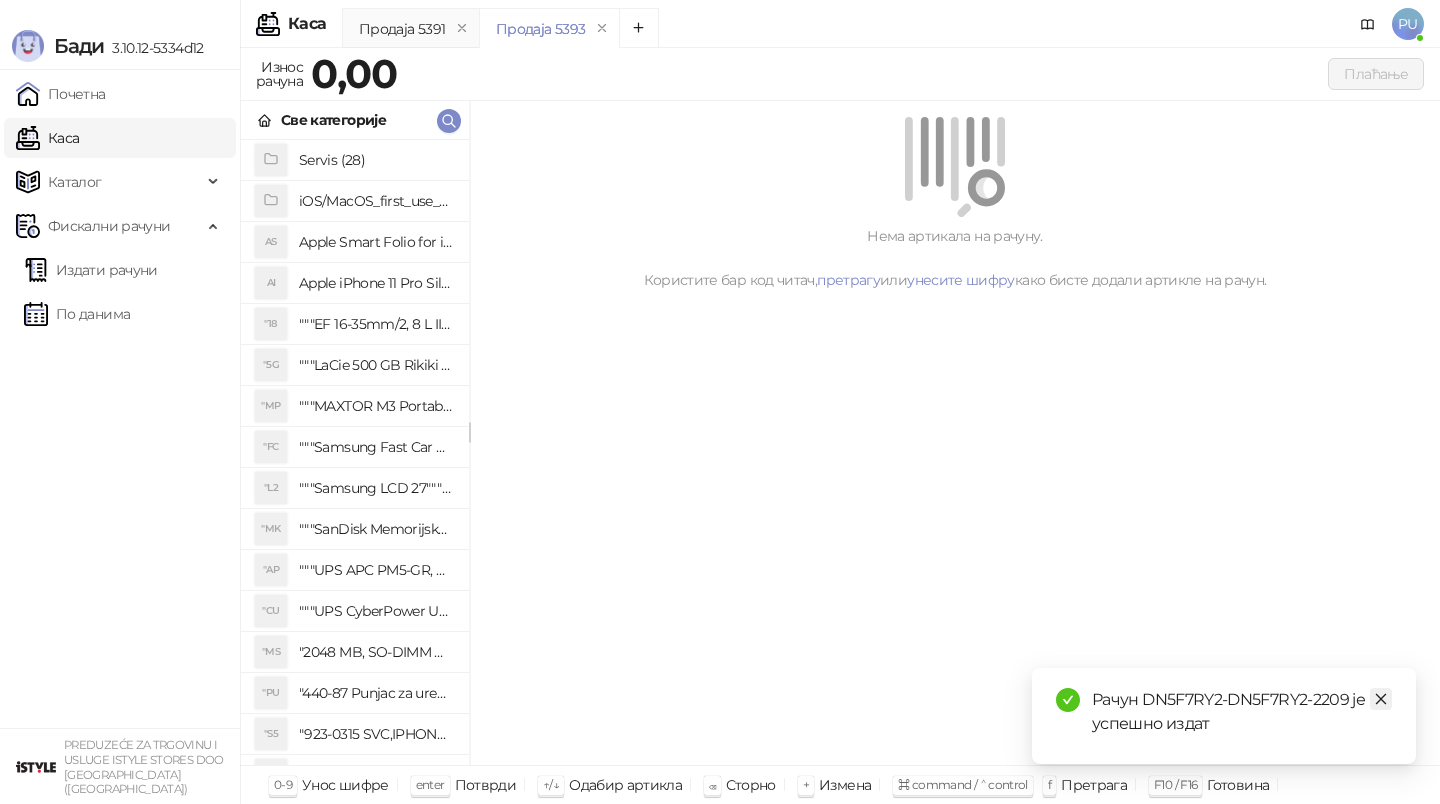 click 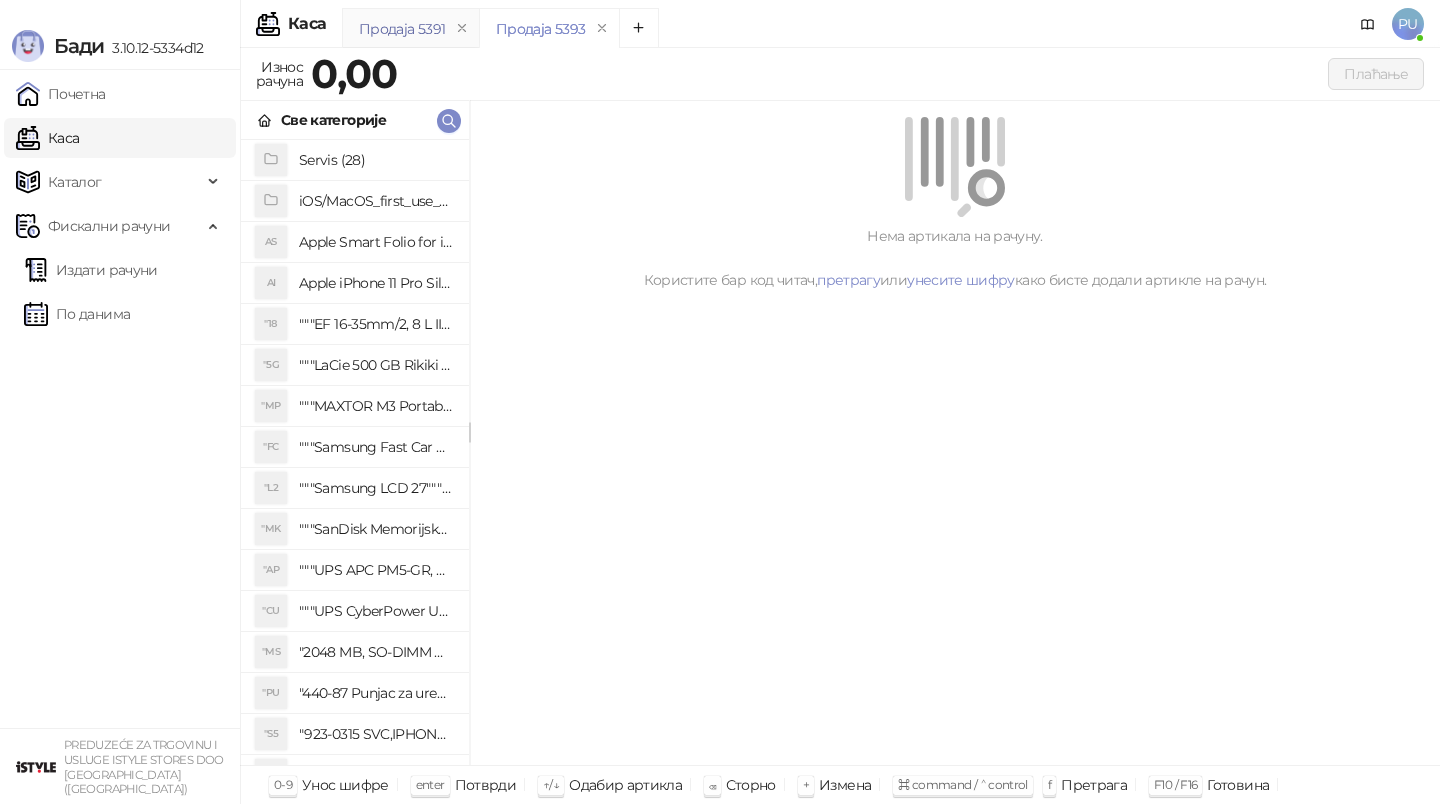click on "Продаја 5391" at bounding box center (402, 29) 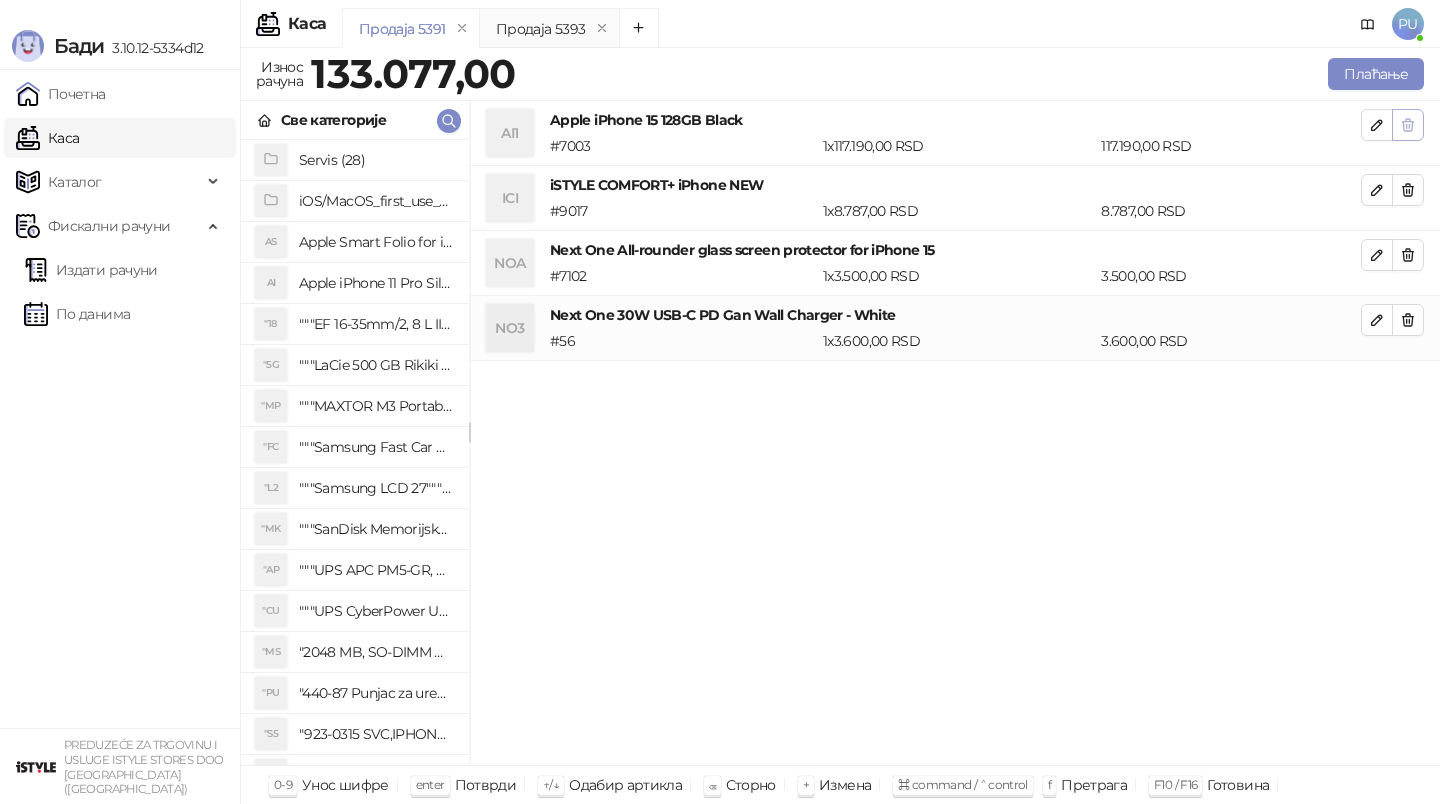 click 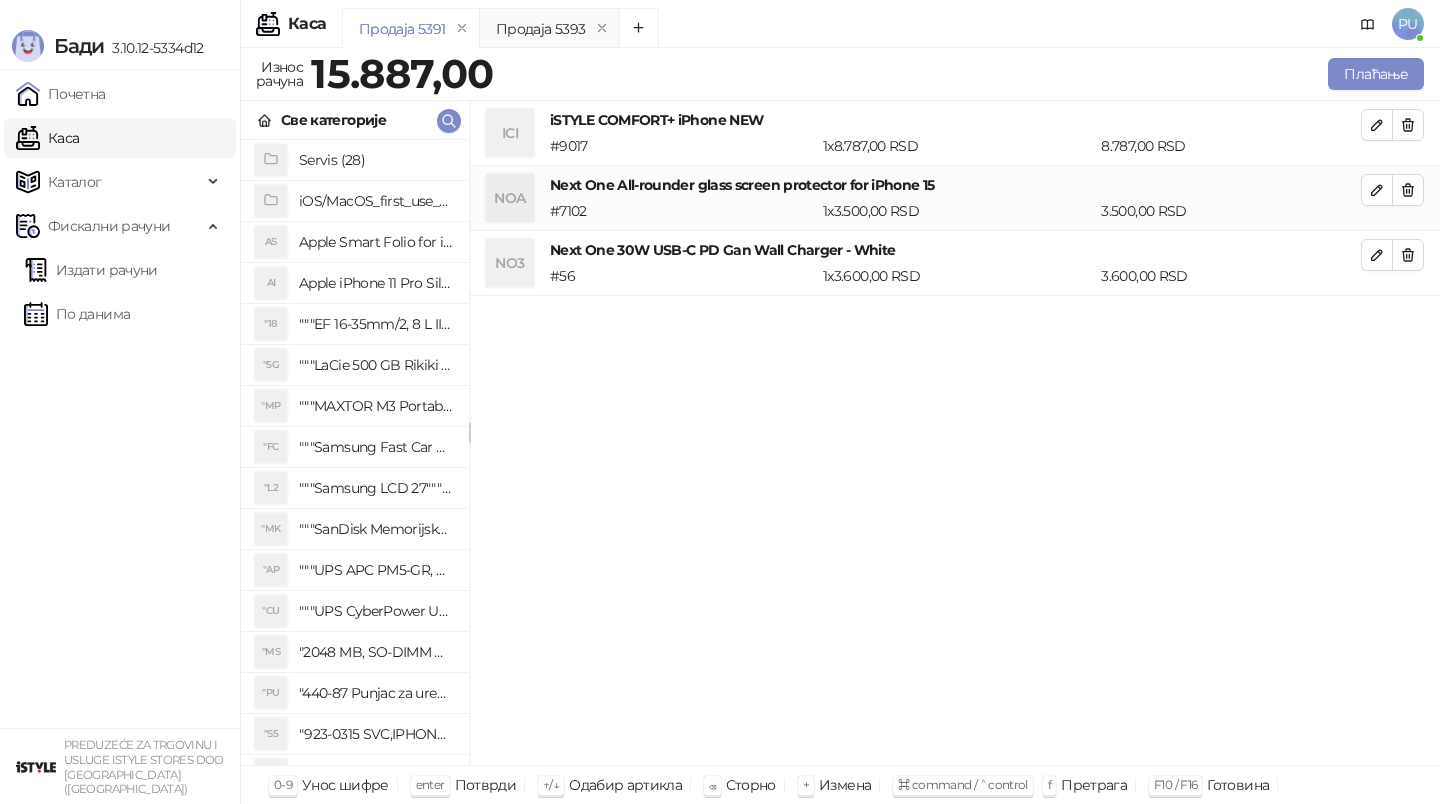 click 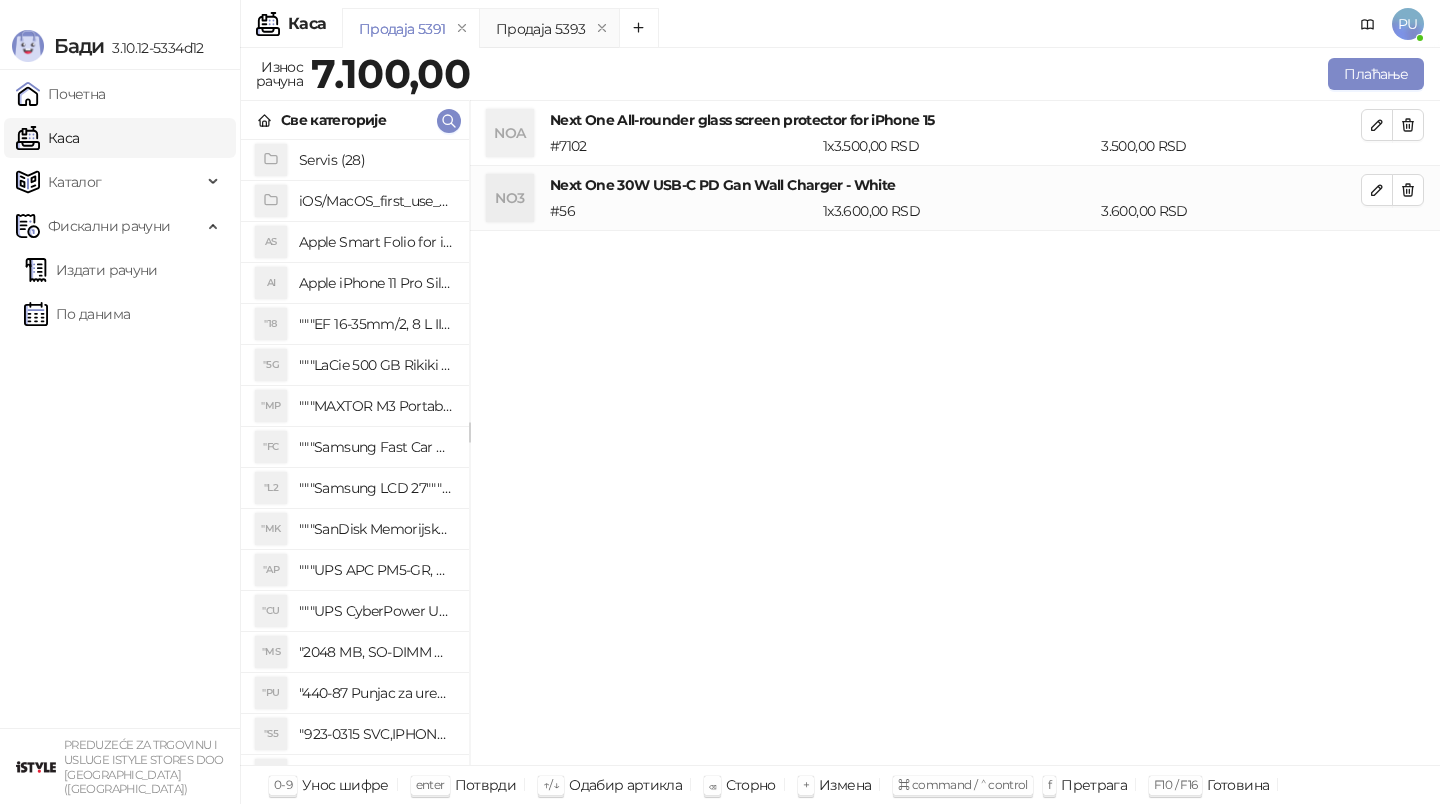 click 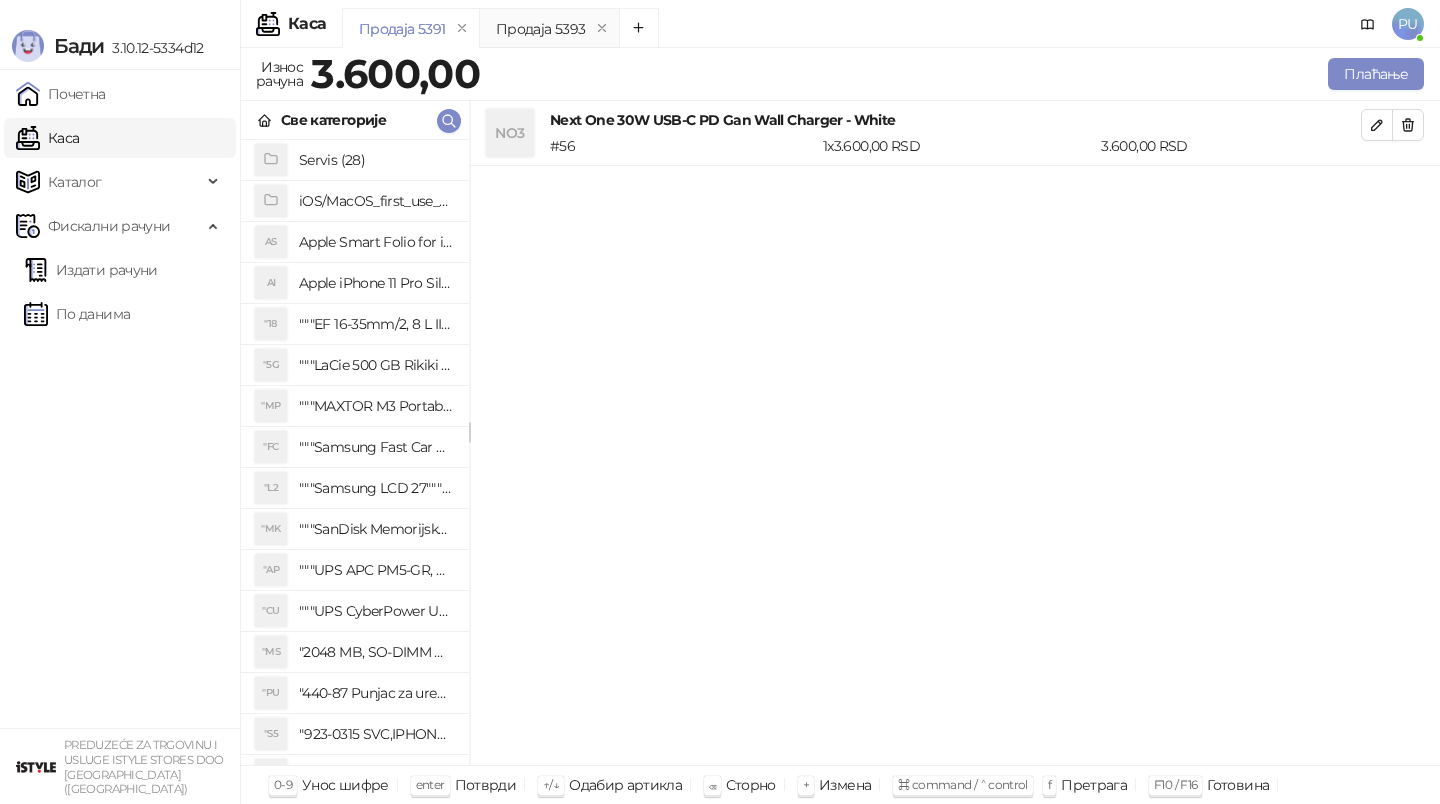click 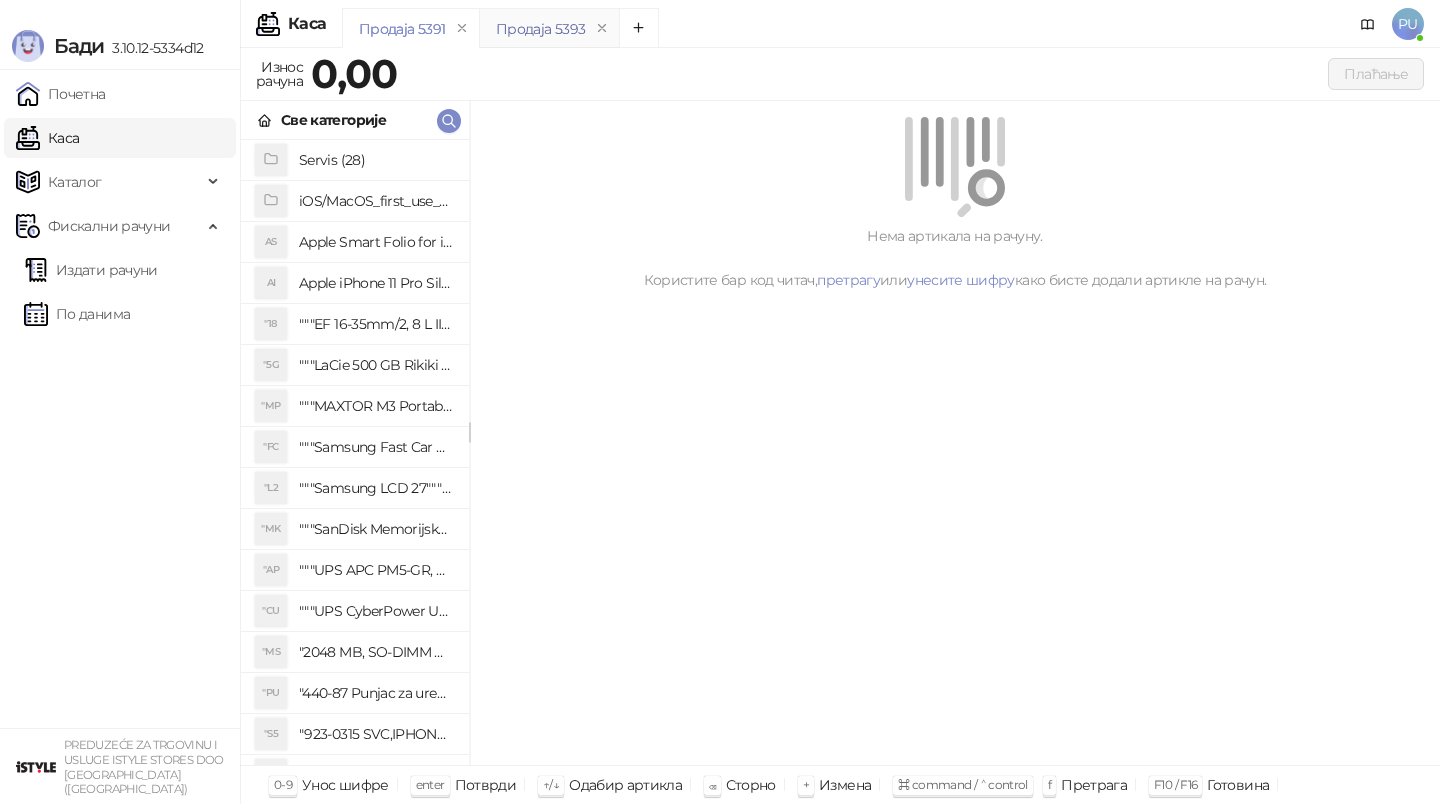 click on "Продаја 5393" at bounding box center [540, 29] 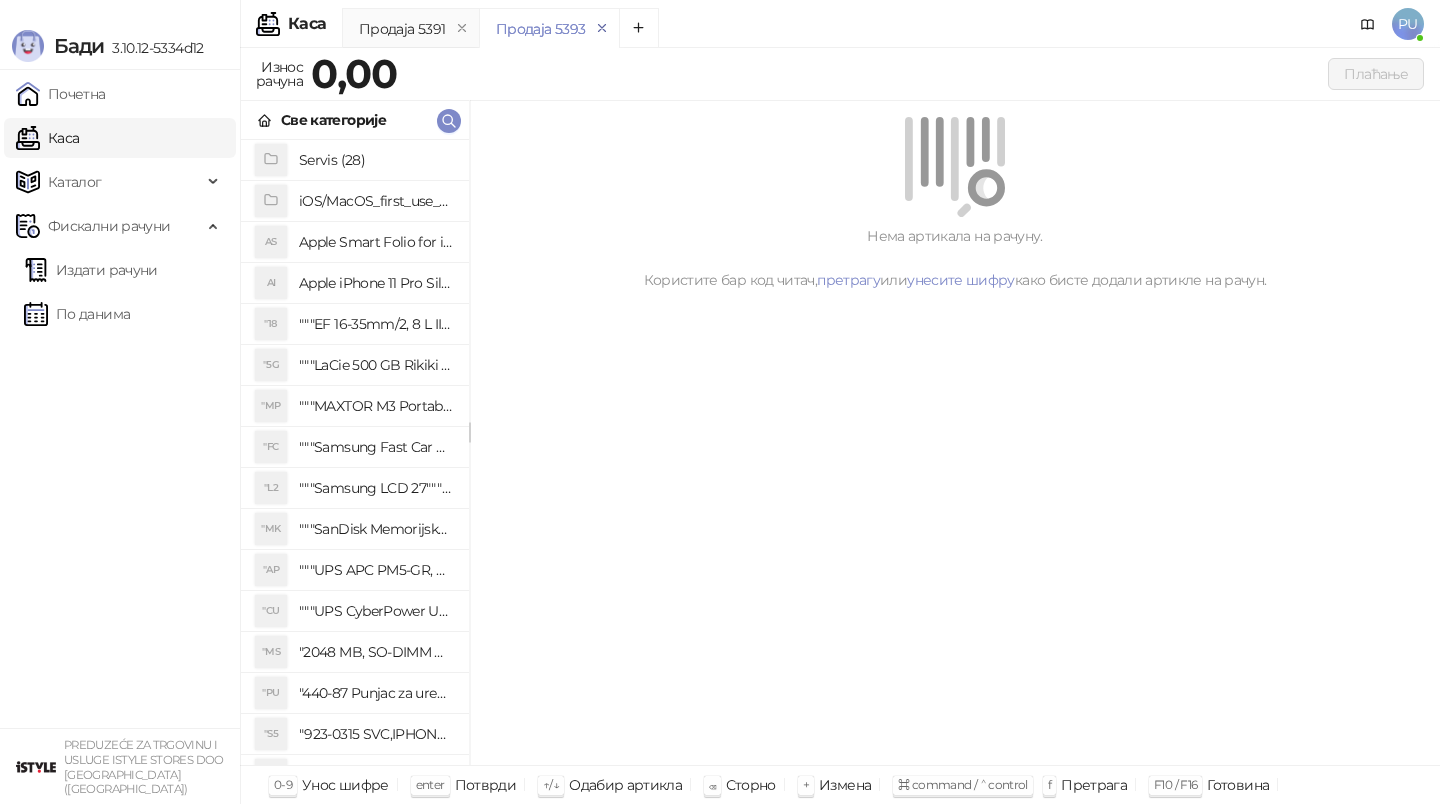 click 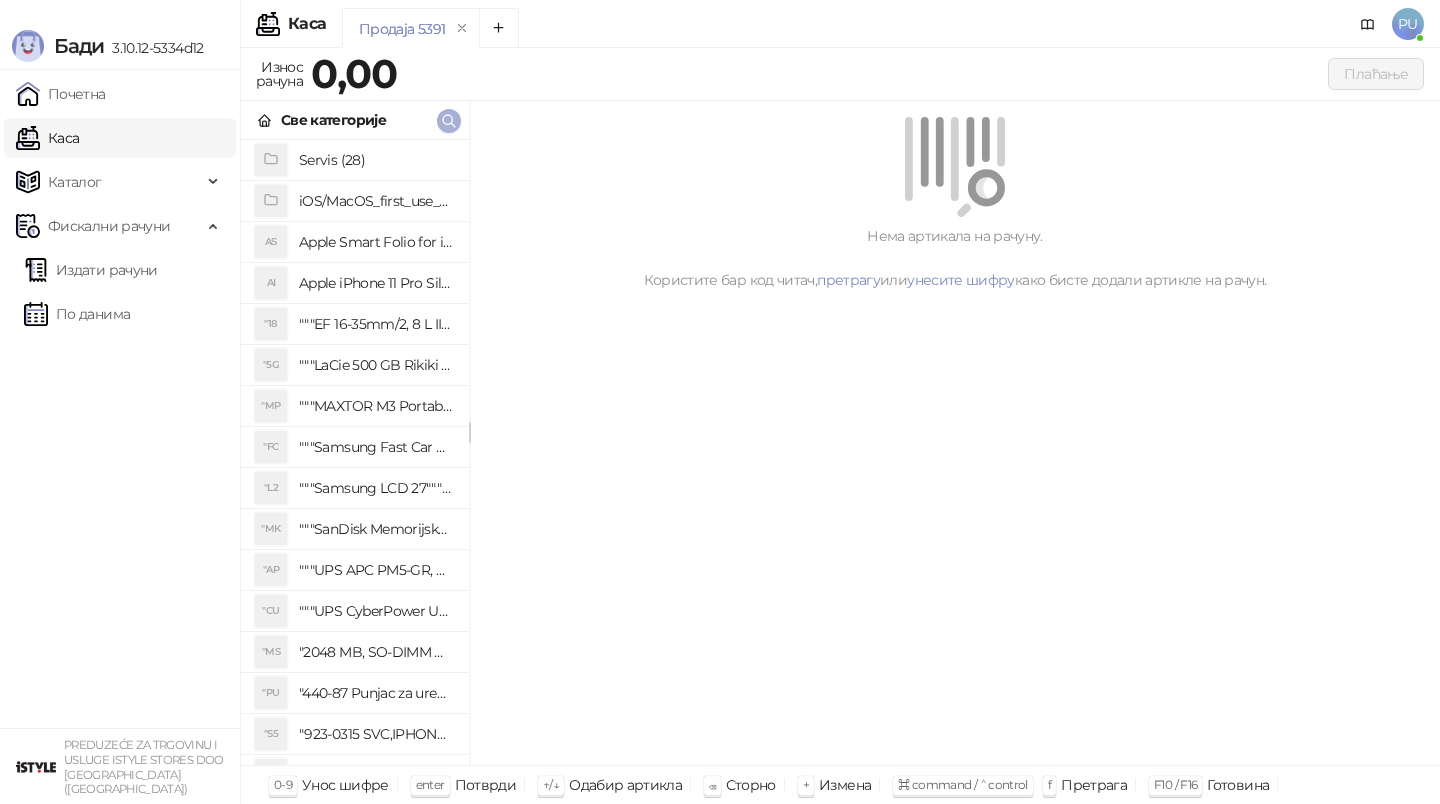 click 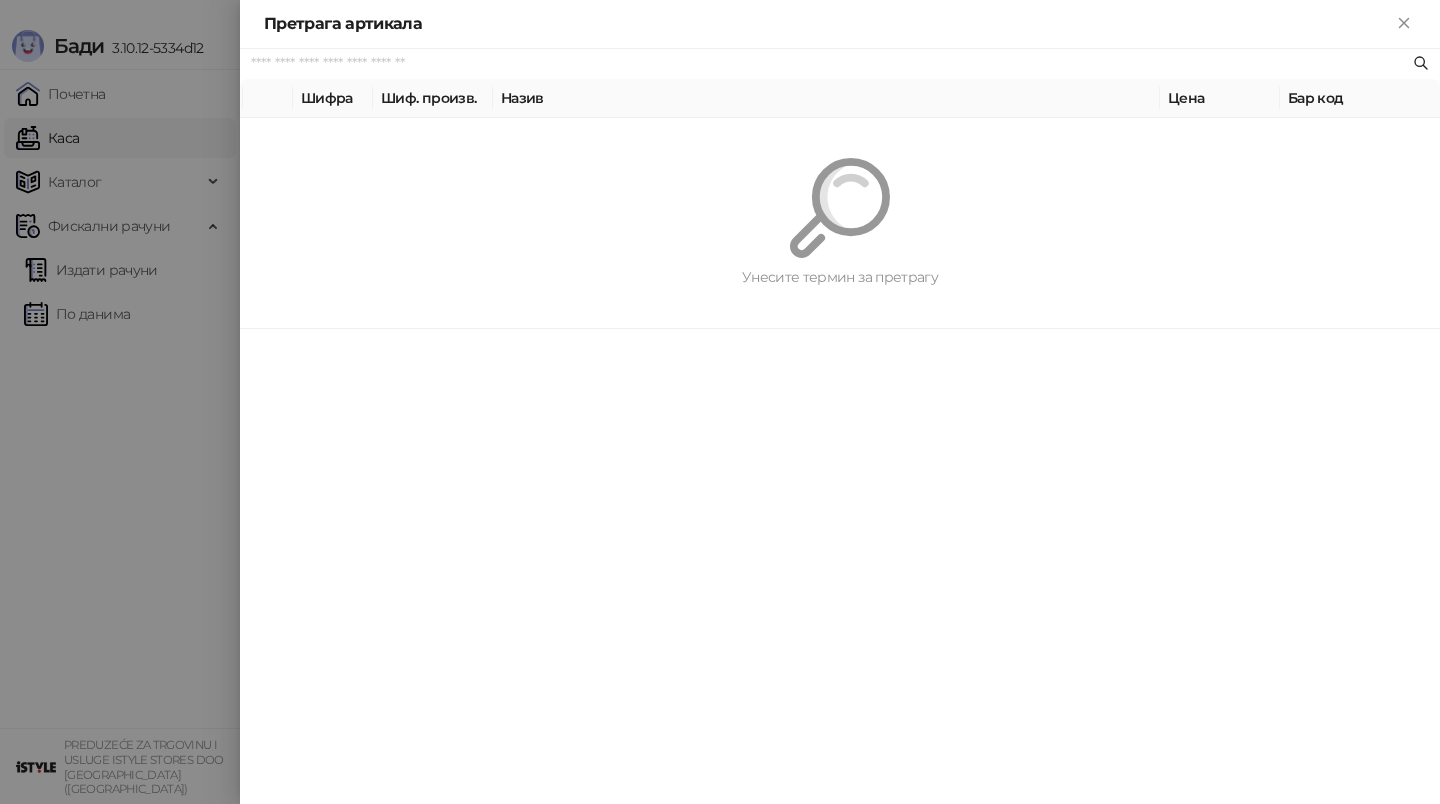 paste on "**********" 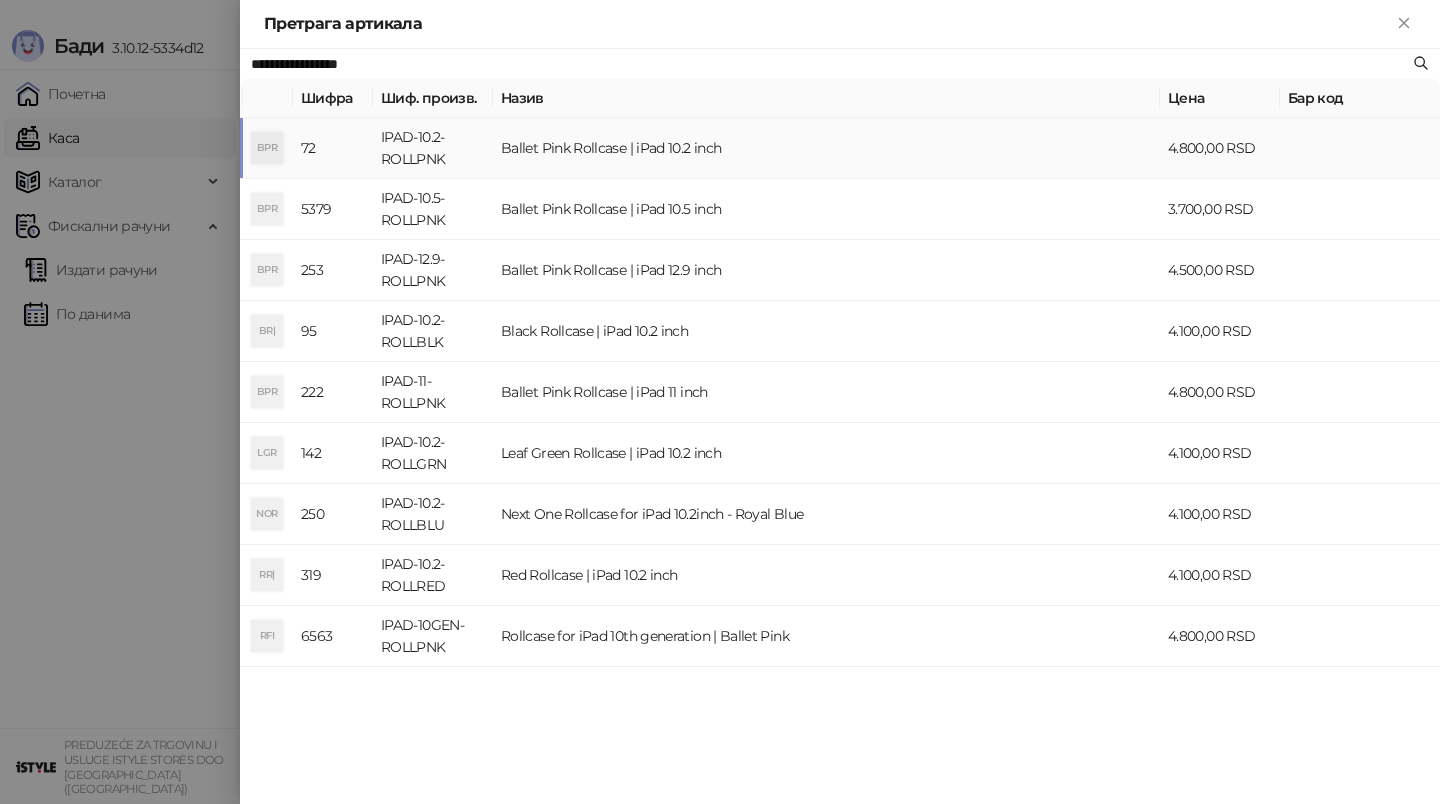 type on "**********" 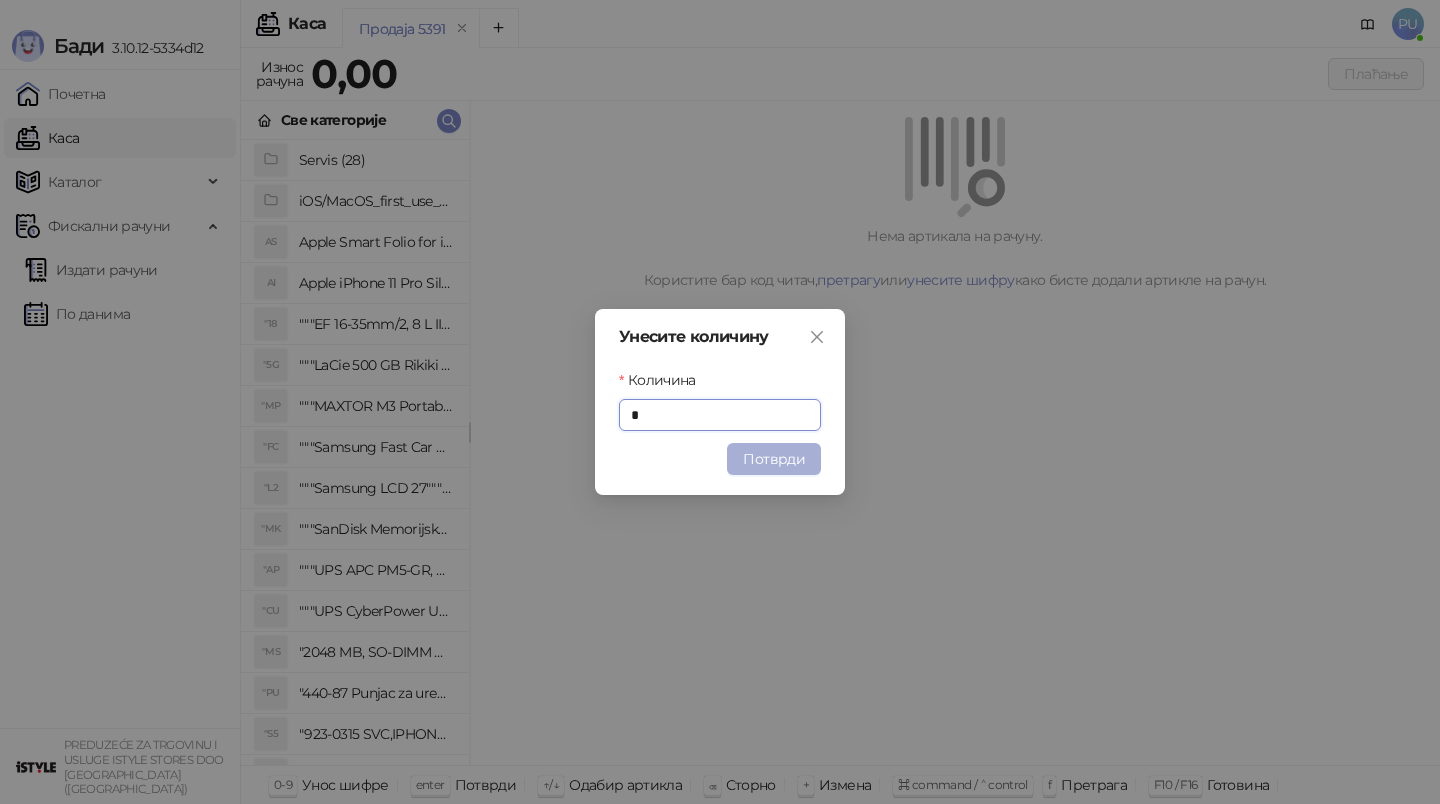 click on "Потврди" at bounding box center (774, 459) 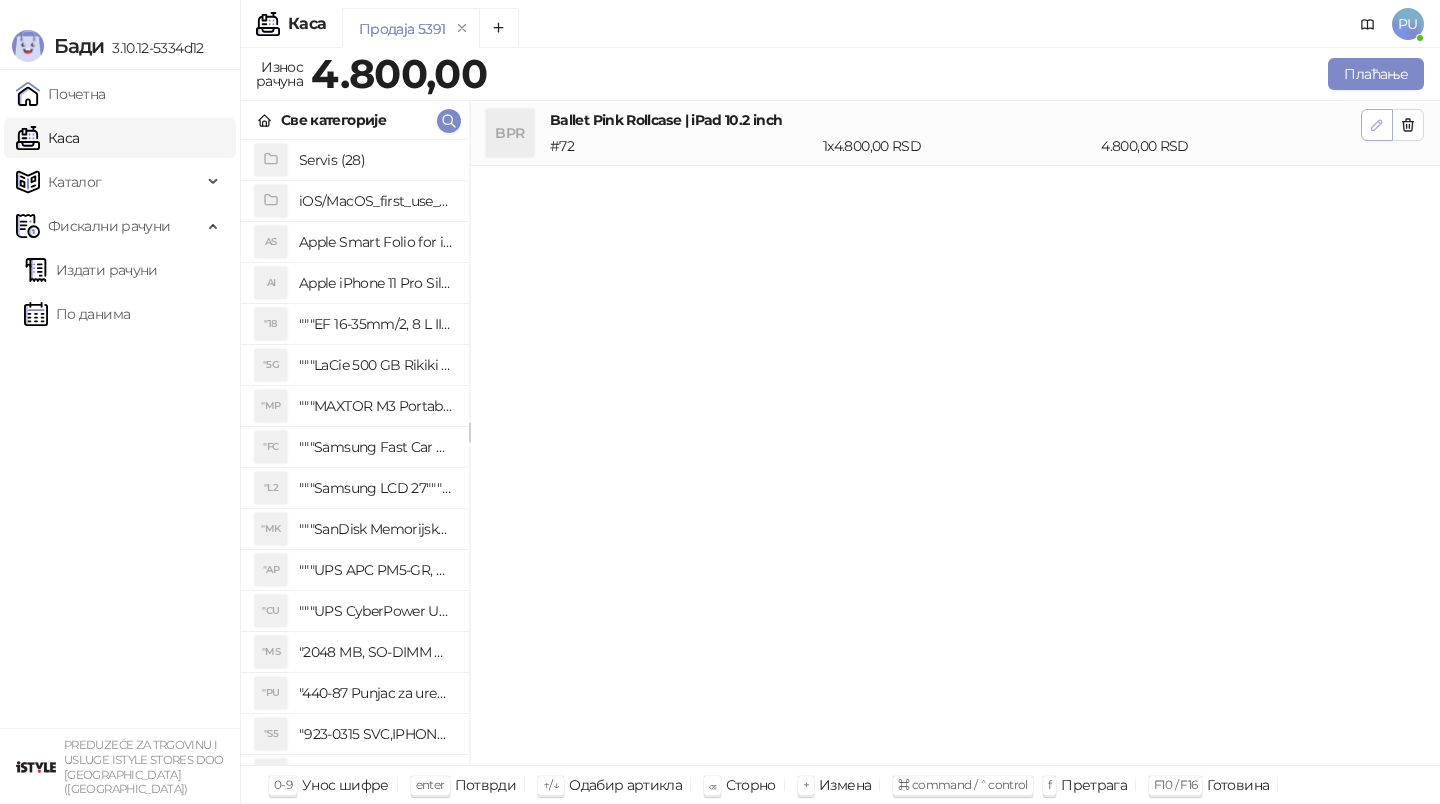 click 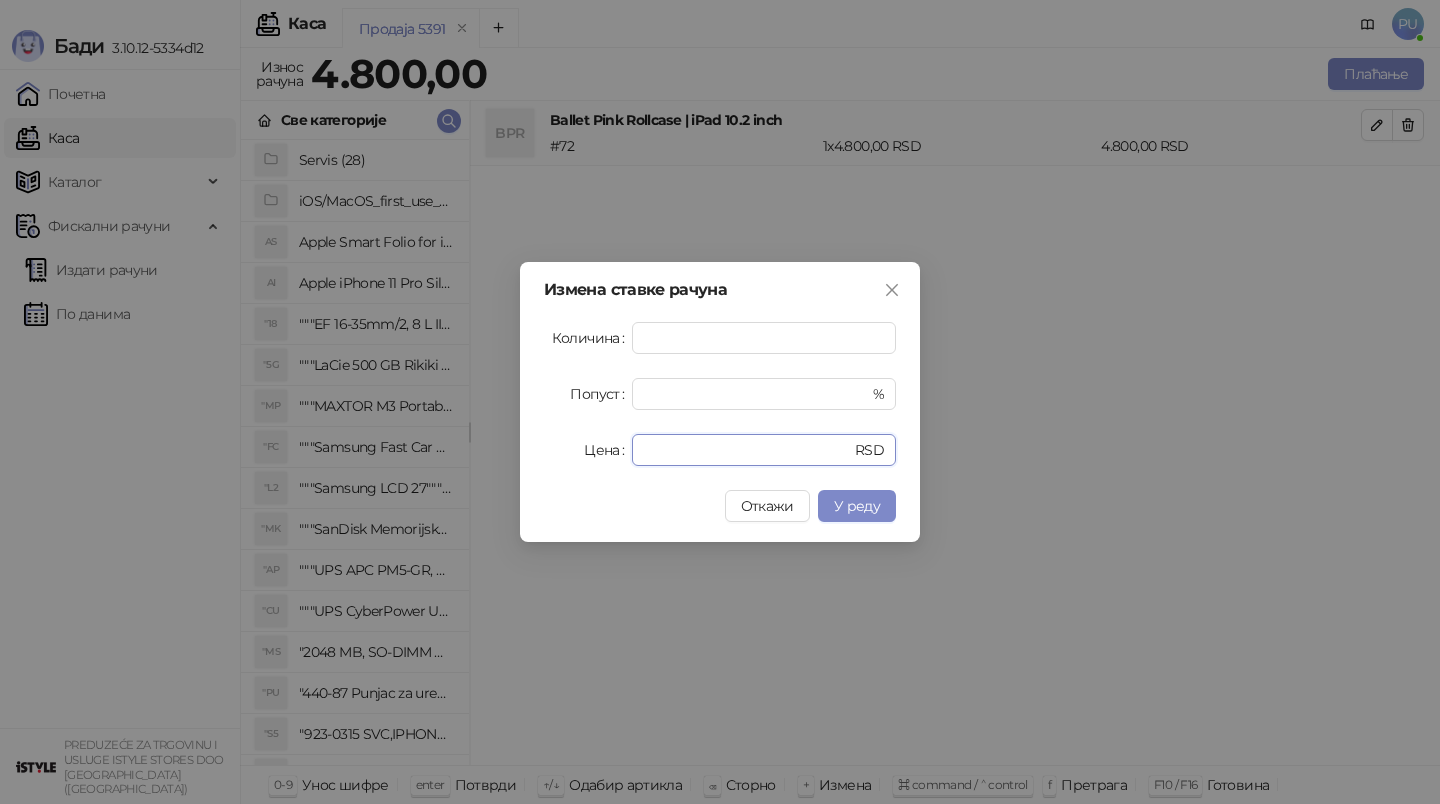 drag, startPoint x: 722, startPoint y: 458, endPoint x: 487, endPoint y: 459, distance: 235.00212 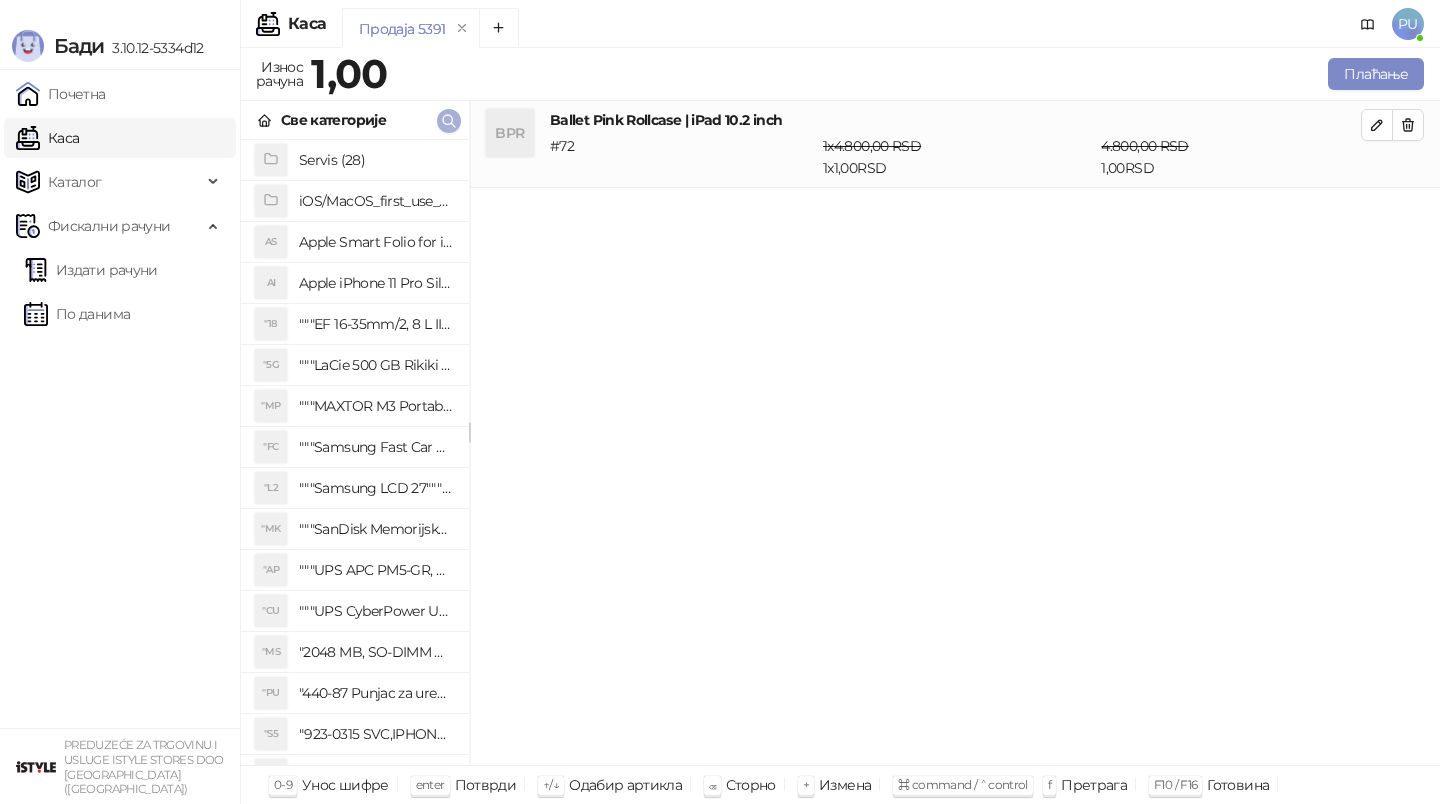click 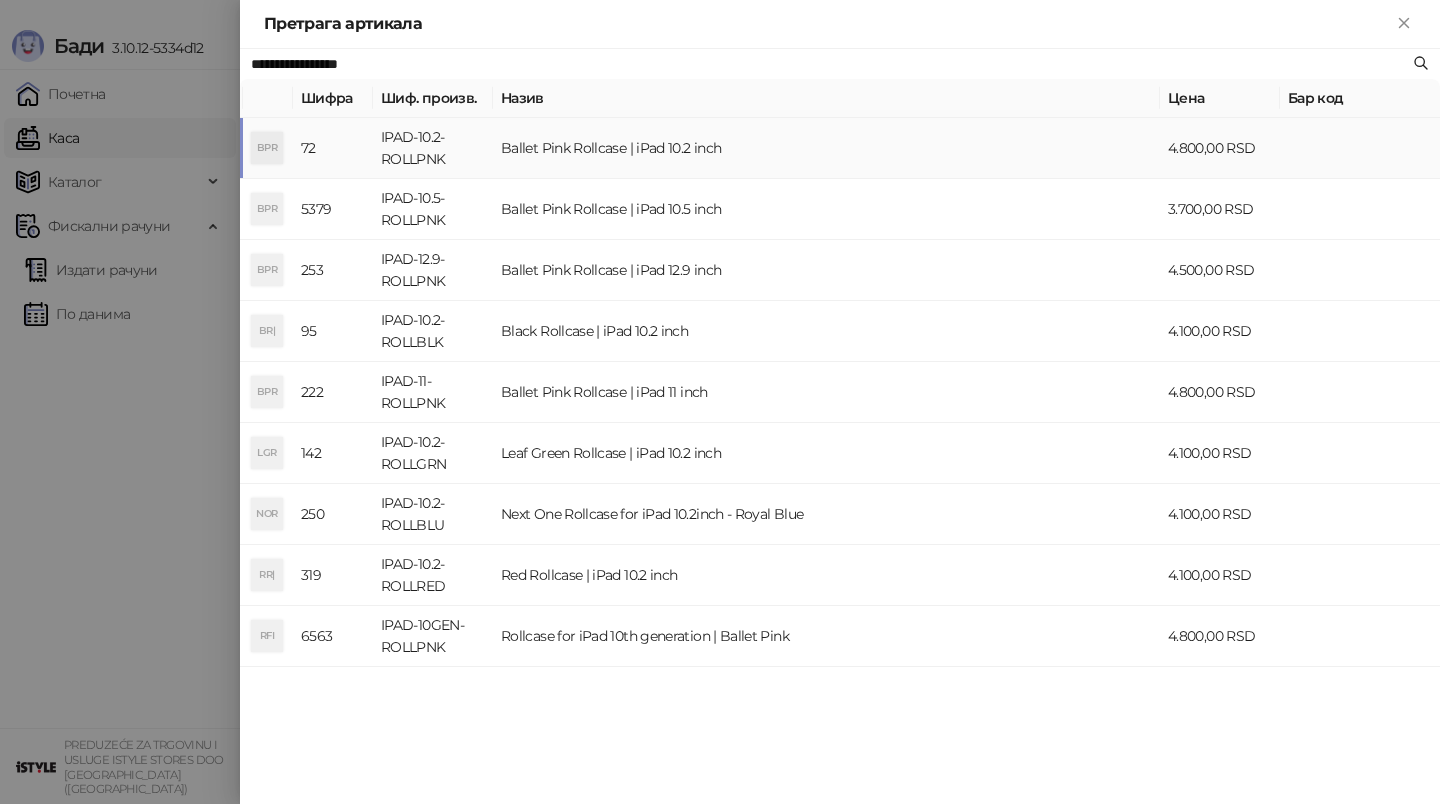 paste on "******" 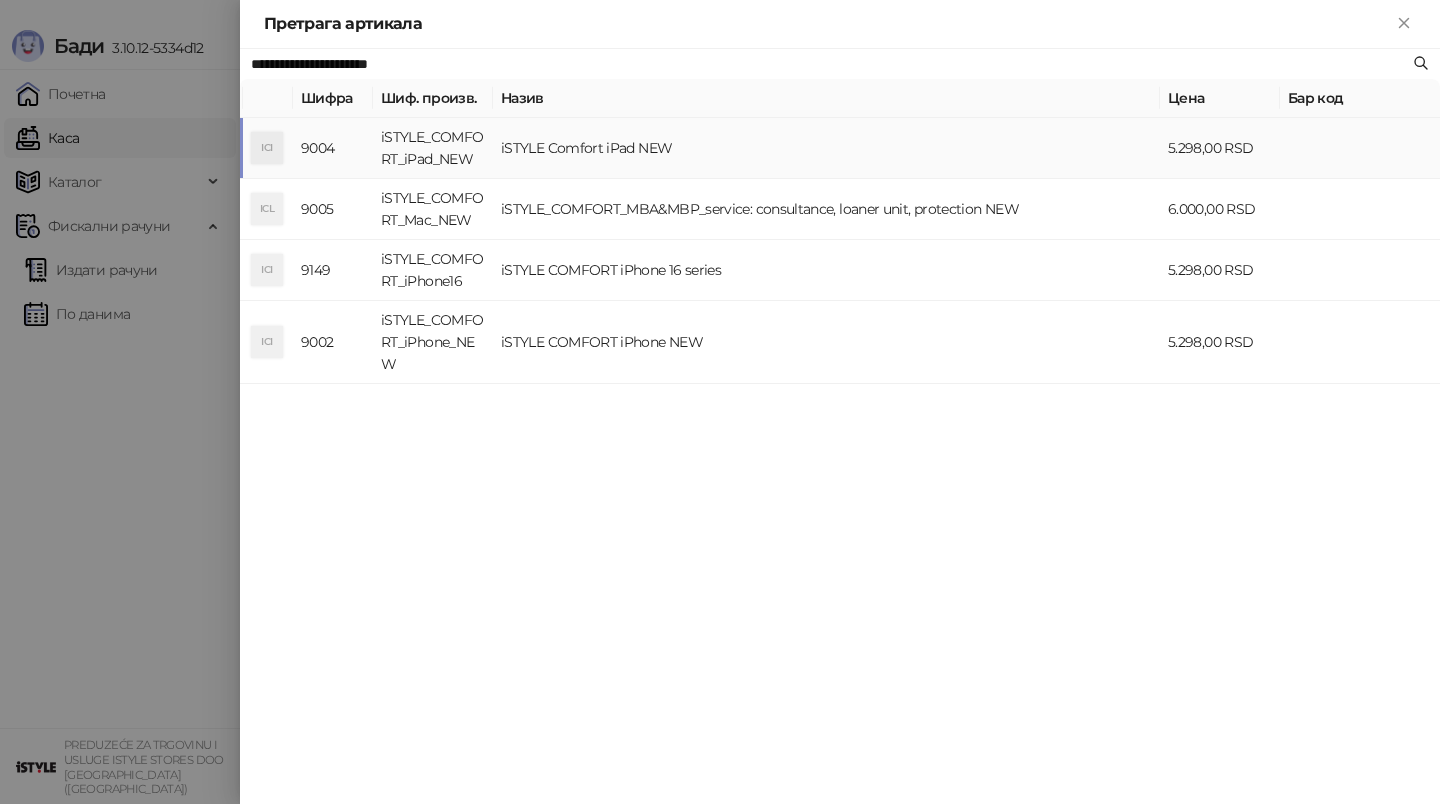 type on "**********" 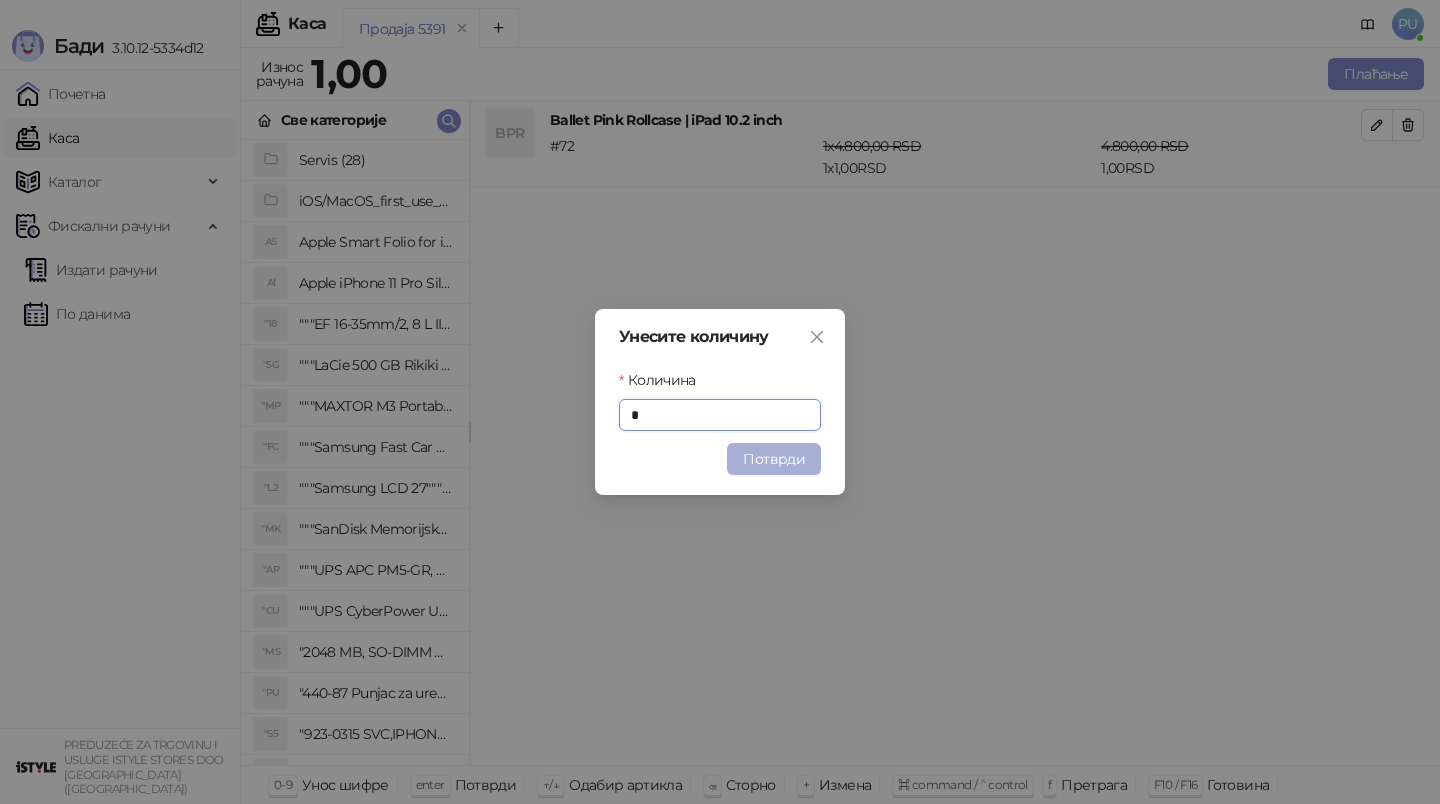 click on "Потврди" at bounding box center (774, 459) 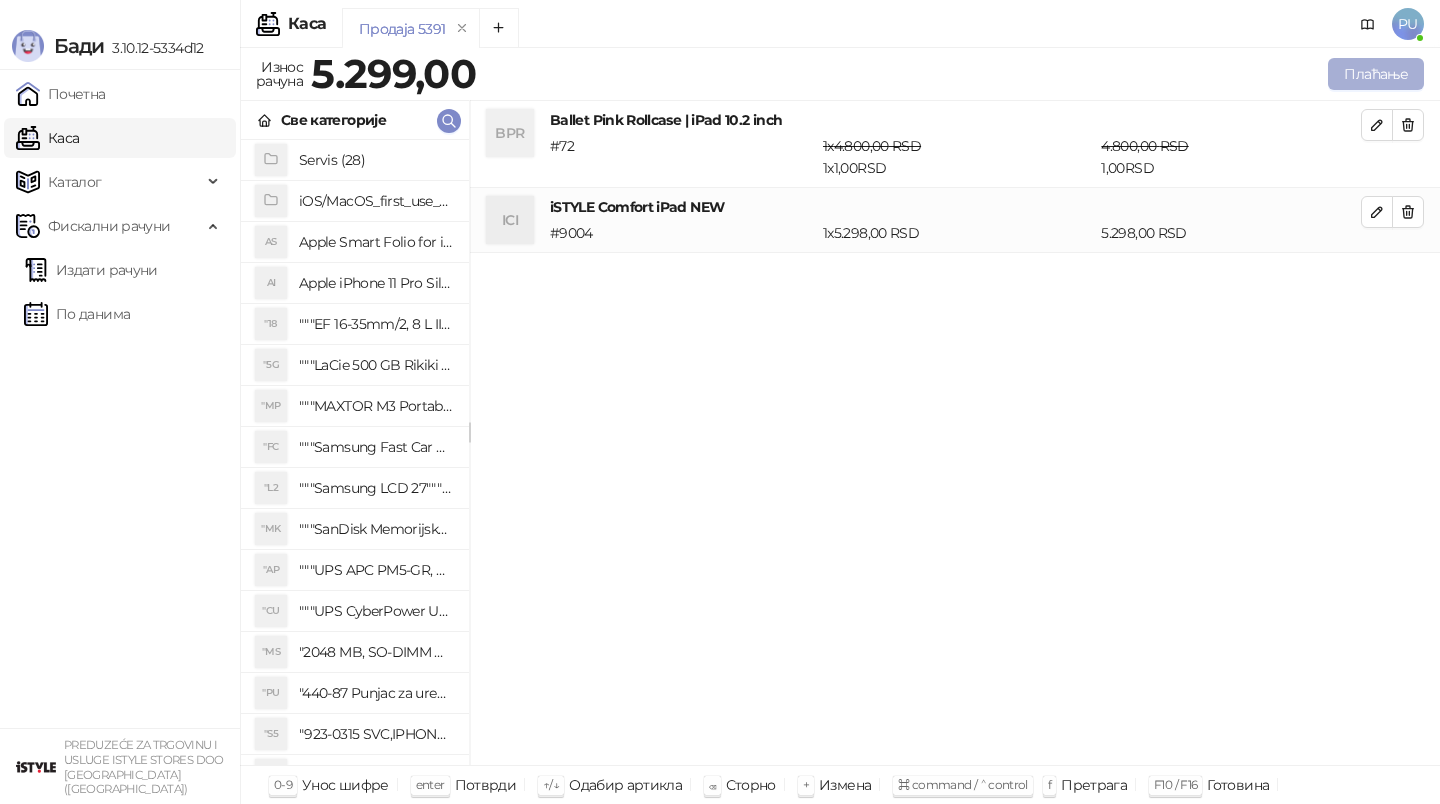 click on "Плаћање" at bounding box center (1376, 74) 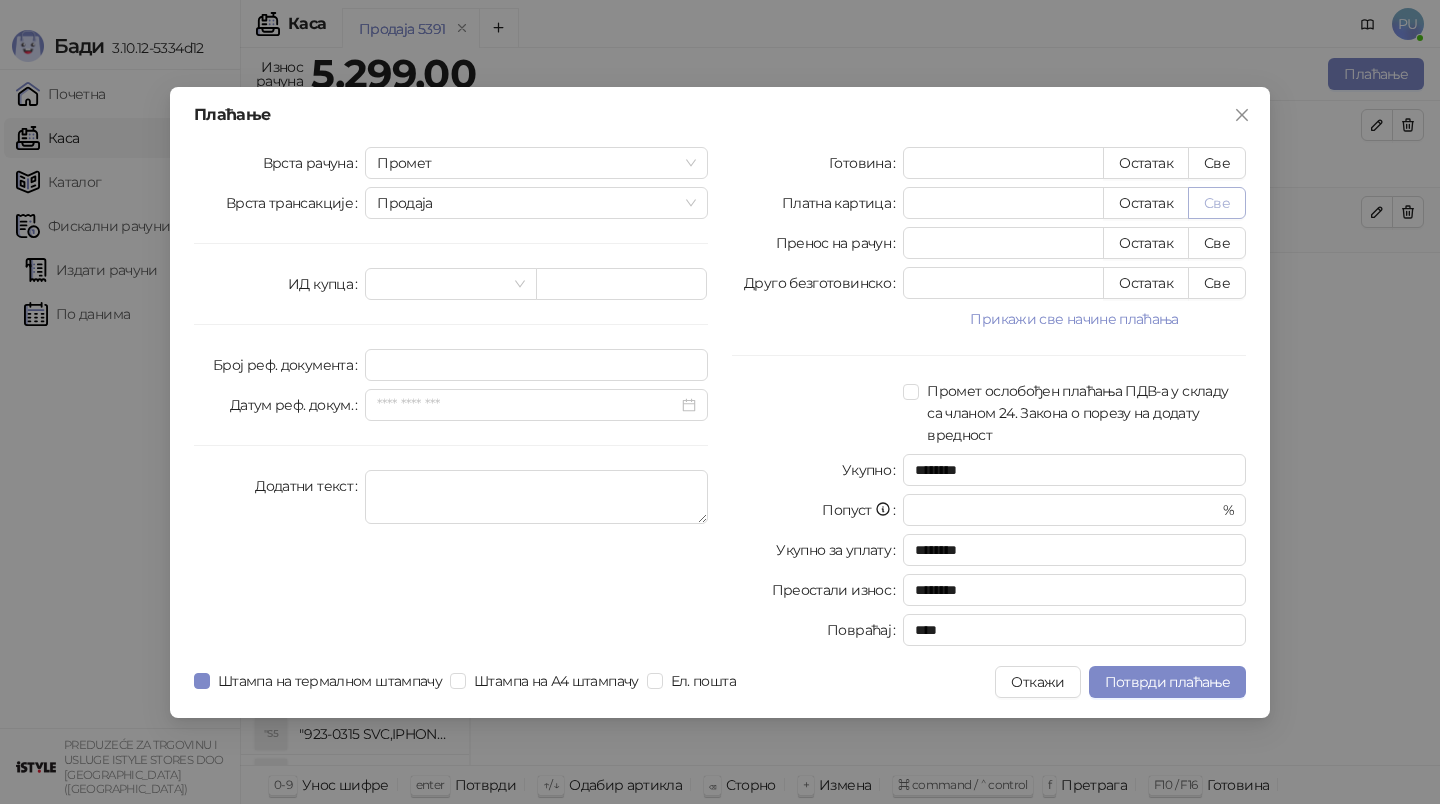 click on "Све" at bounding box center (1217, 203) 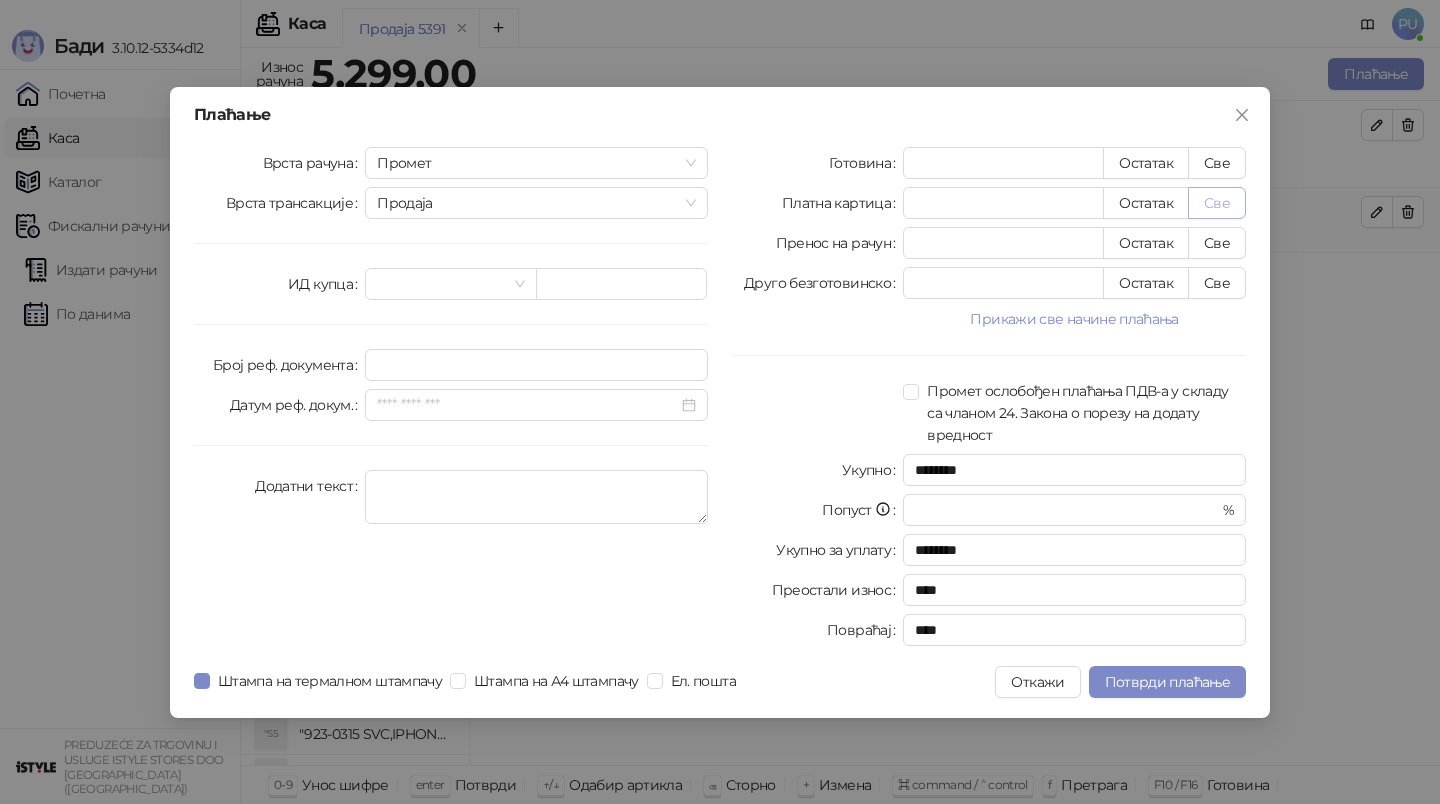 click on "Све" at bounding box center [1217, 203] 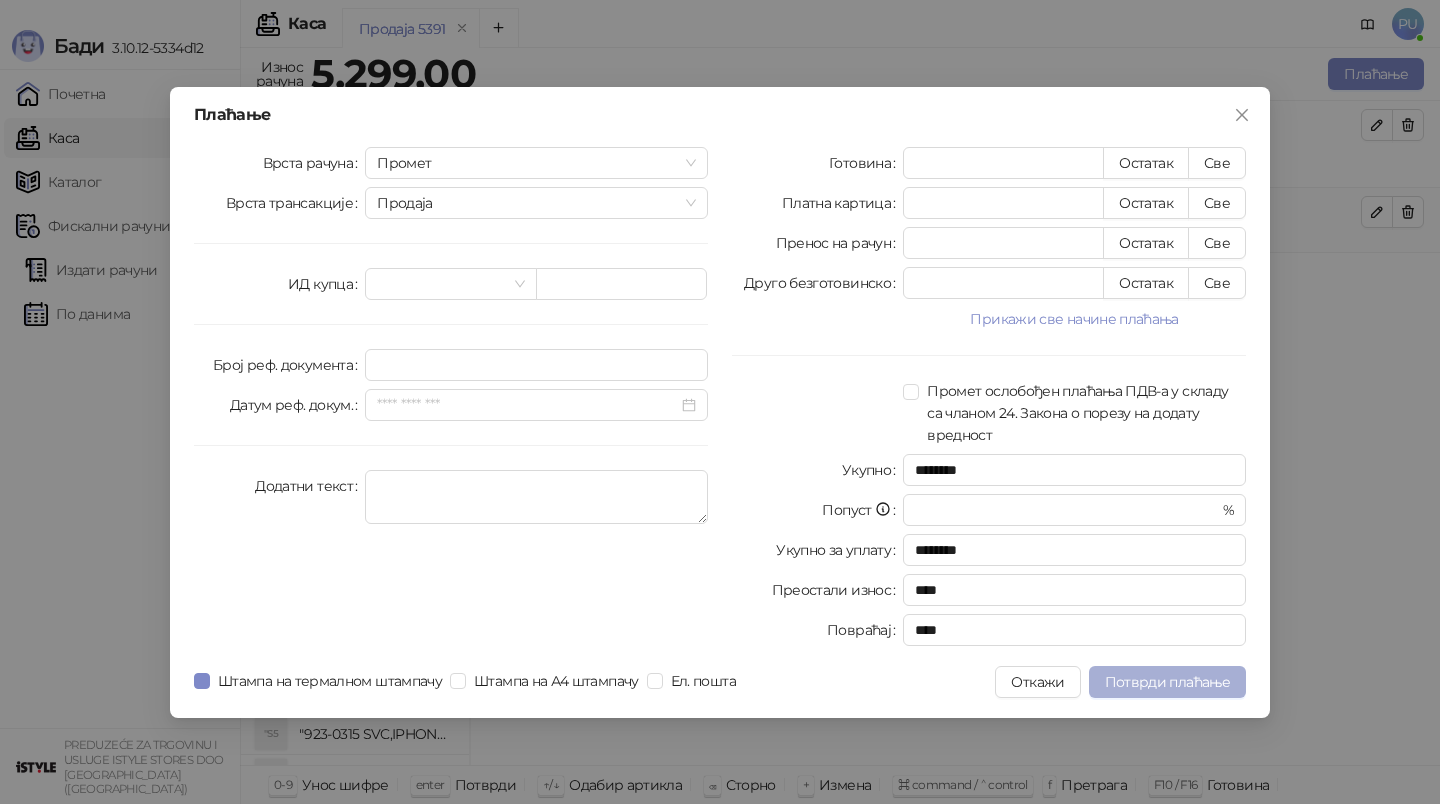 click on "Потврди плаћање" at bounding box center [1167, 682] 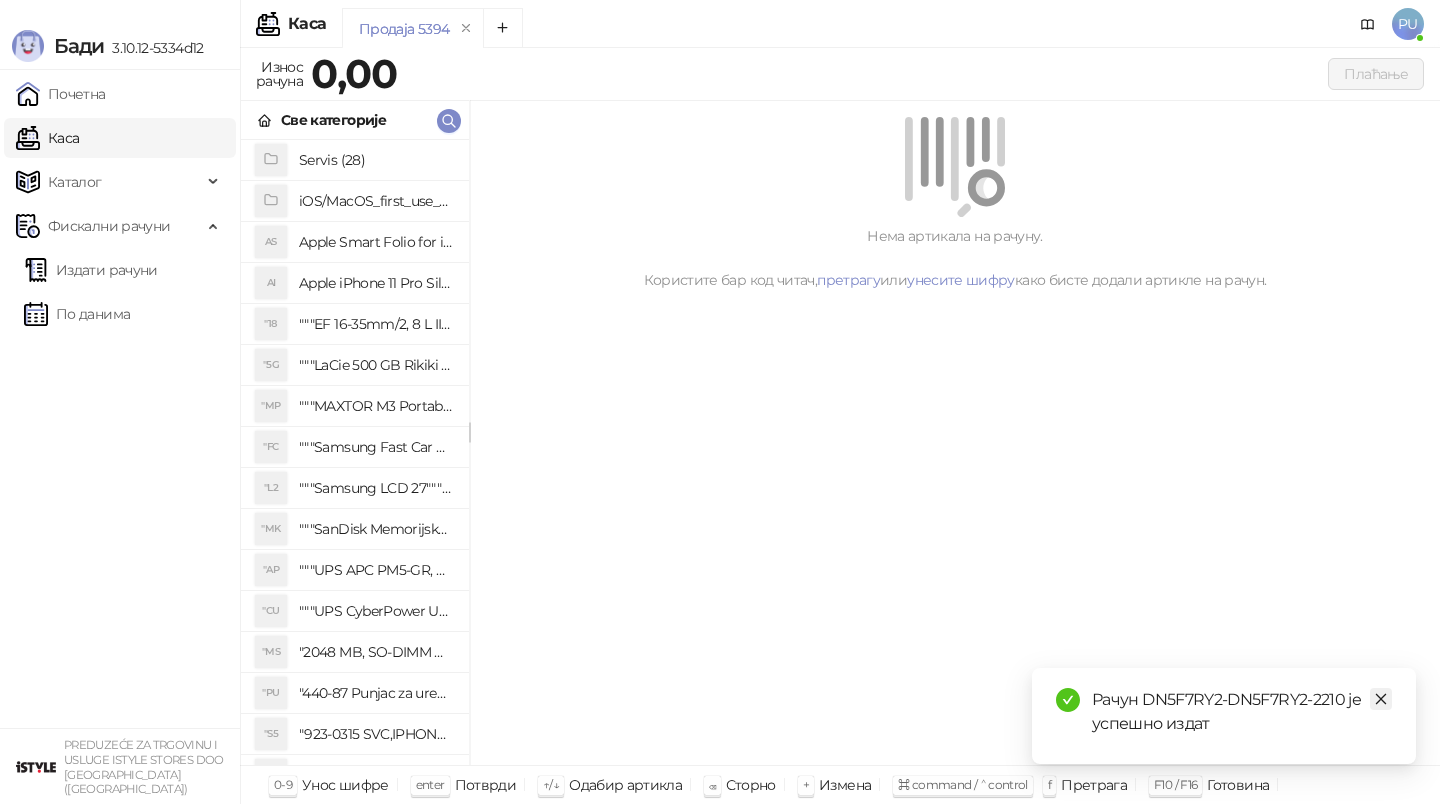 click 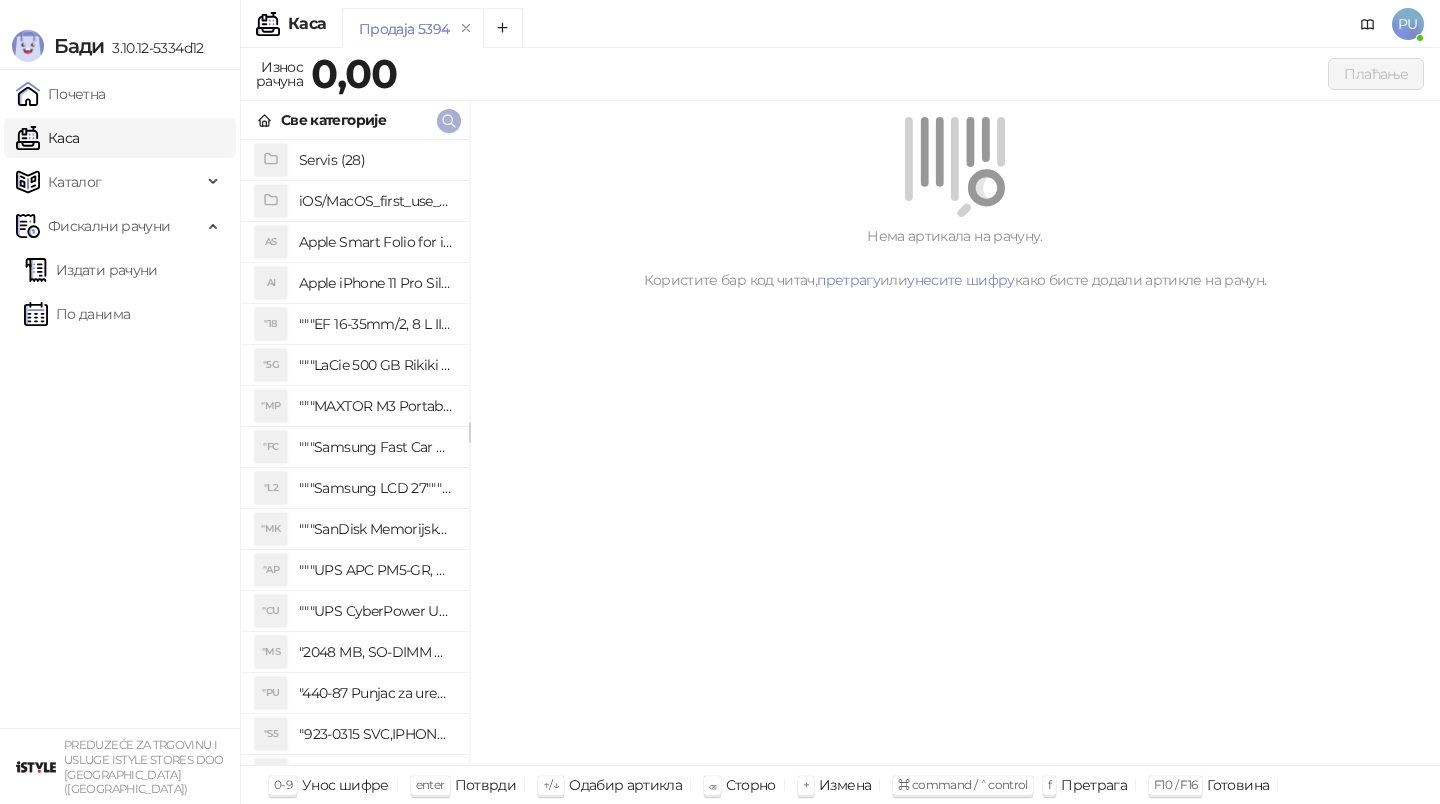 click at bounding box center [449, 121] 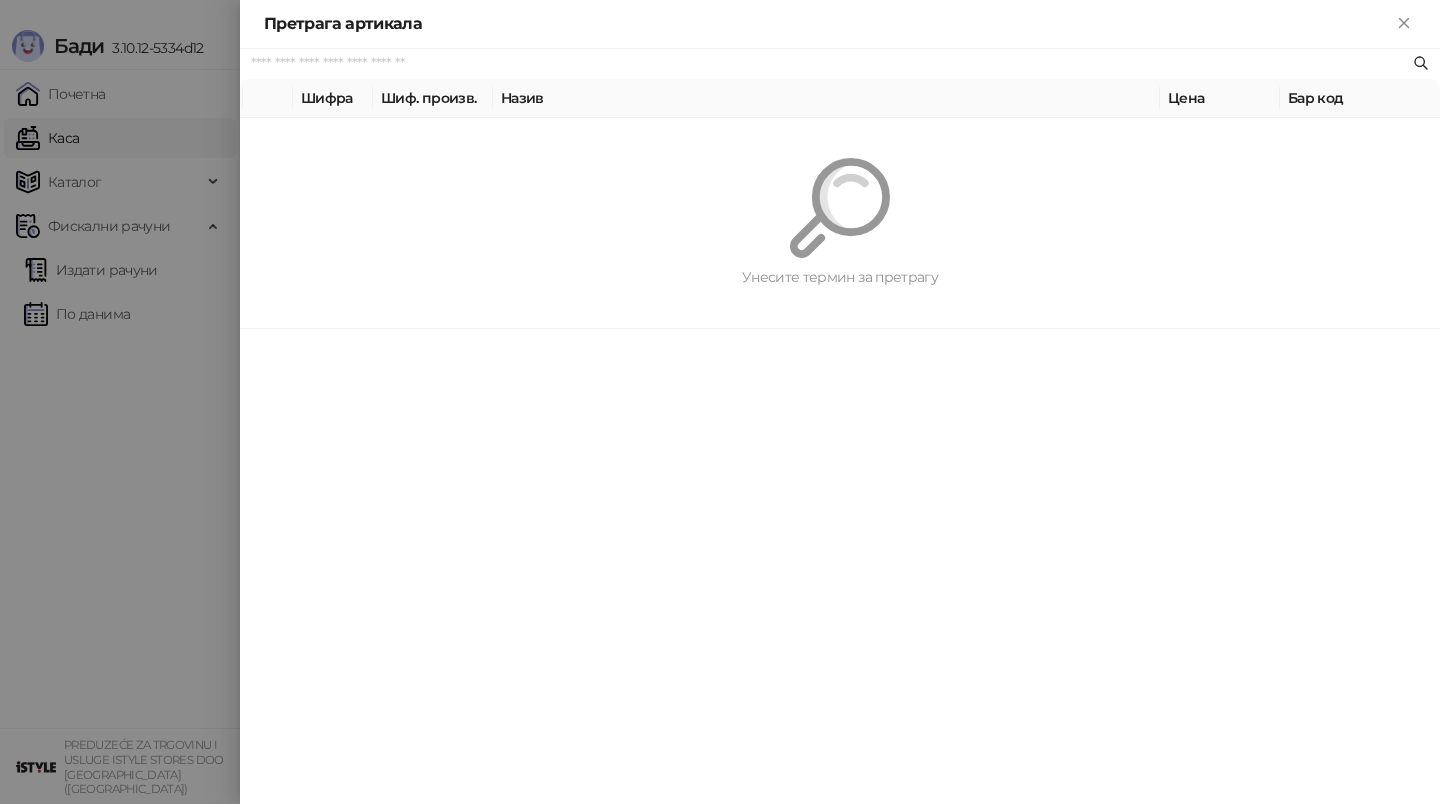 paste on "*********" 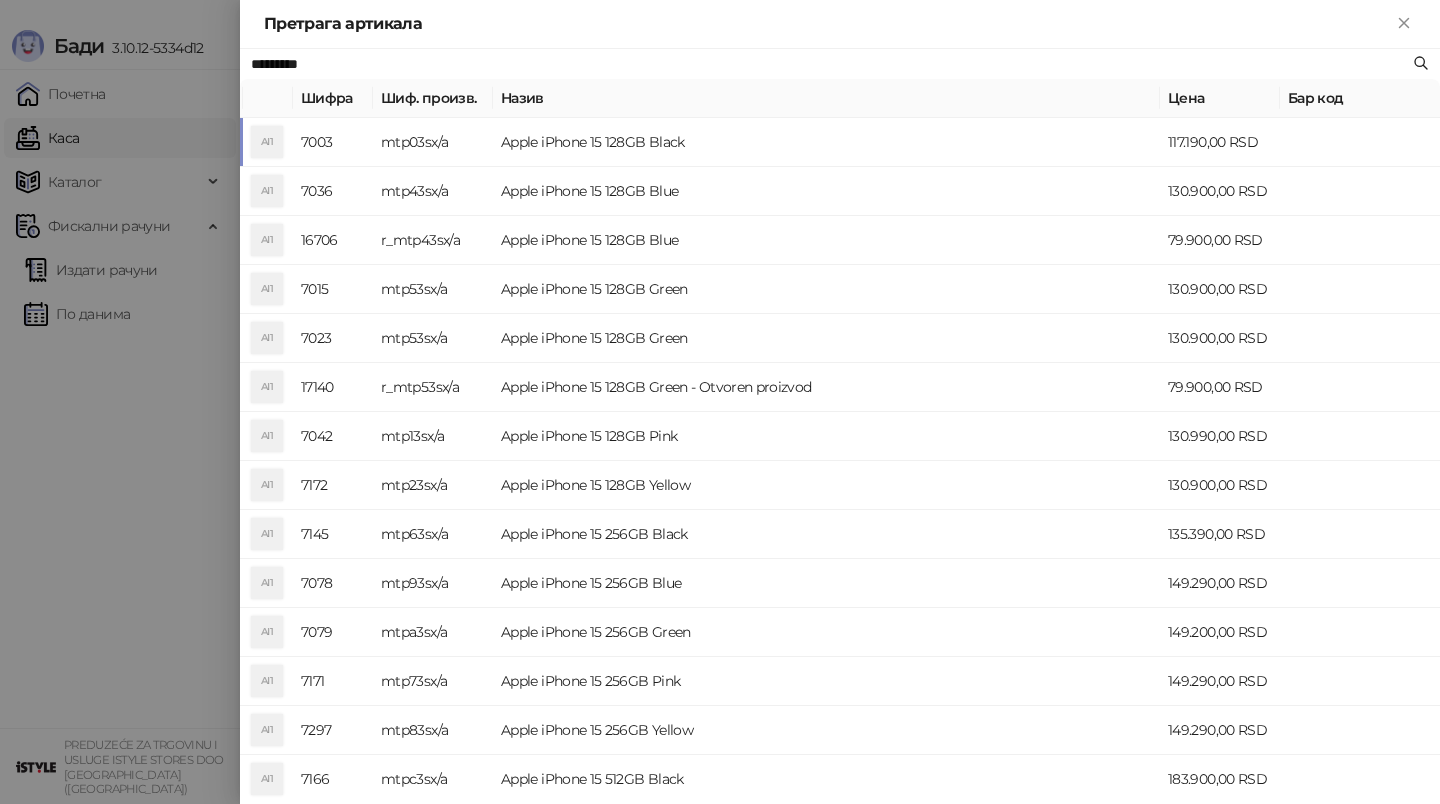 type on "*********" 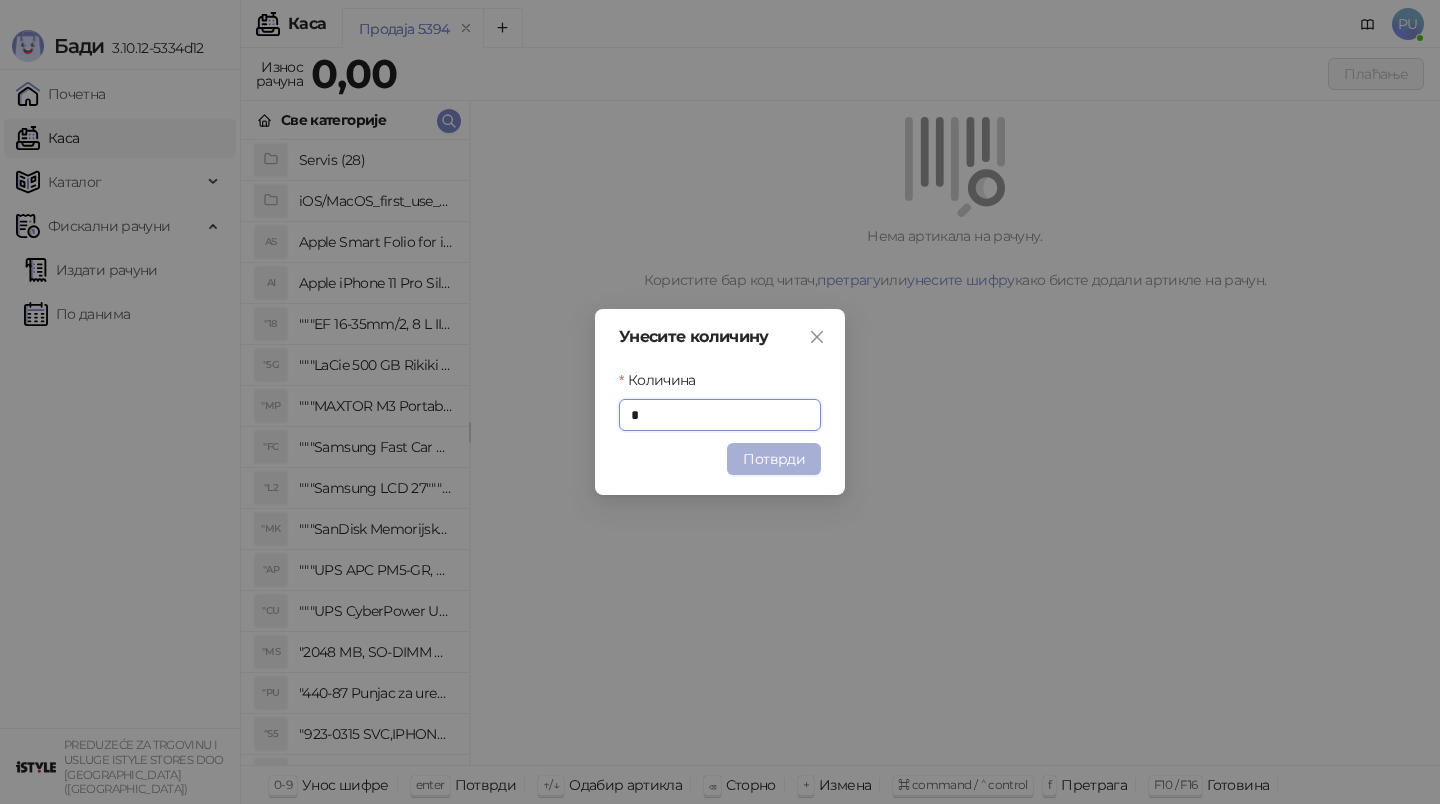 click on "Потврди" at bounding box center (774, 459) 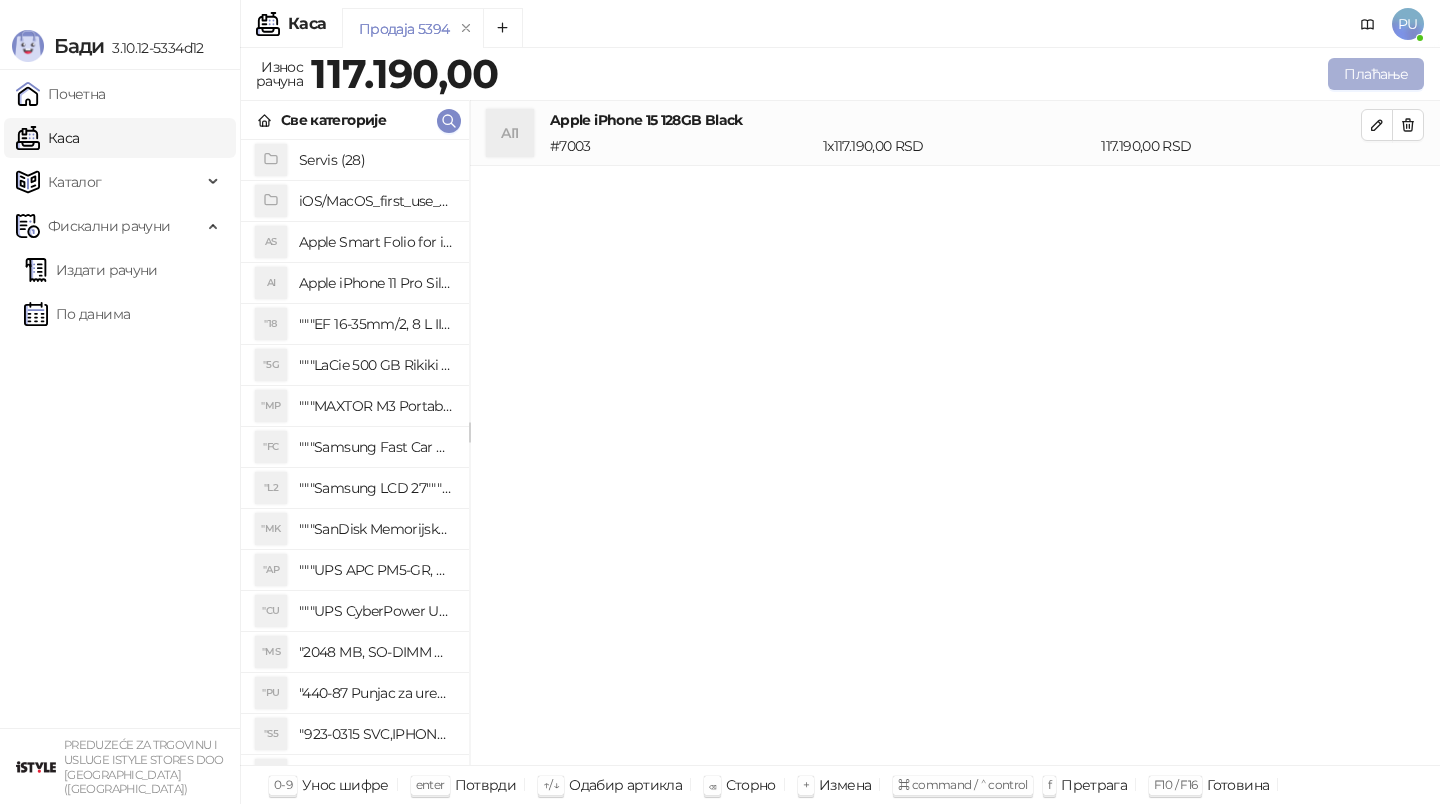click on "Плаћање" at bounding box center [1376, 74] 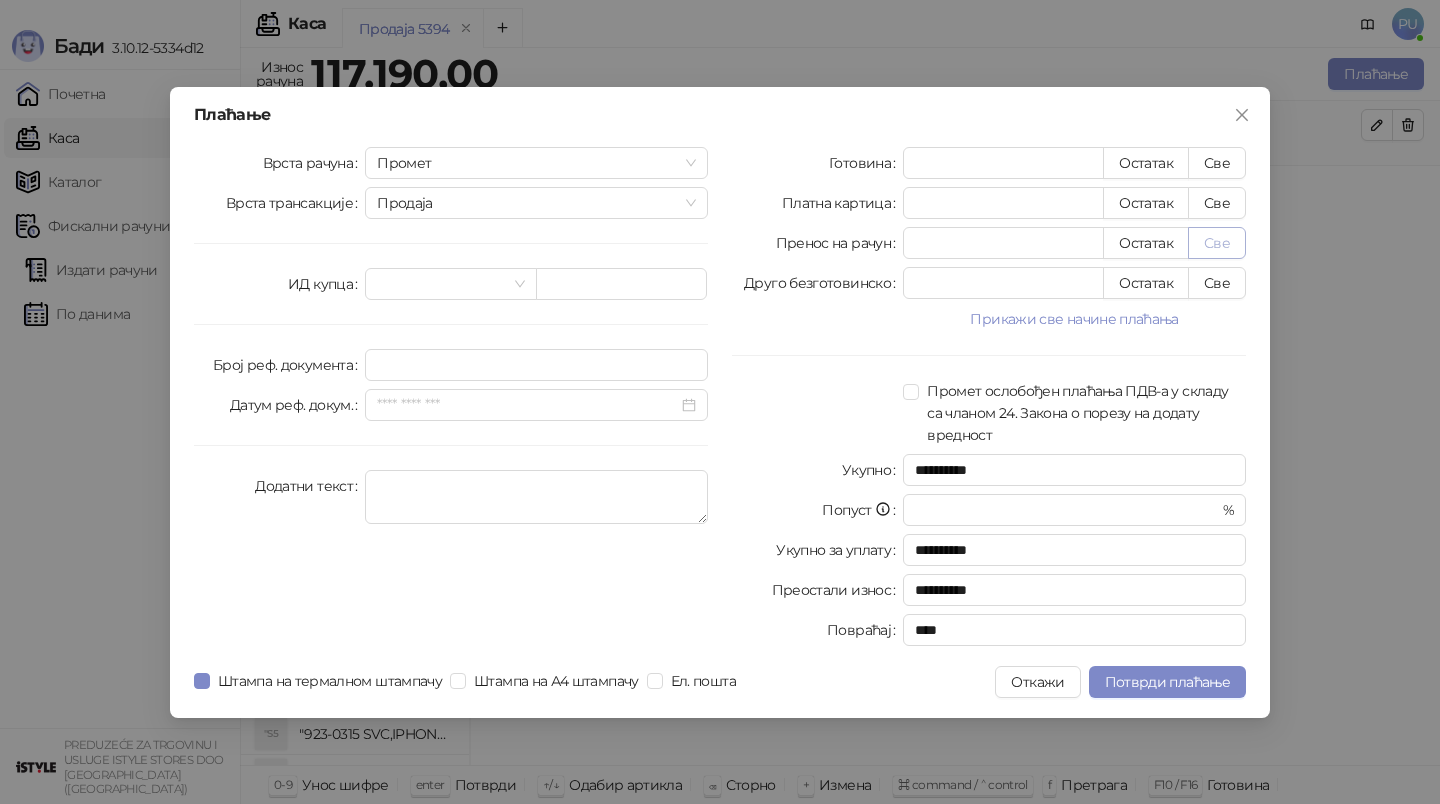 click on "Све" at bounding box center (1217, 243) 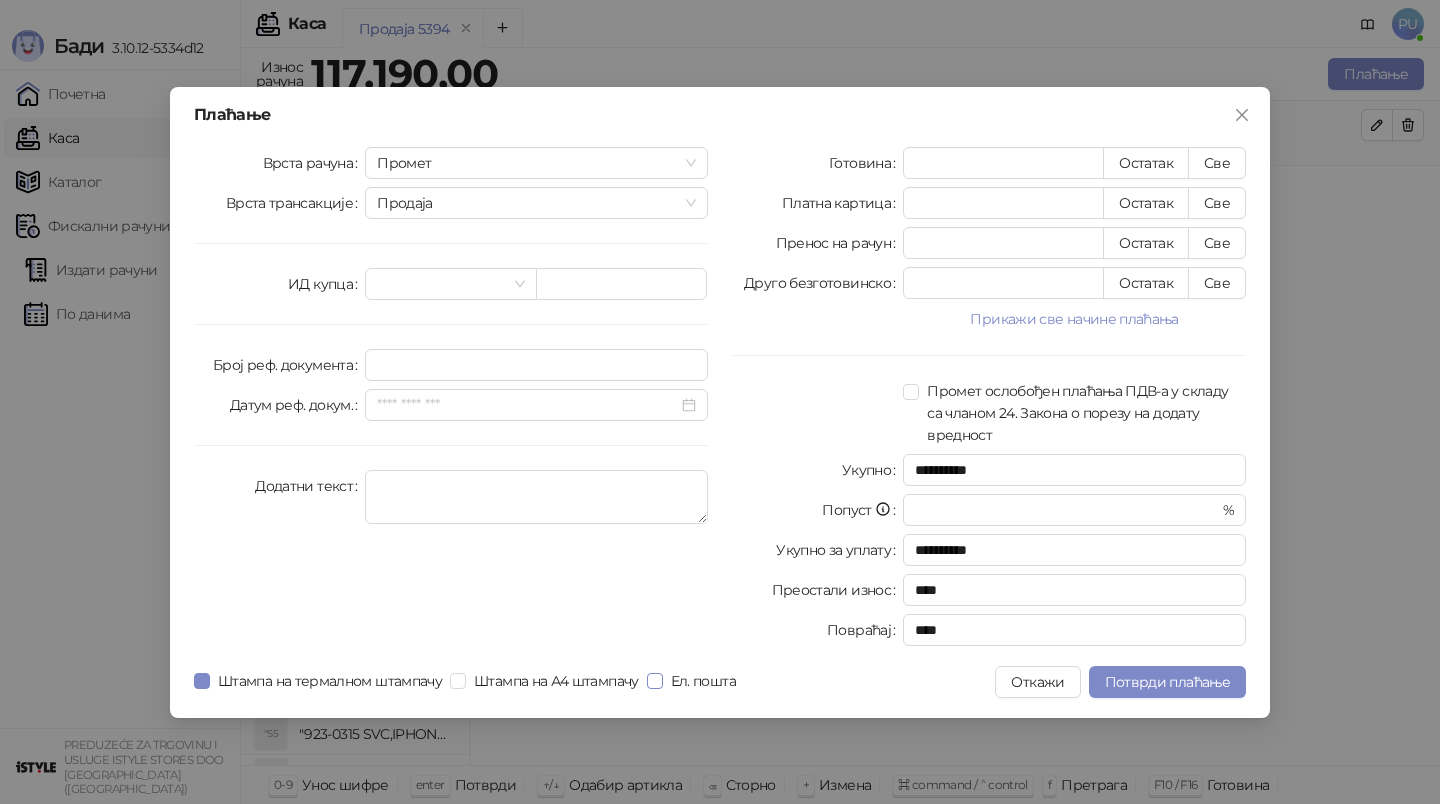 click on "Ел. пошта" at bounding box center (703, 681) 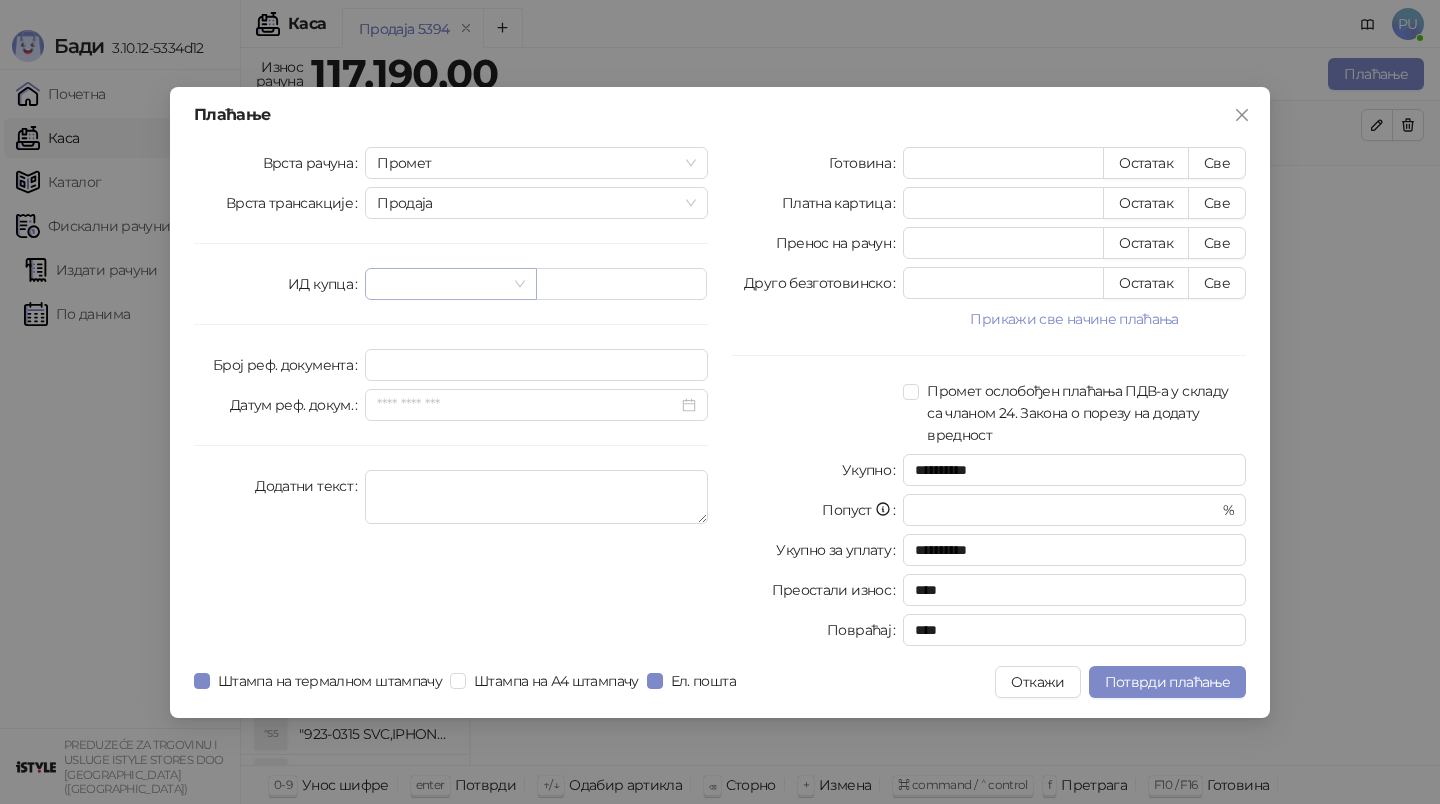 click at bounding box center [441, 284] 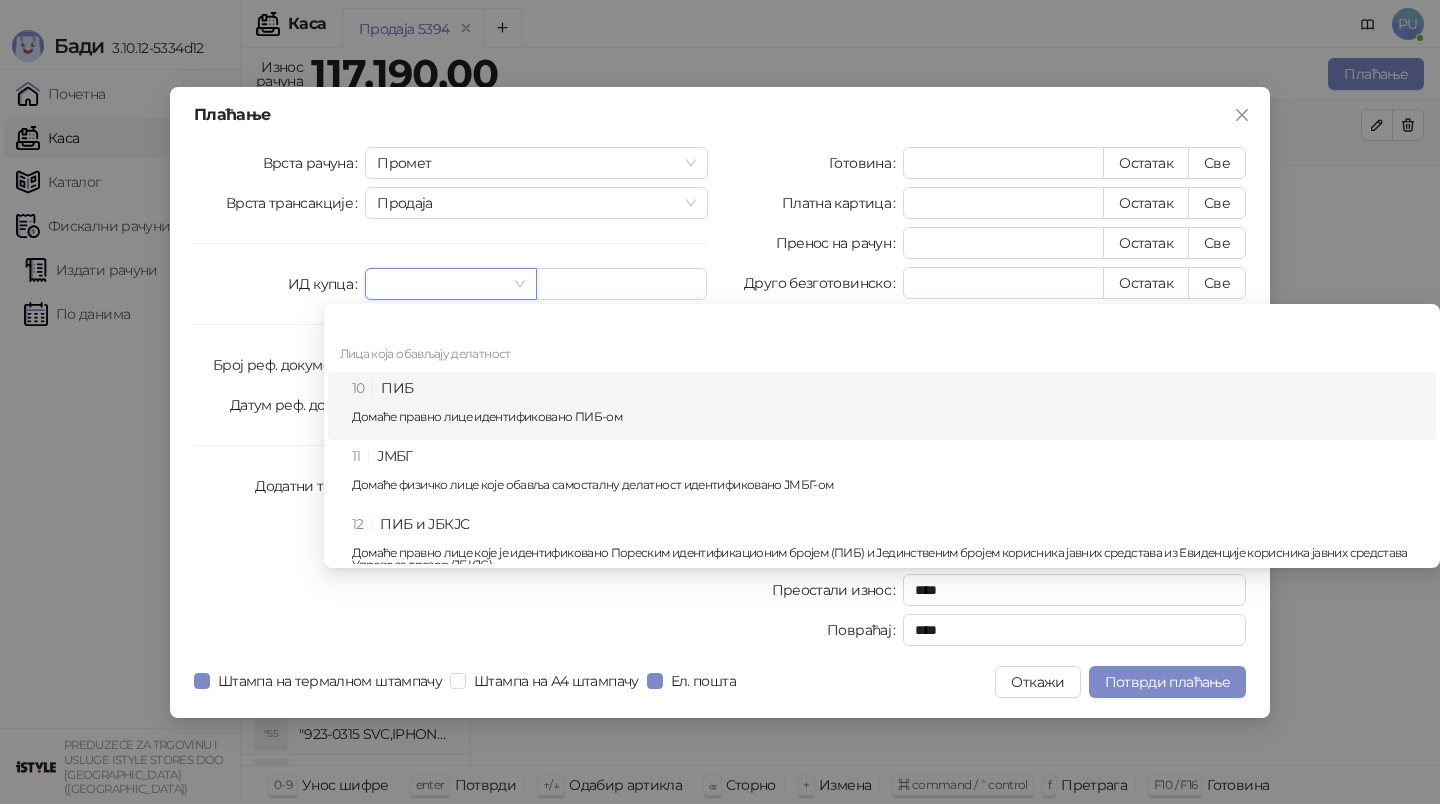 click on "10 ПИБ Домаће правно лице идентификовано ПИБ-ом" at bounding box center [888, 406] 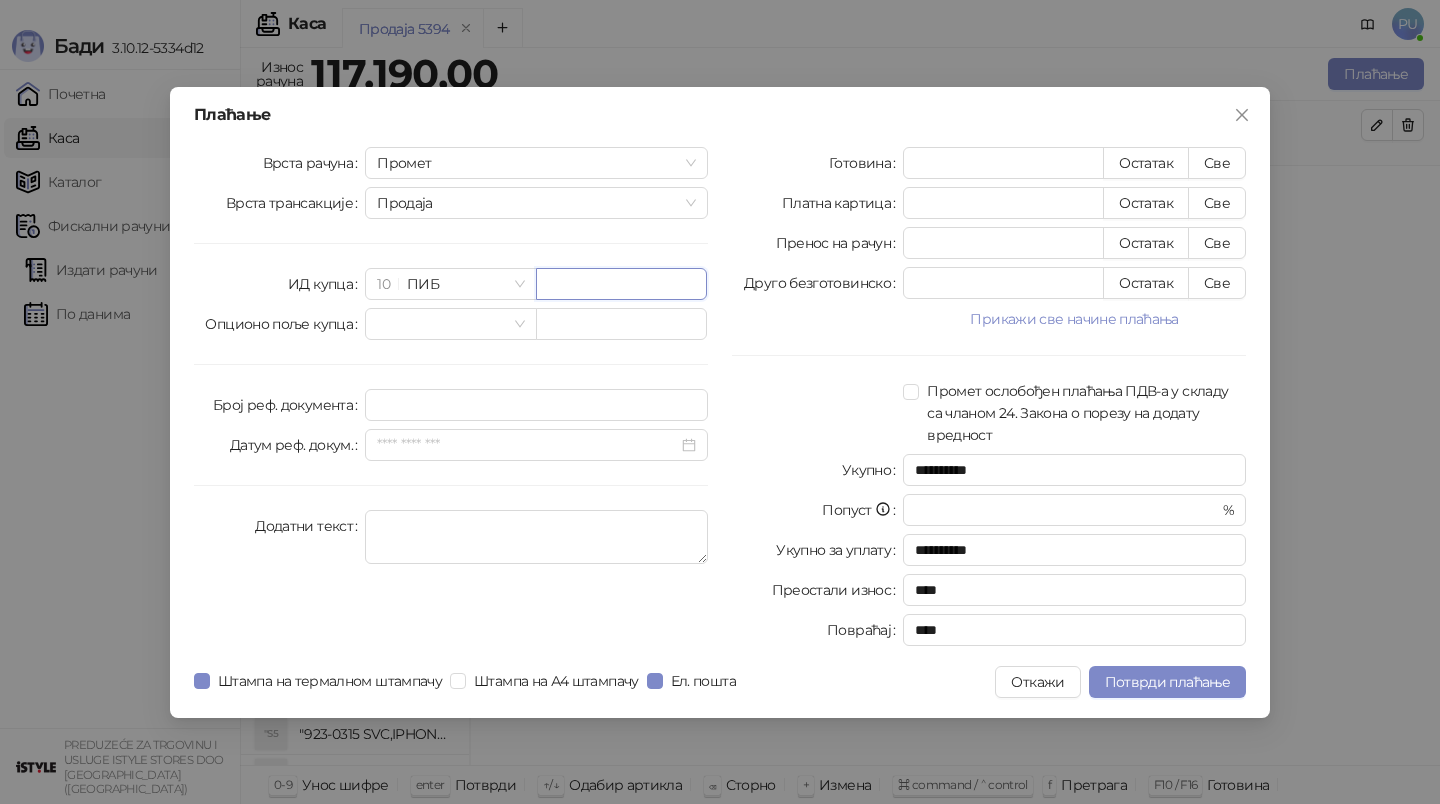 click at bounding box center (621, 284) 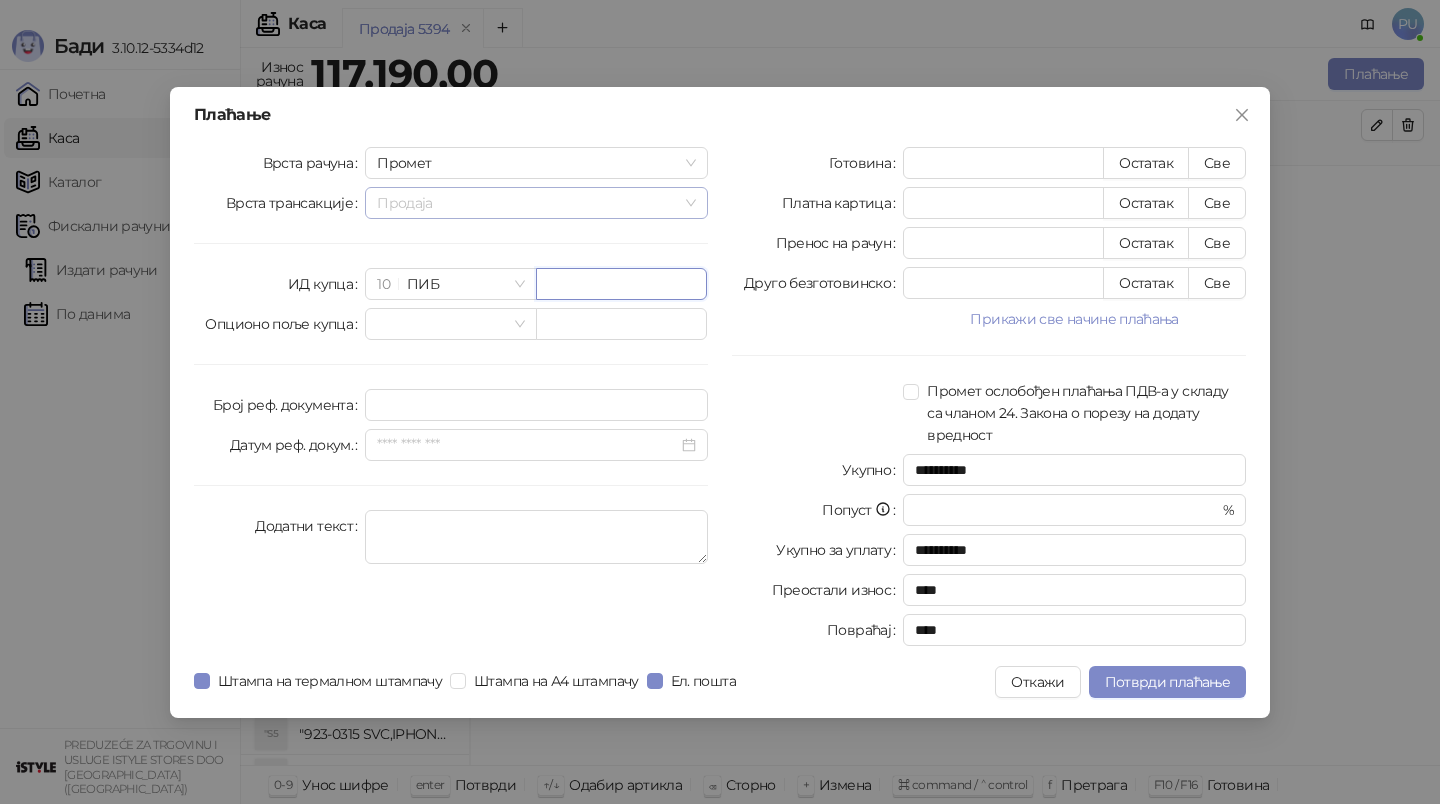 click on "Продаја" at bounding box center (536, 203) 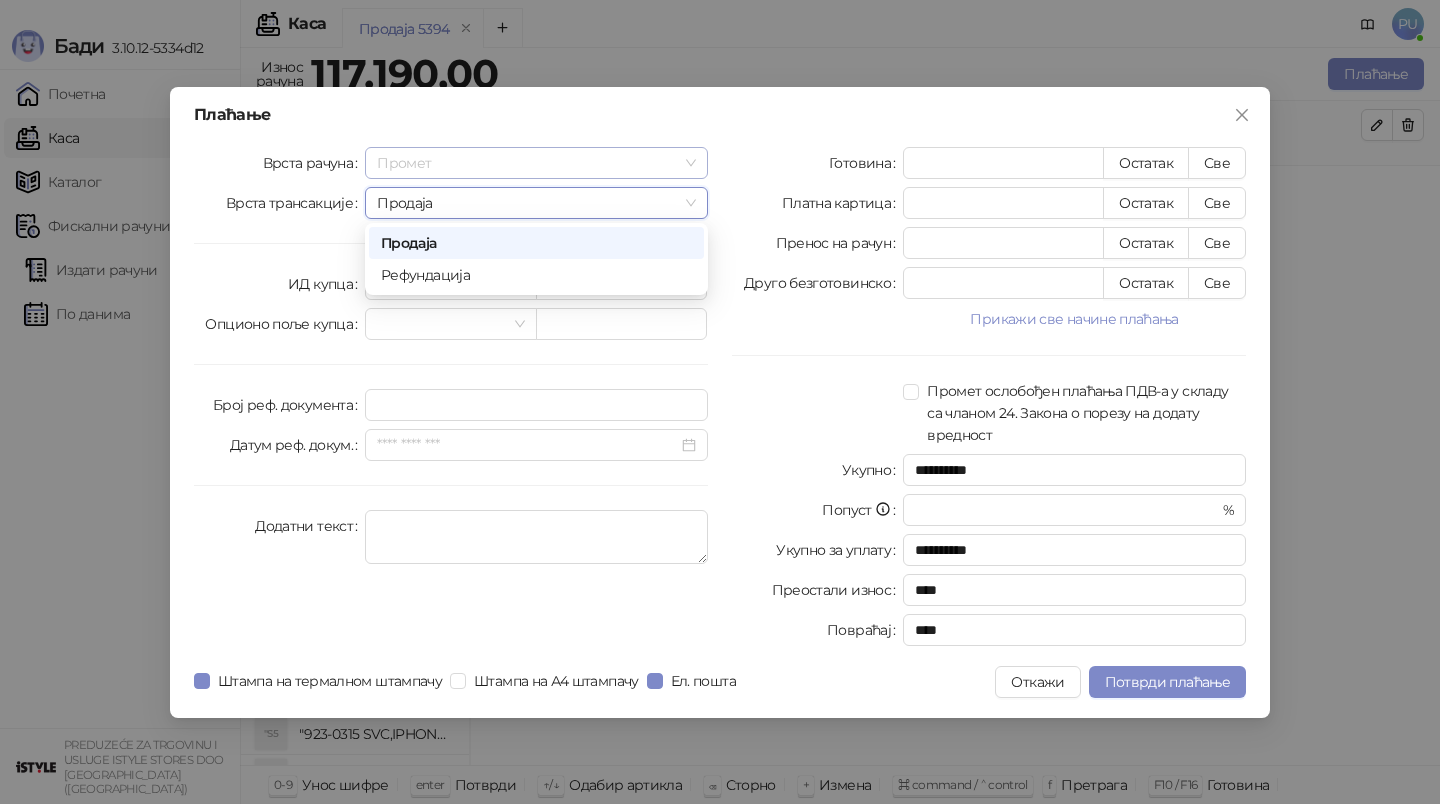 click on "Промет" at bounding box center [536, 163] 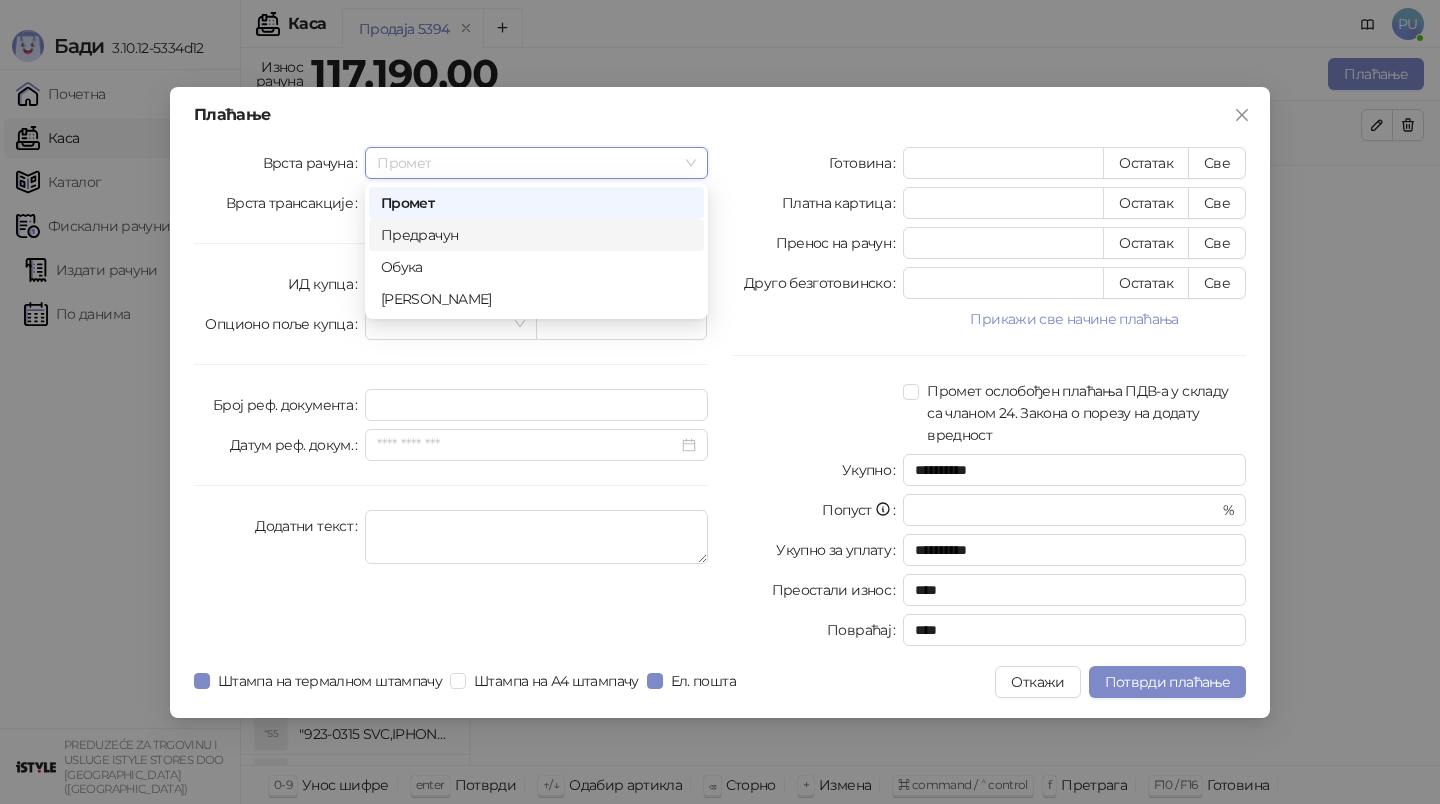 click on "Предрачун" at bounding box center (536, 235) 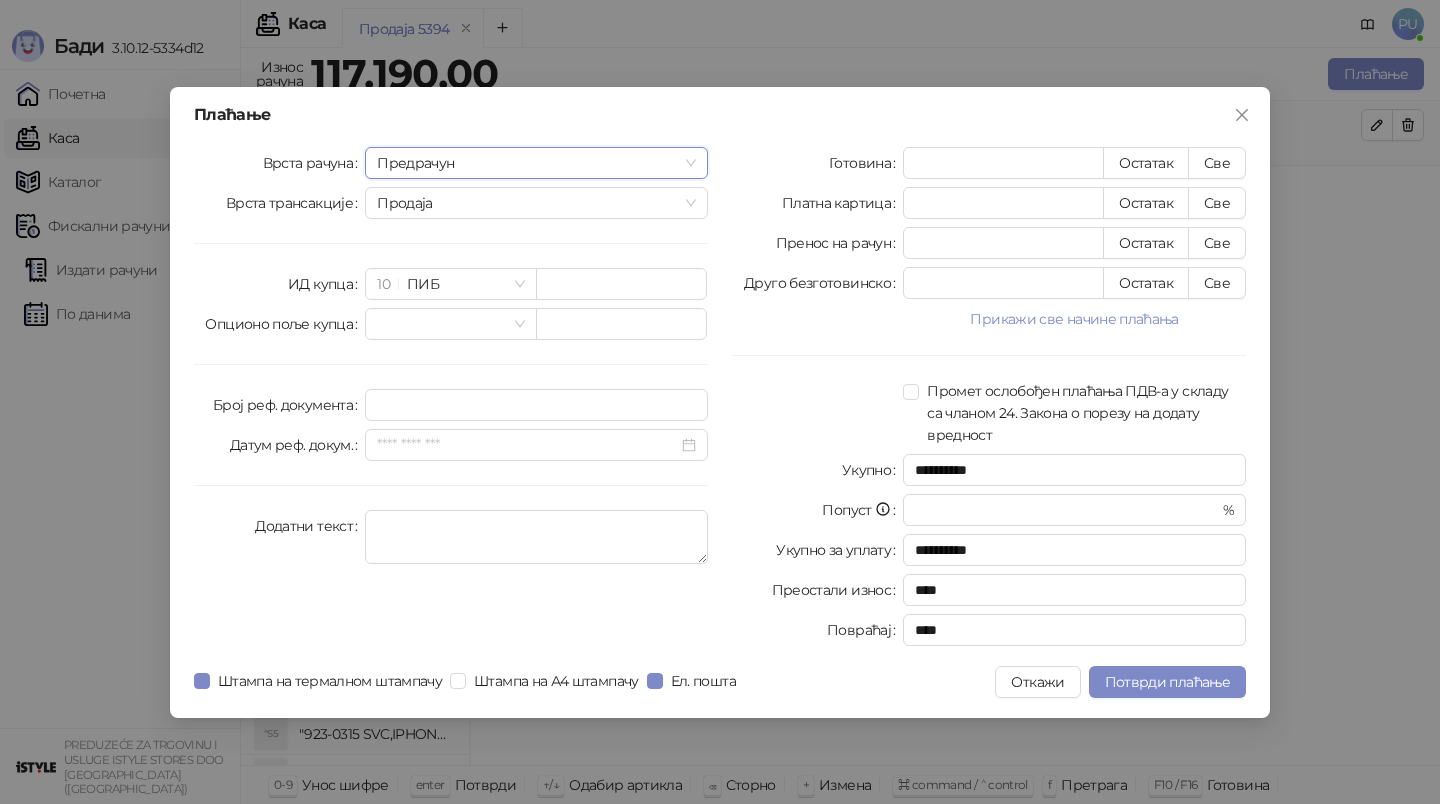 click on "Врста рачуна Предрачун Предрачун Врста трансакције Продаја ИД купца 10 ПИБ Опционо поље купца Број реф. документа Датум реф. докум. Додатни текст" at bounding box center (451, 400) 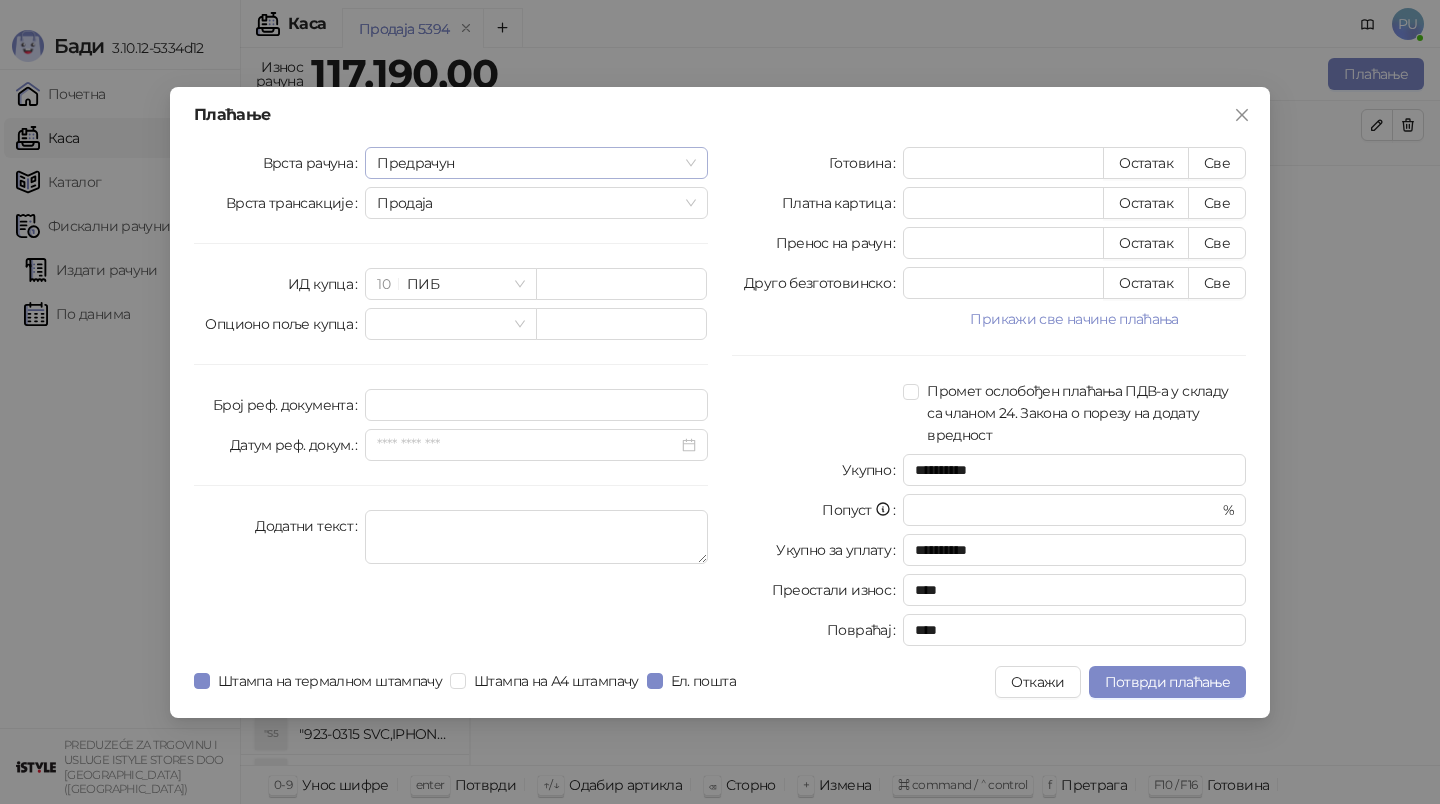 click on "Предрачун" at bounding box center [536, 163] 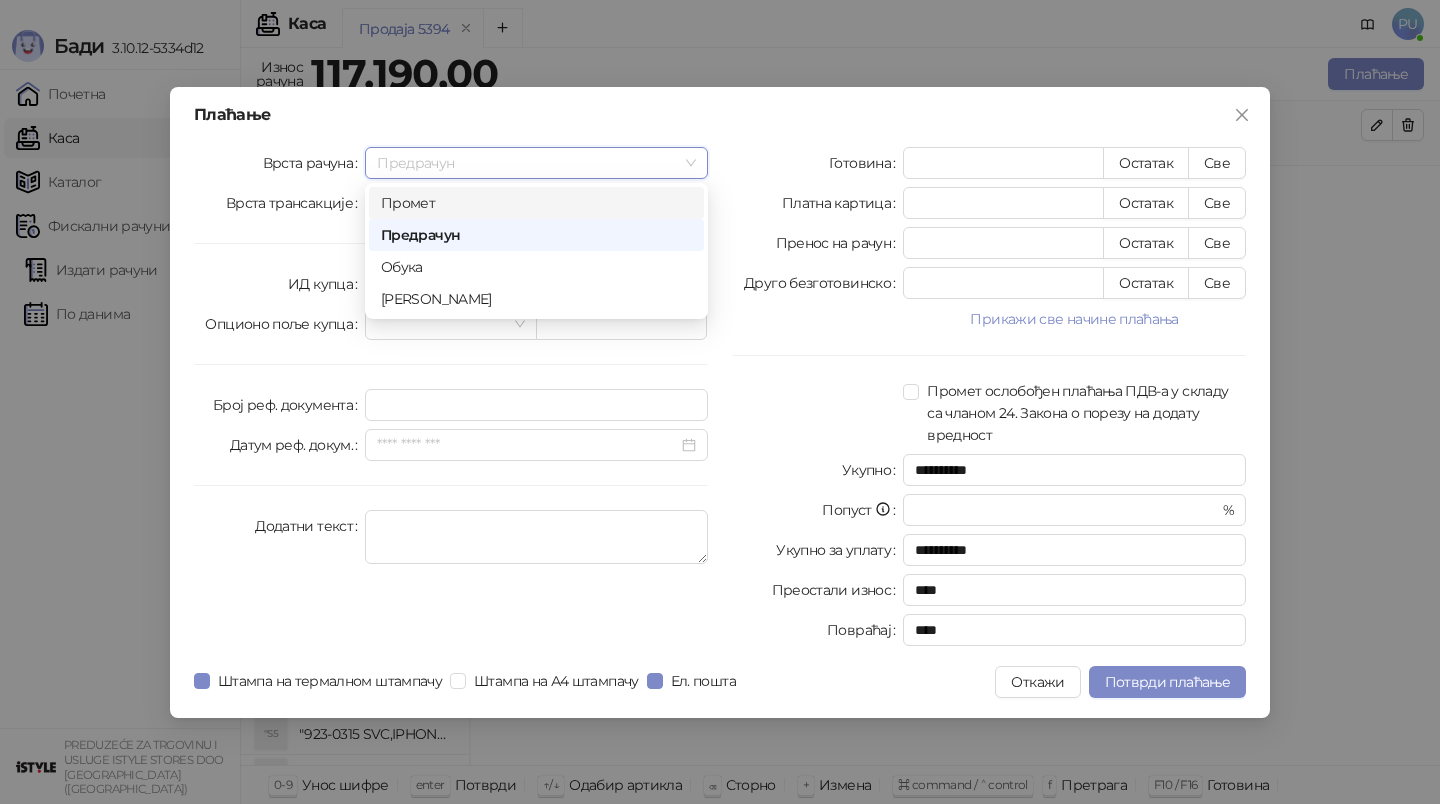 click on "Промет" at bounding box center (536, 203) 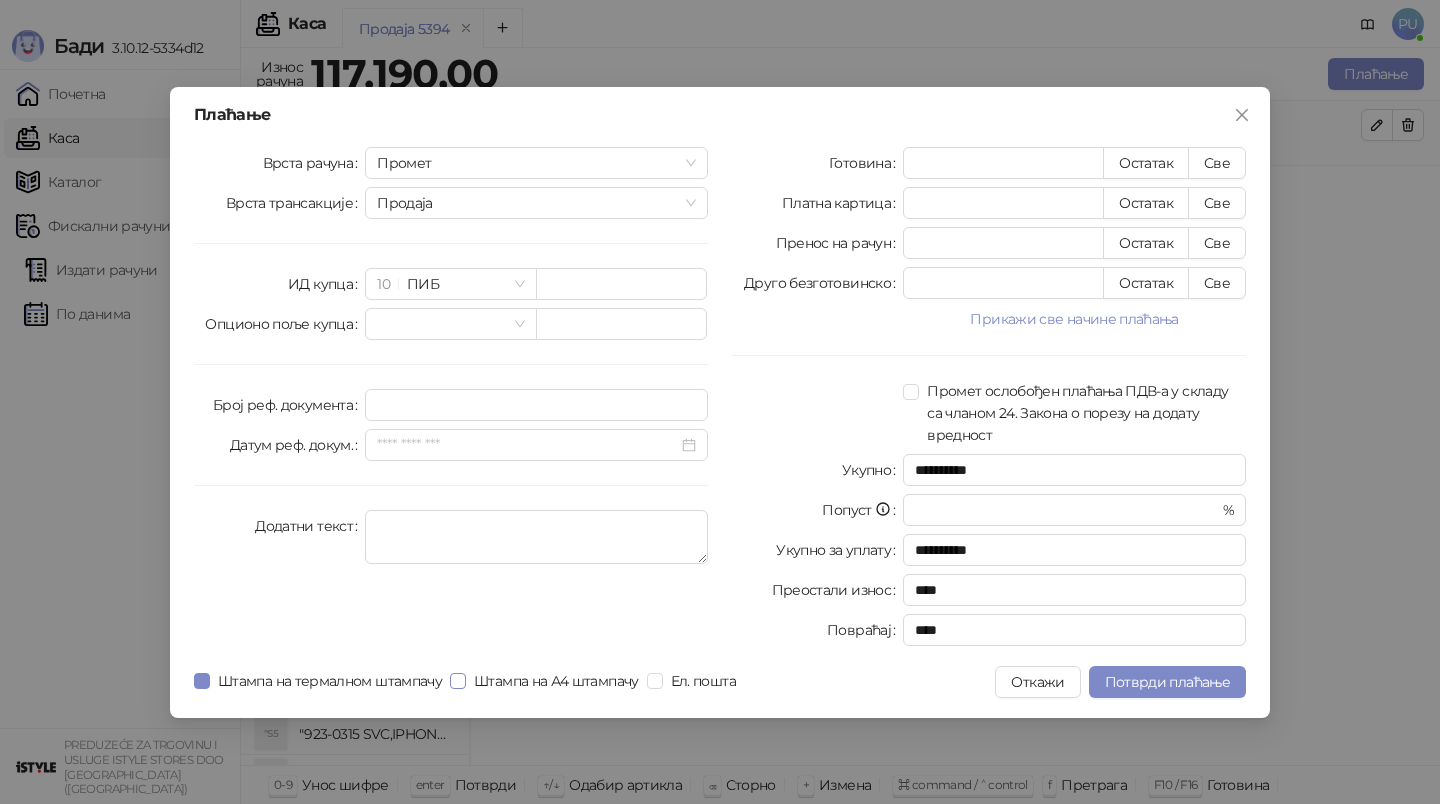 click on "Штампа на А4 штампачу" at bounding box center [556, 681] 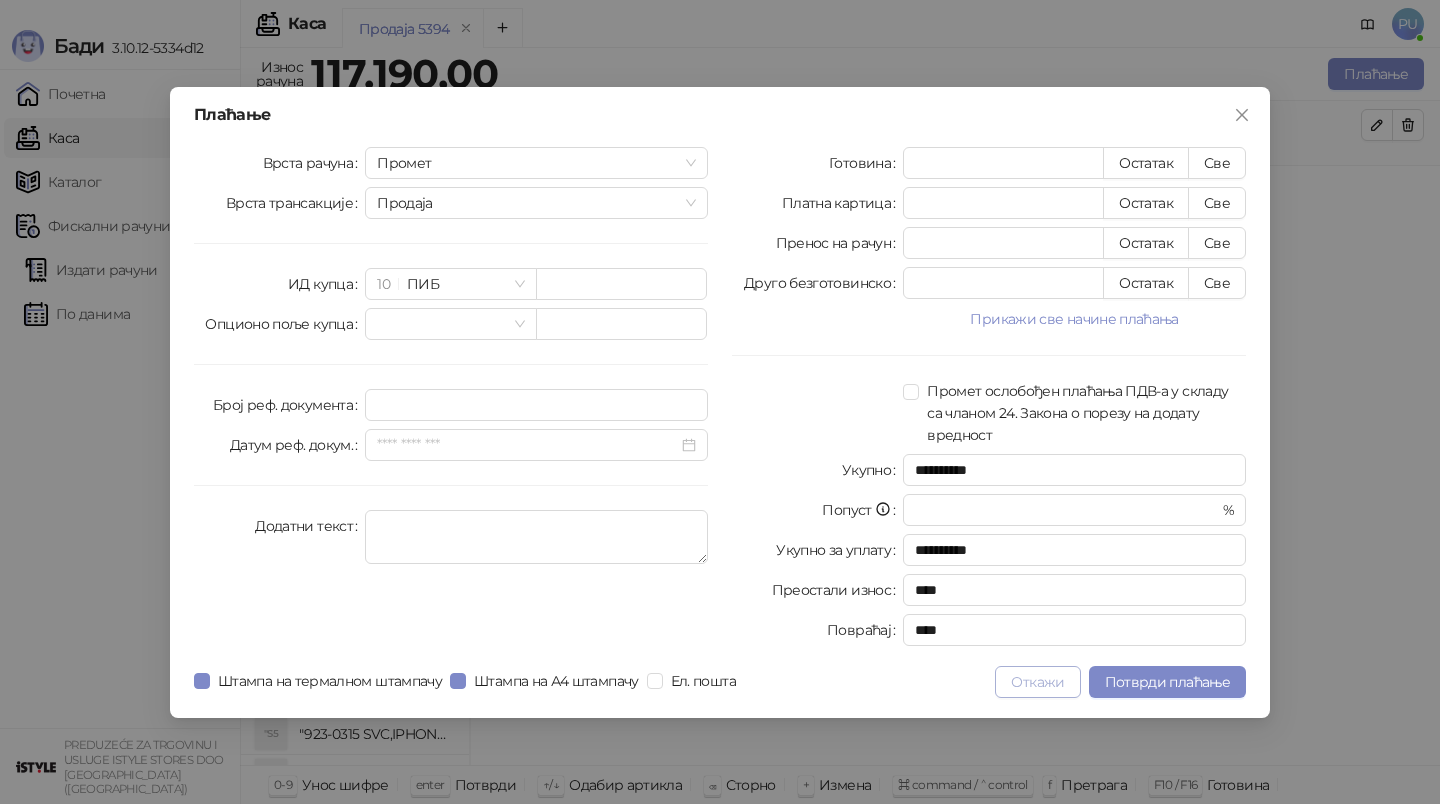 click on "Откажи" at bounding box center [1037, 682] 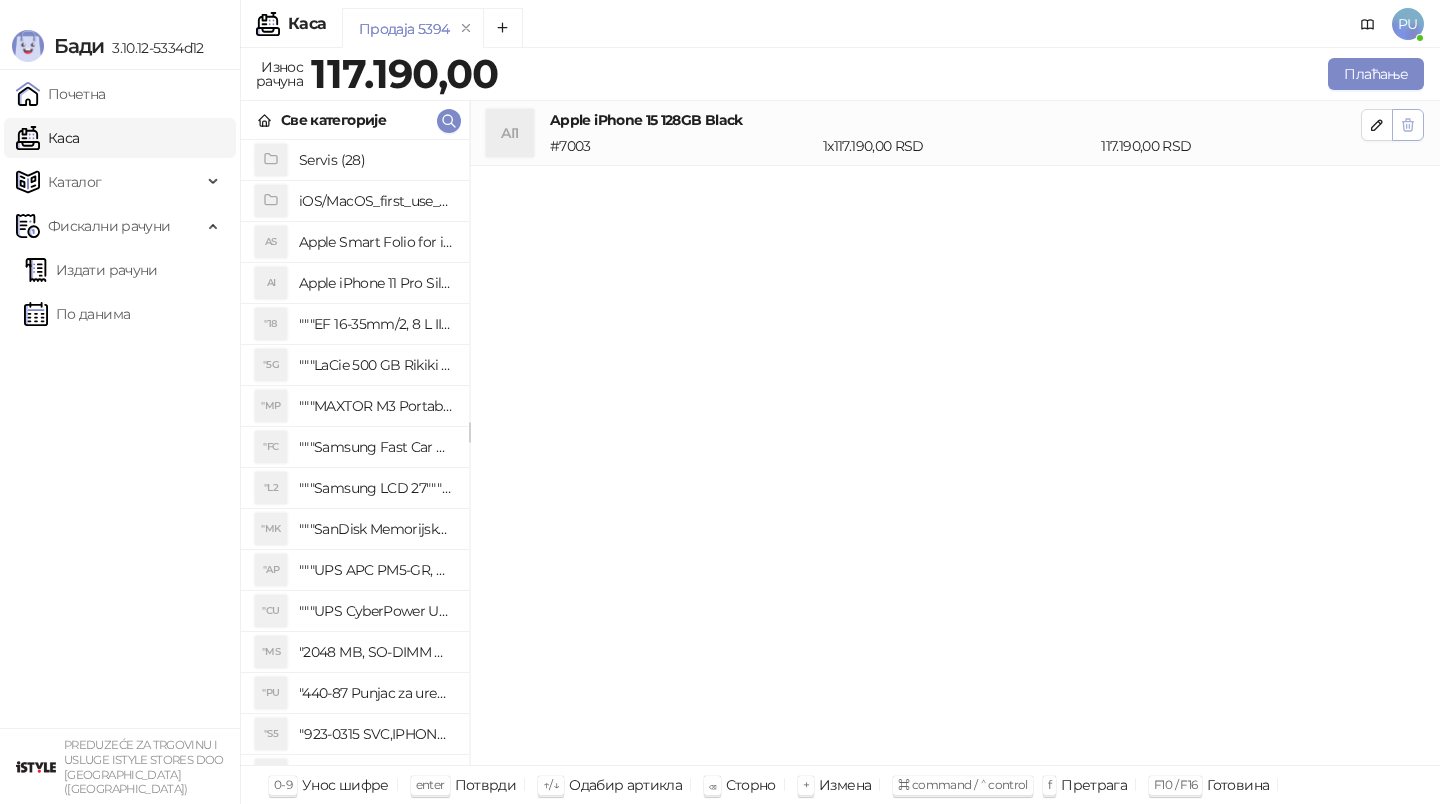 click 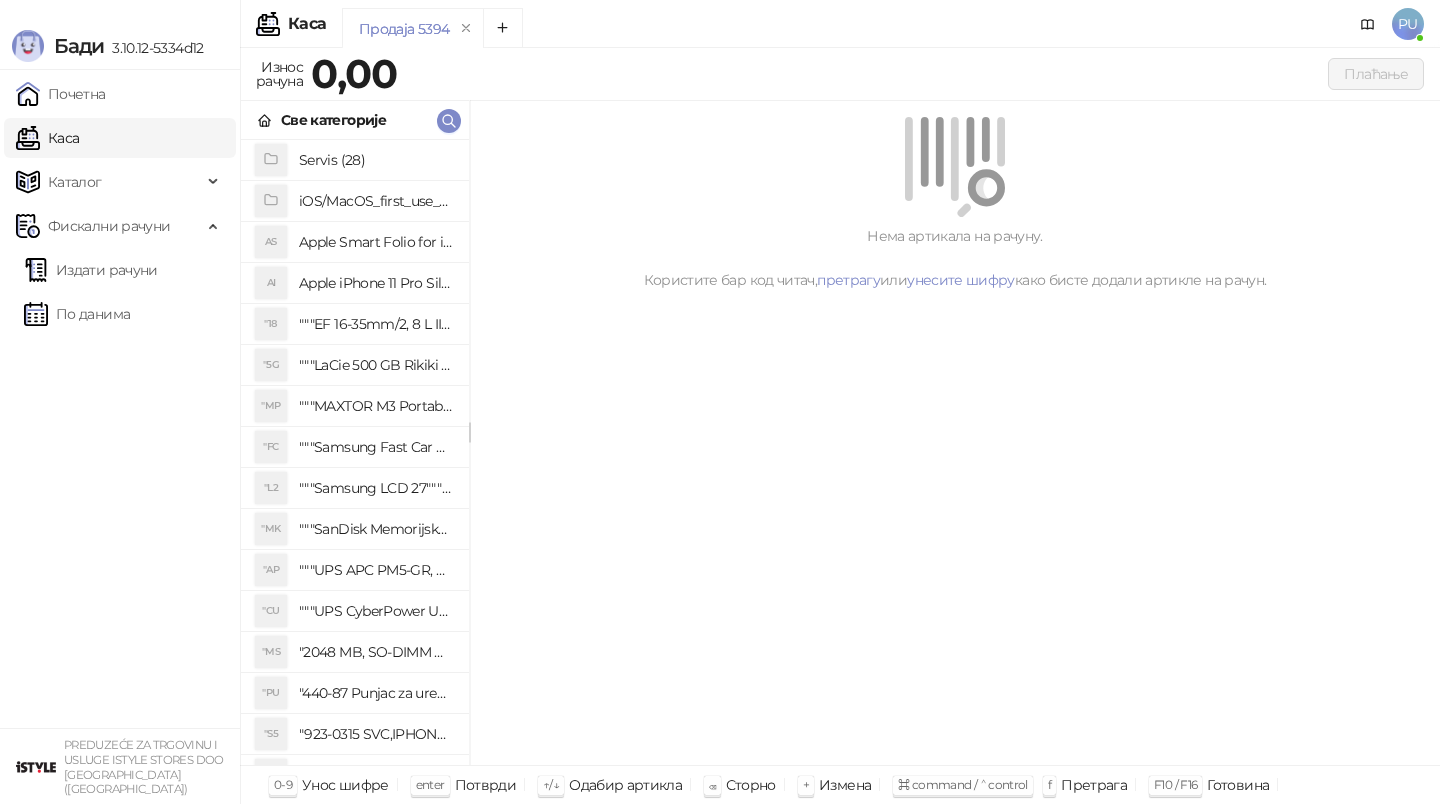 click on "Продаја 5394" at bounding box center [823, 31] 